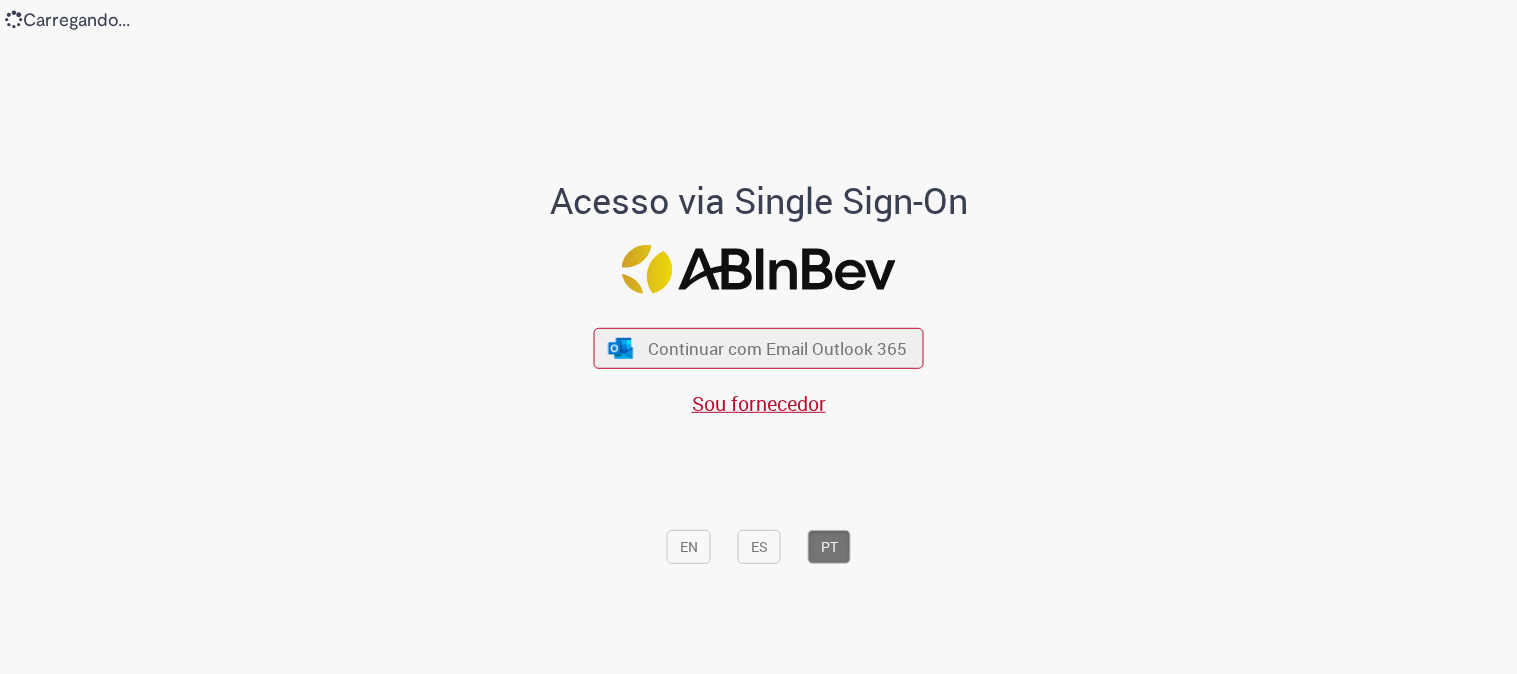scroll, scrollTop: 0, scrollLeft: 0, axis: both 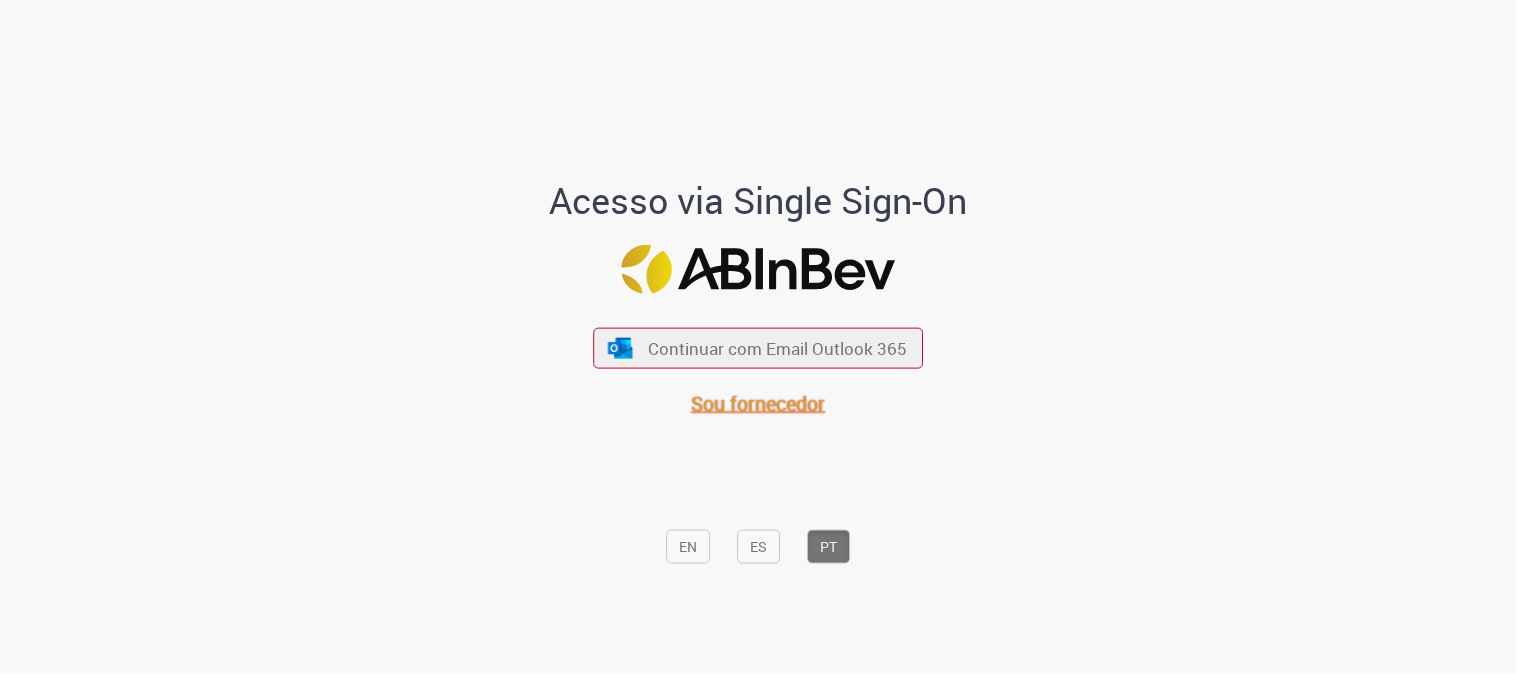 click on "Sou fornecedor" at bounding box center [759, 403] 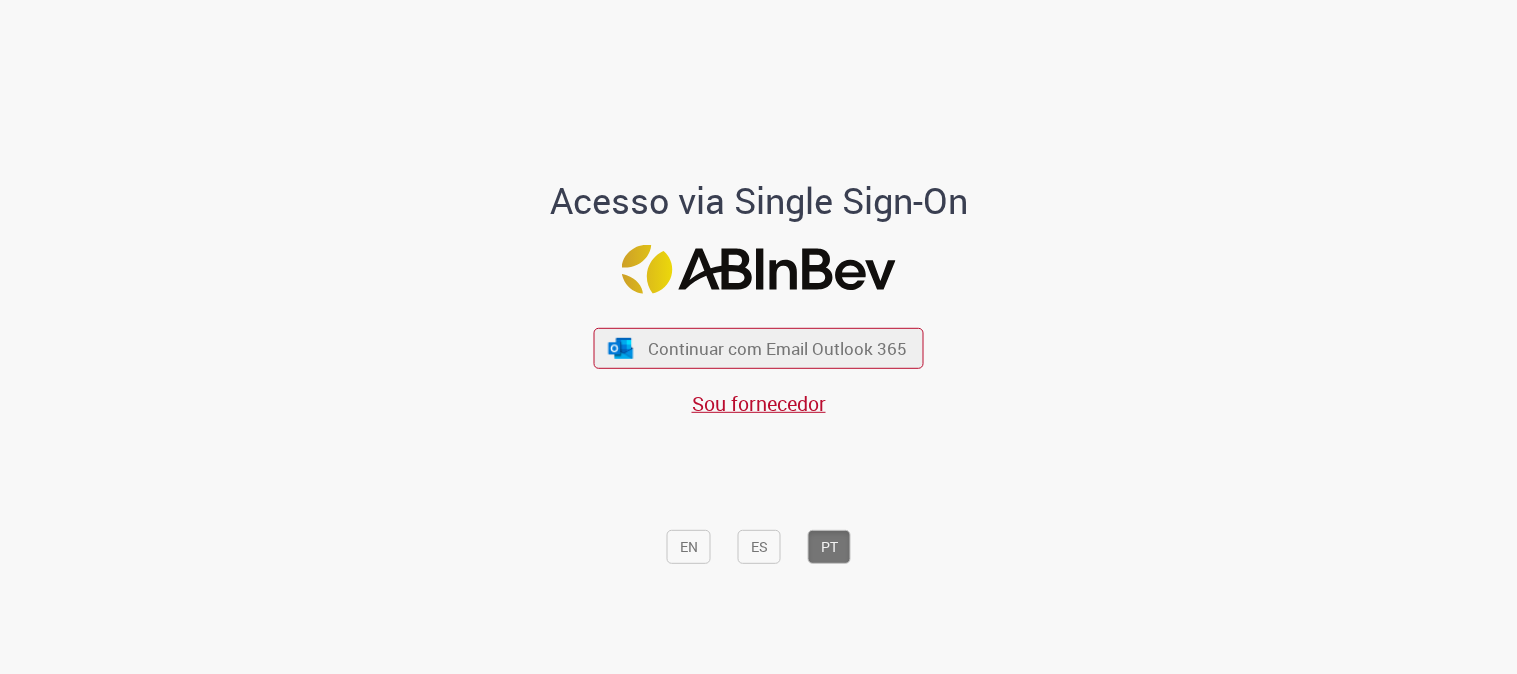 scroll, scrollTop: 0, scrollLeft: 0, axis: both 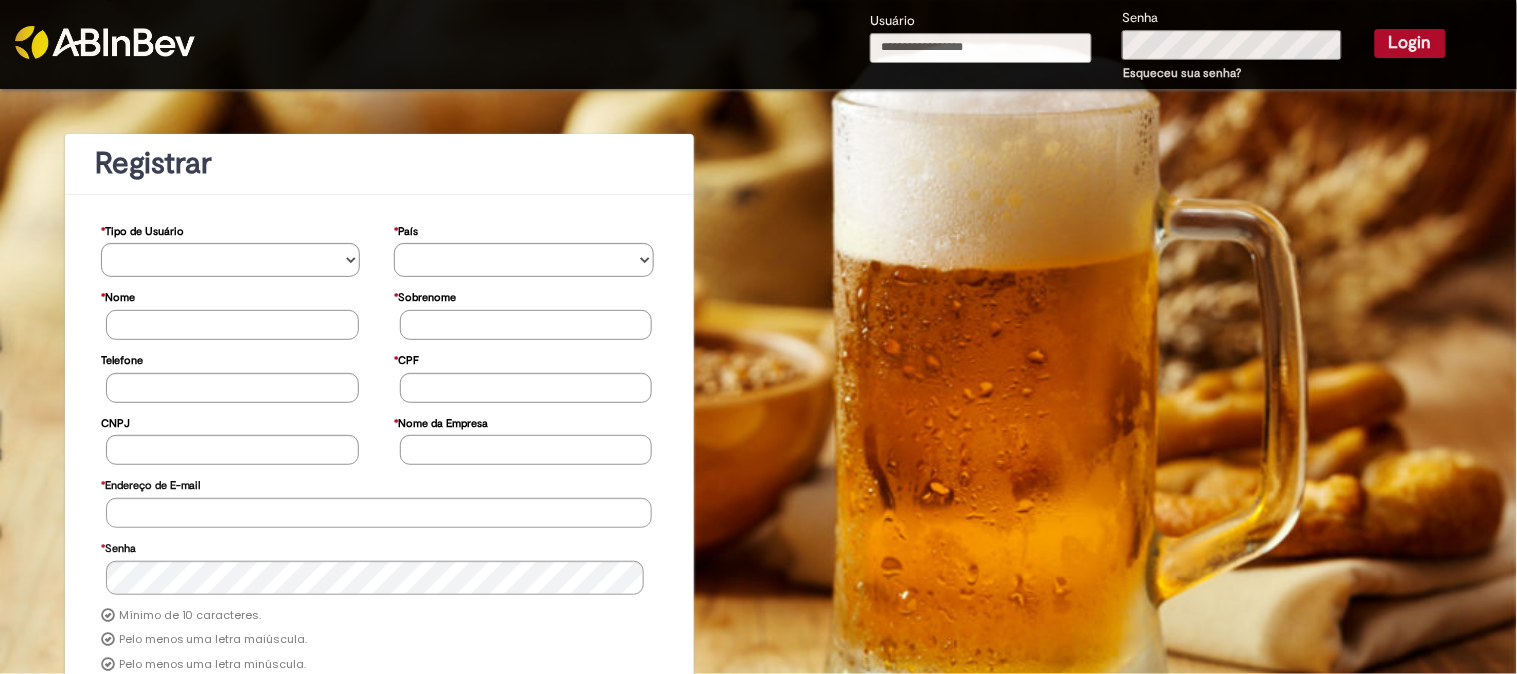 click on "Usuário" at bounding box center (981, 48) 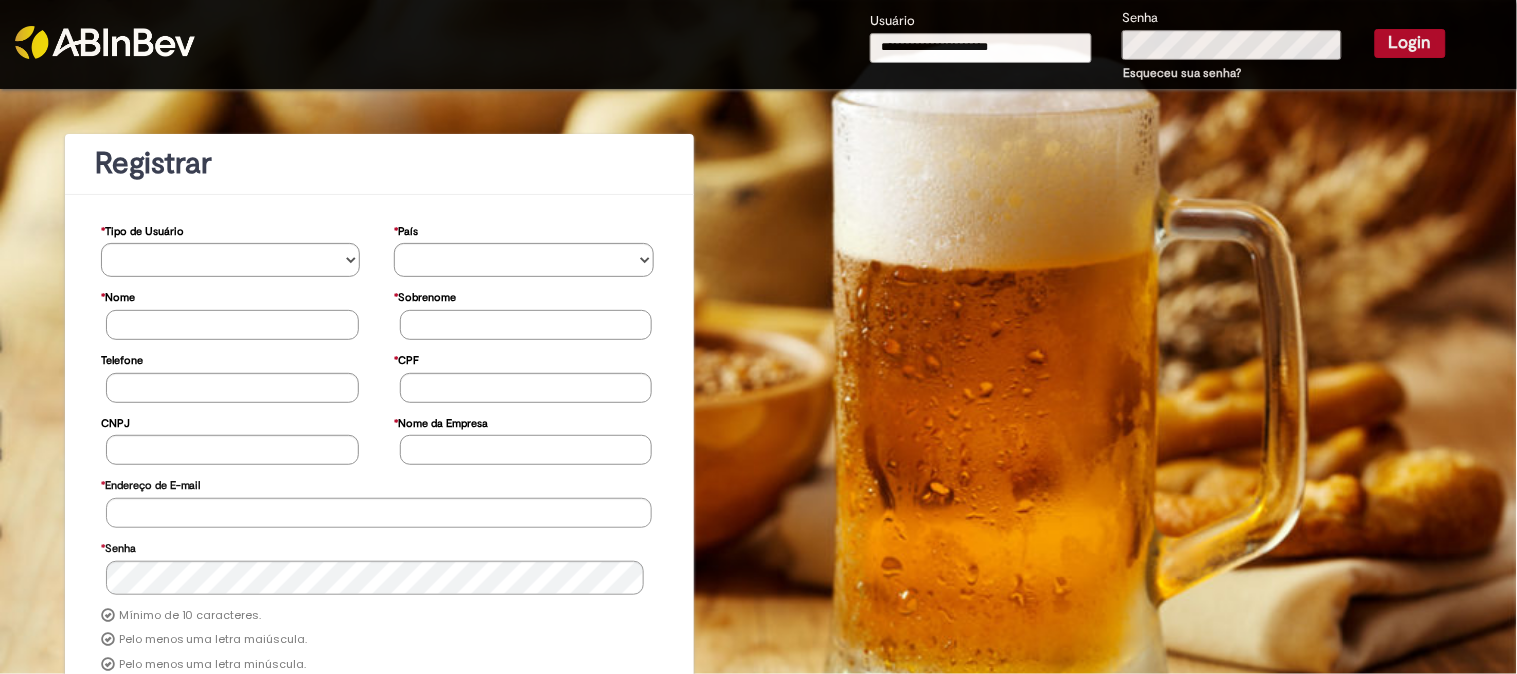 click on "Login" at bounding box center (1410, 43) 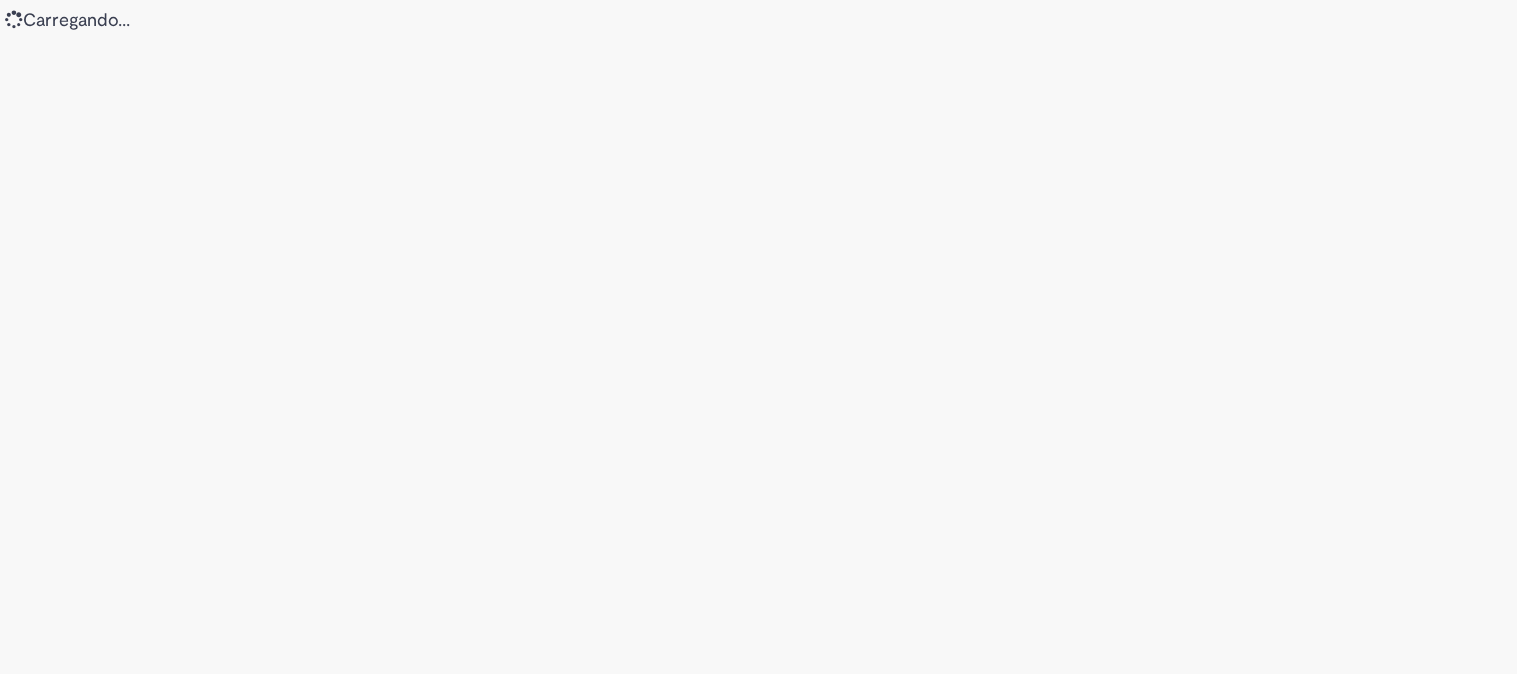 scroll, scrollTop: 0, scrollLeft: 0, axis: both 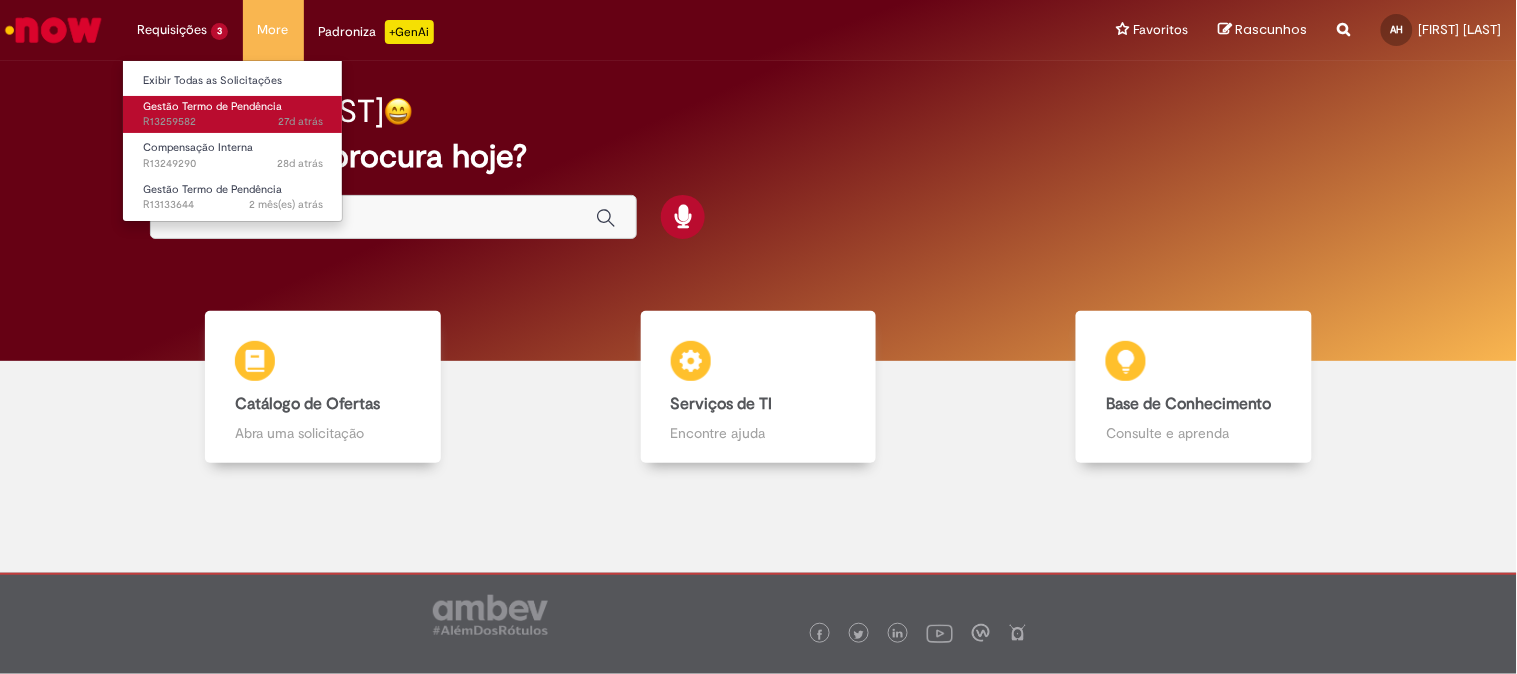 click on "Gestão Termo de Pendência
27d atrás 27 dias atrás  R13259582" at bounding box center (233, 114) 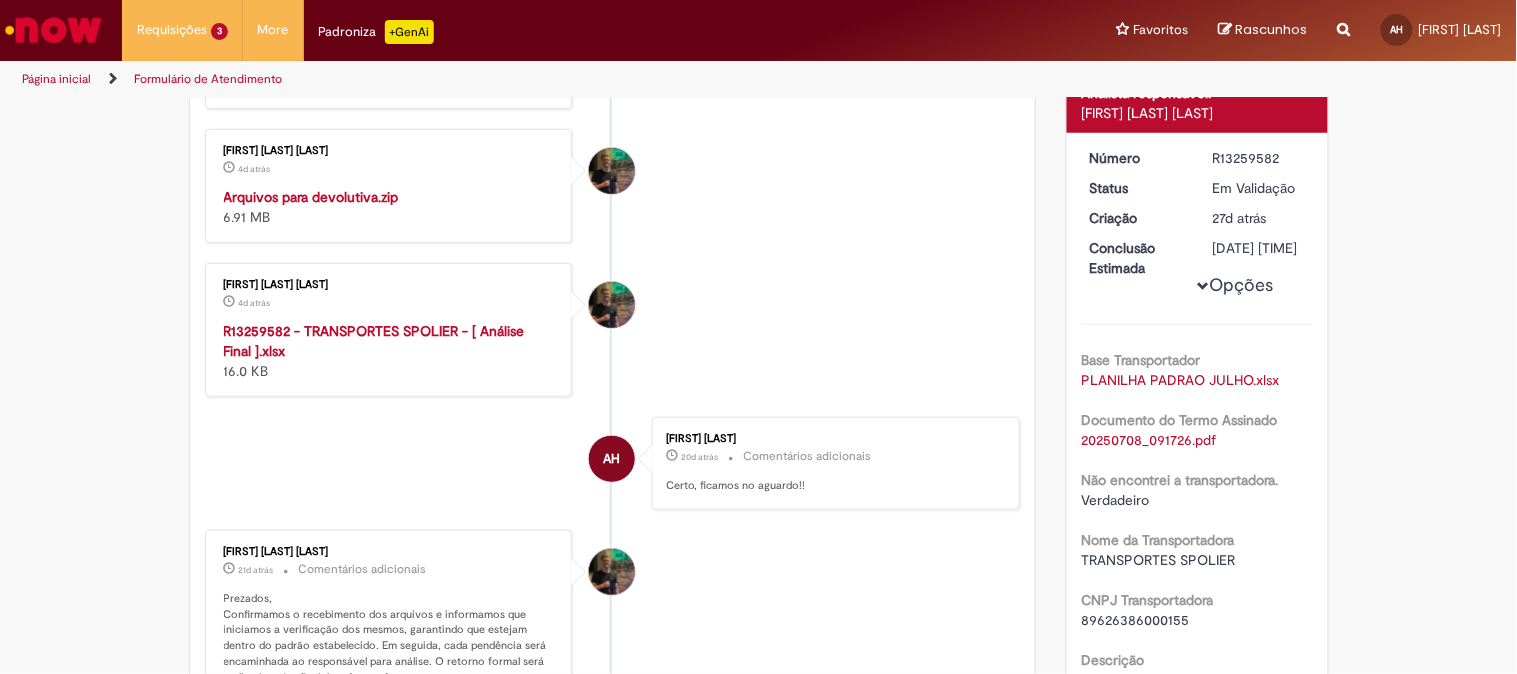 scroll, scrollTop: 337, scrollLeft: 0, axis: vertical 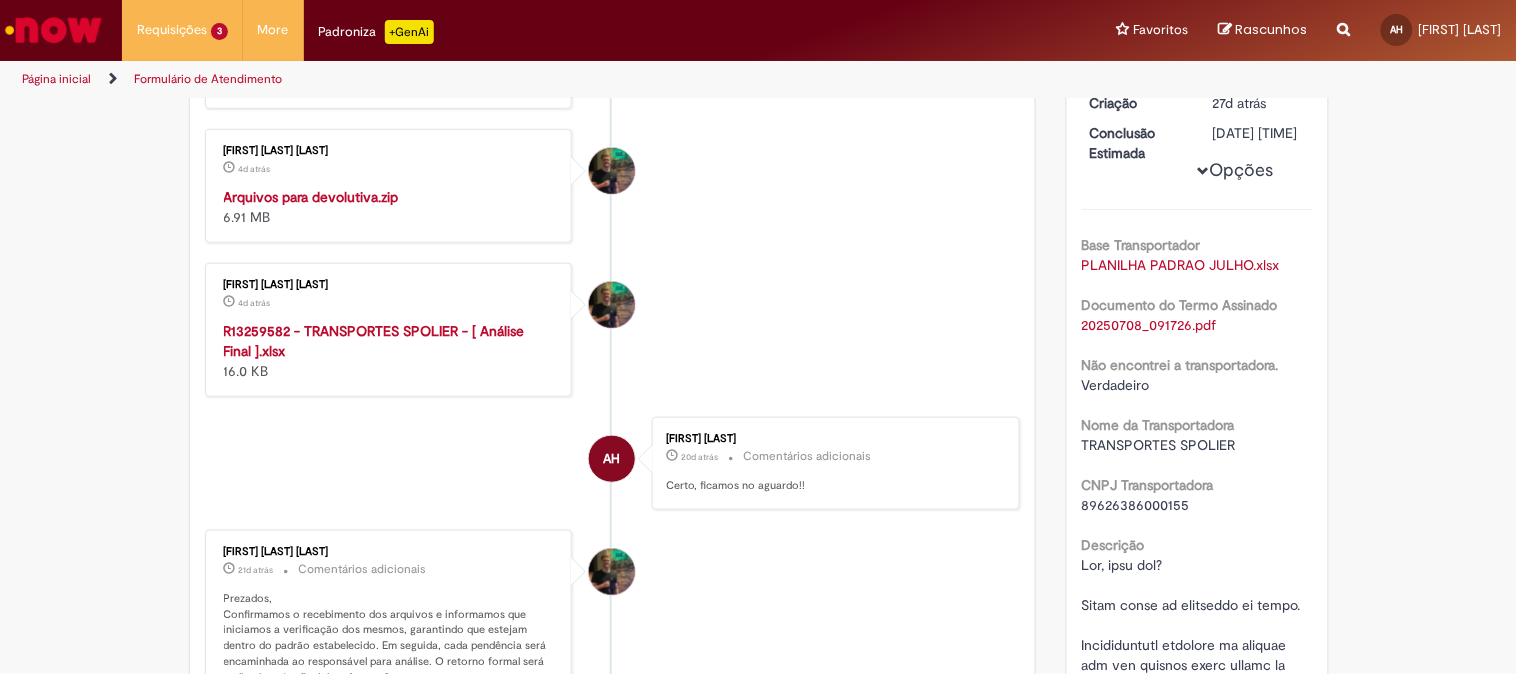click on "R13259582 - TRANSPORTES SPOLIER - [ Análise Final ].xlsx" at bounding box center (374, 341) 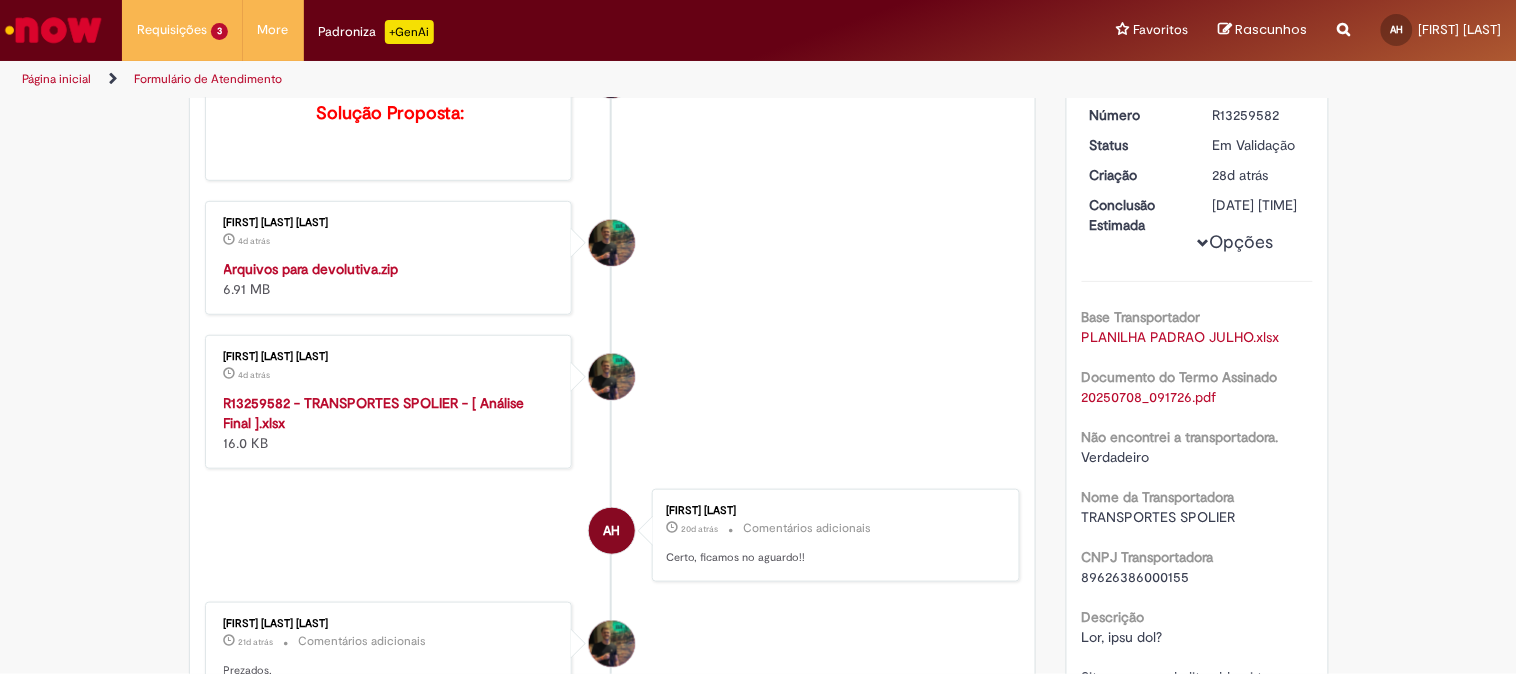 scroll, scrollTop: 226, scrollLeft: 0, axis: vertical 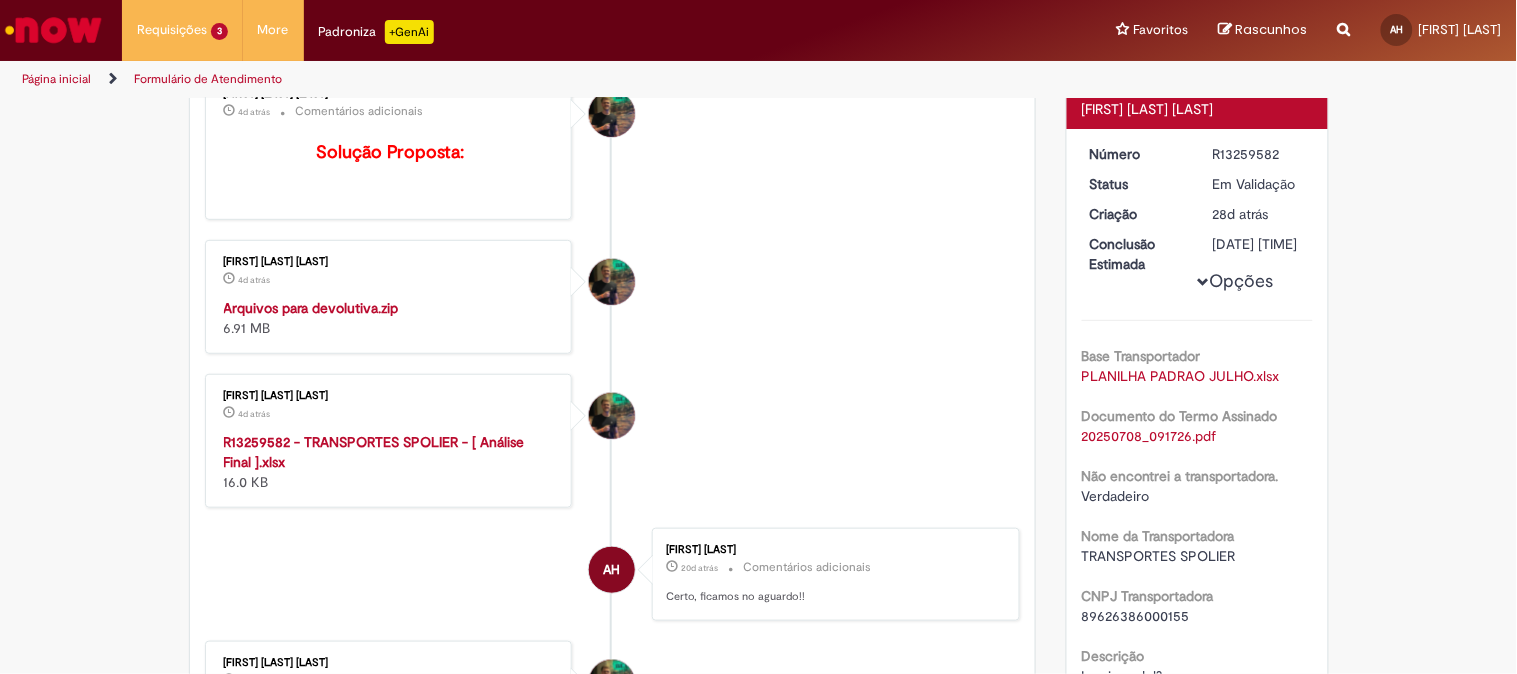 click on "Arquivos para devolutiva.zip" at bounding box center (311, 308) 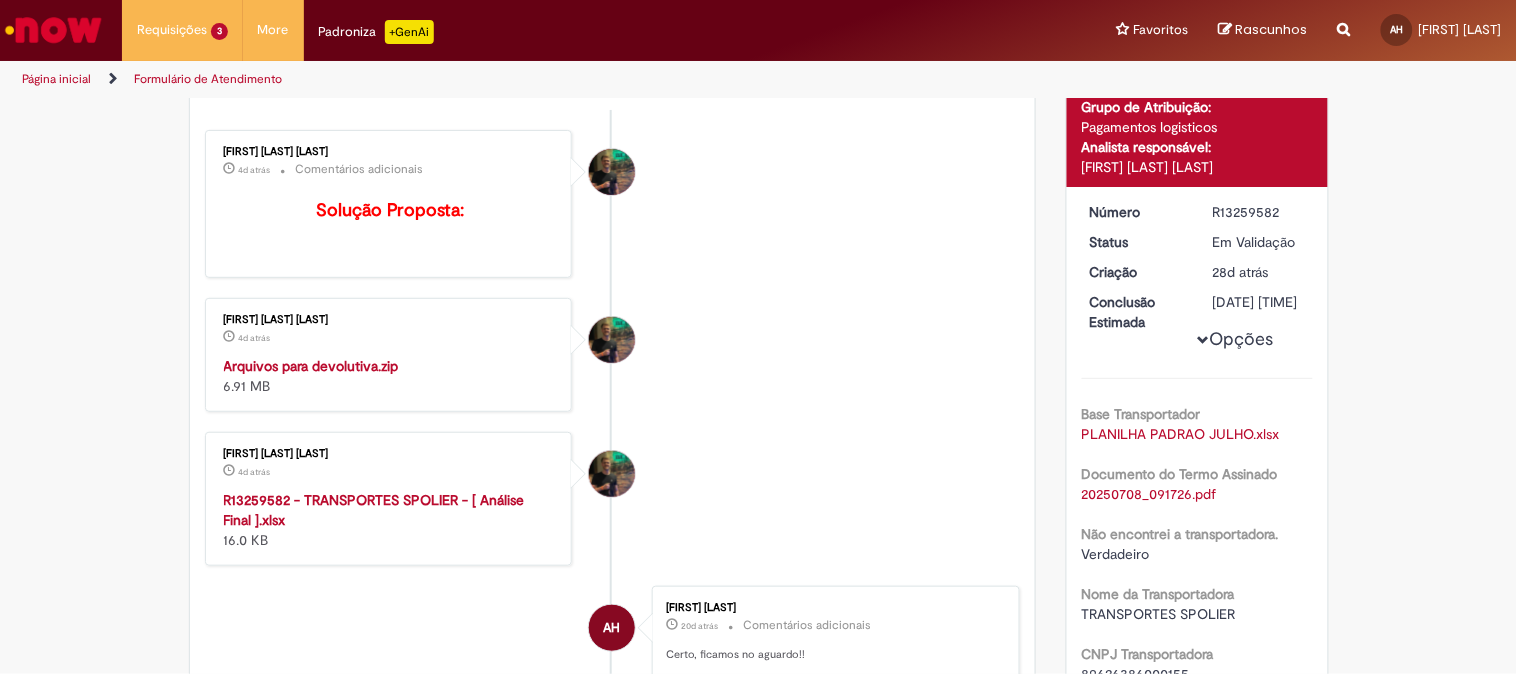 scroll, scrollTop: 111, scrollLeft: 0, axis: vertical 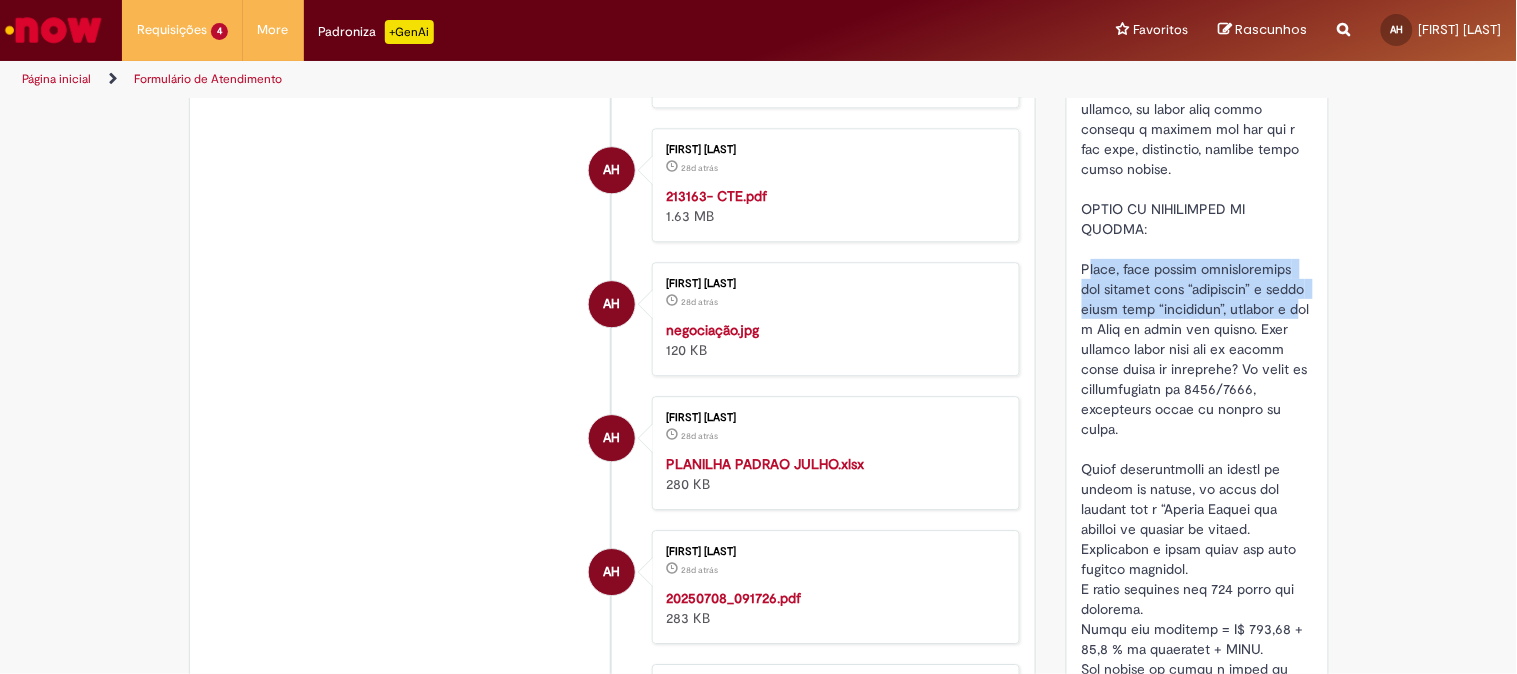 drag, startPoint x: 1078, startPoint y: 324, endPoint x: 1150, endPoint y: 392, distance: 99.03535 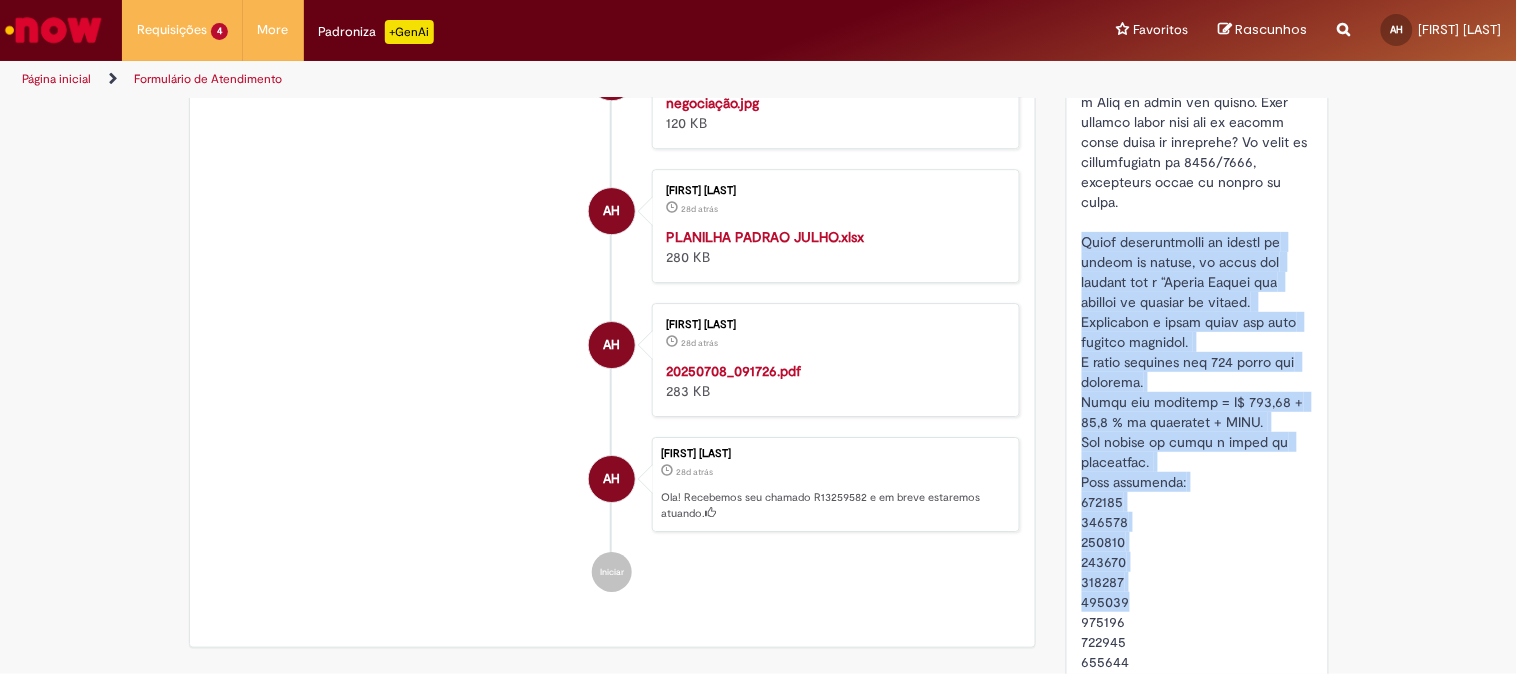 scroll, scrollTop: 1584, scrollLeft: 0, axis: vertical 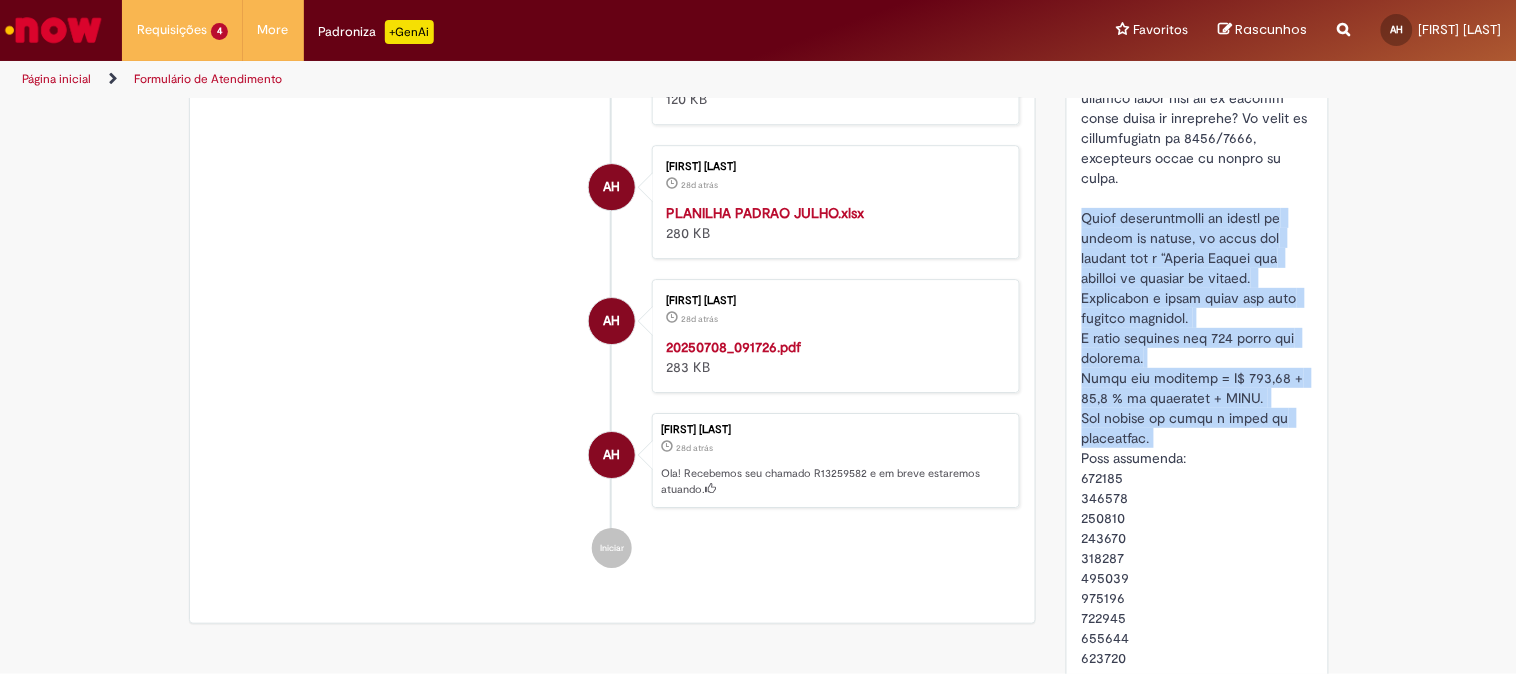 drag, startPoint x: 1075, startPoint y: 435, endPoint x: 1184, endPoint y: 521, distance: 138.84163 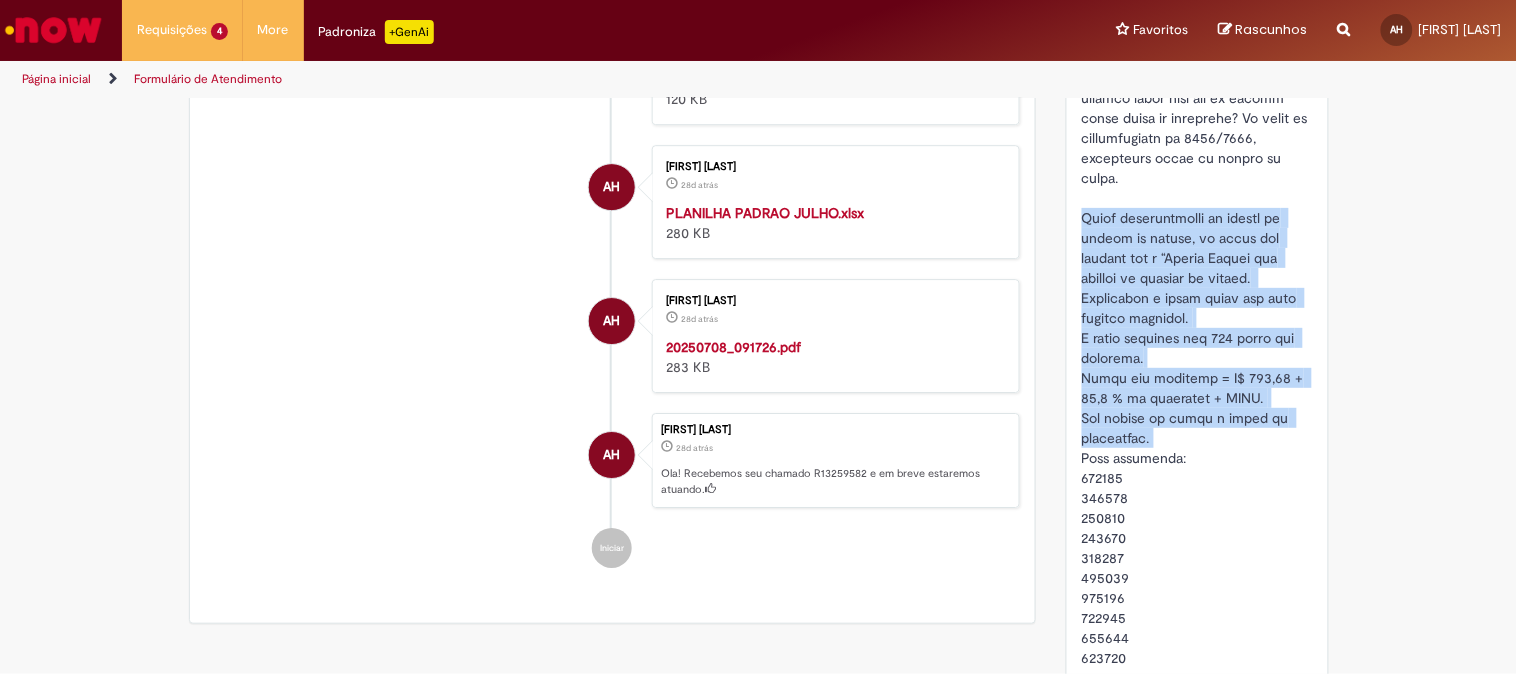 click at bounding box center (832, 69) 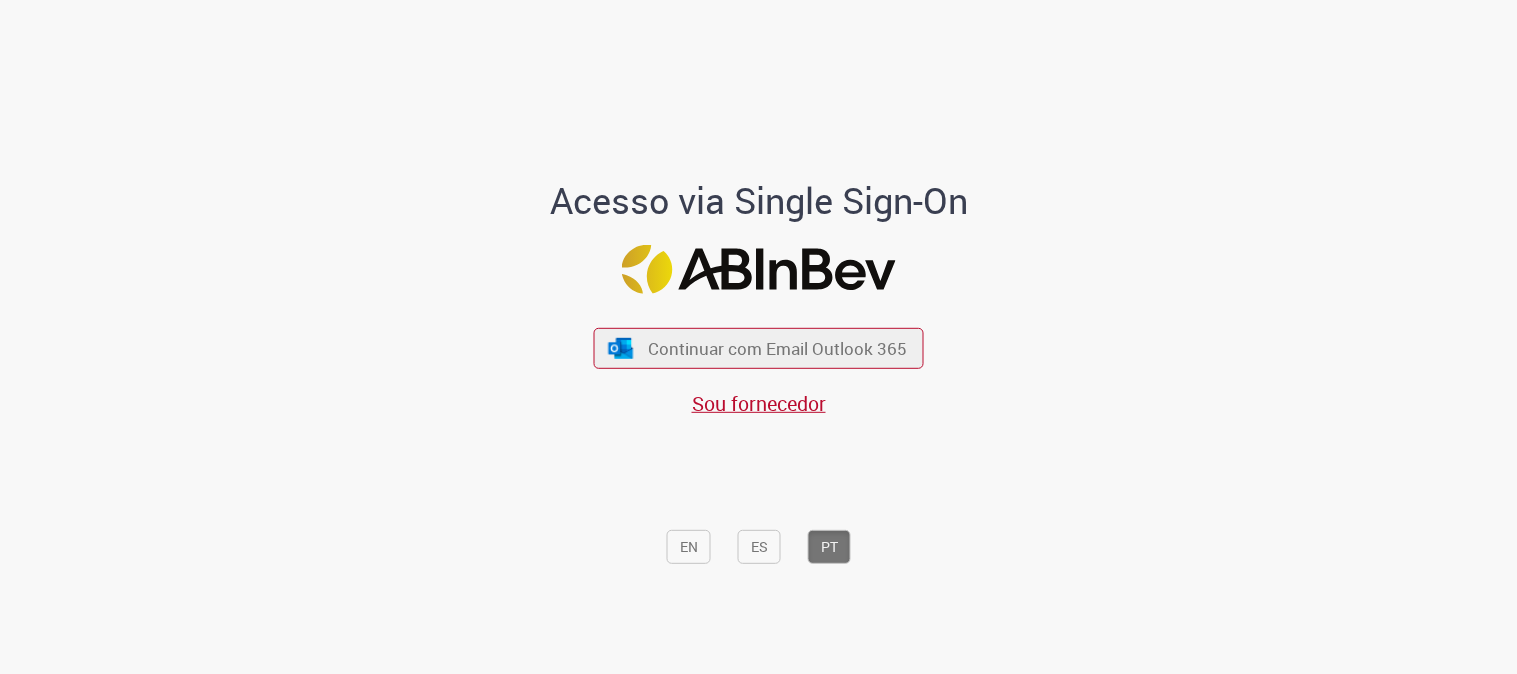 scroll, scrollTop: 0, scrollLeft: 0, axis: both 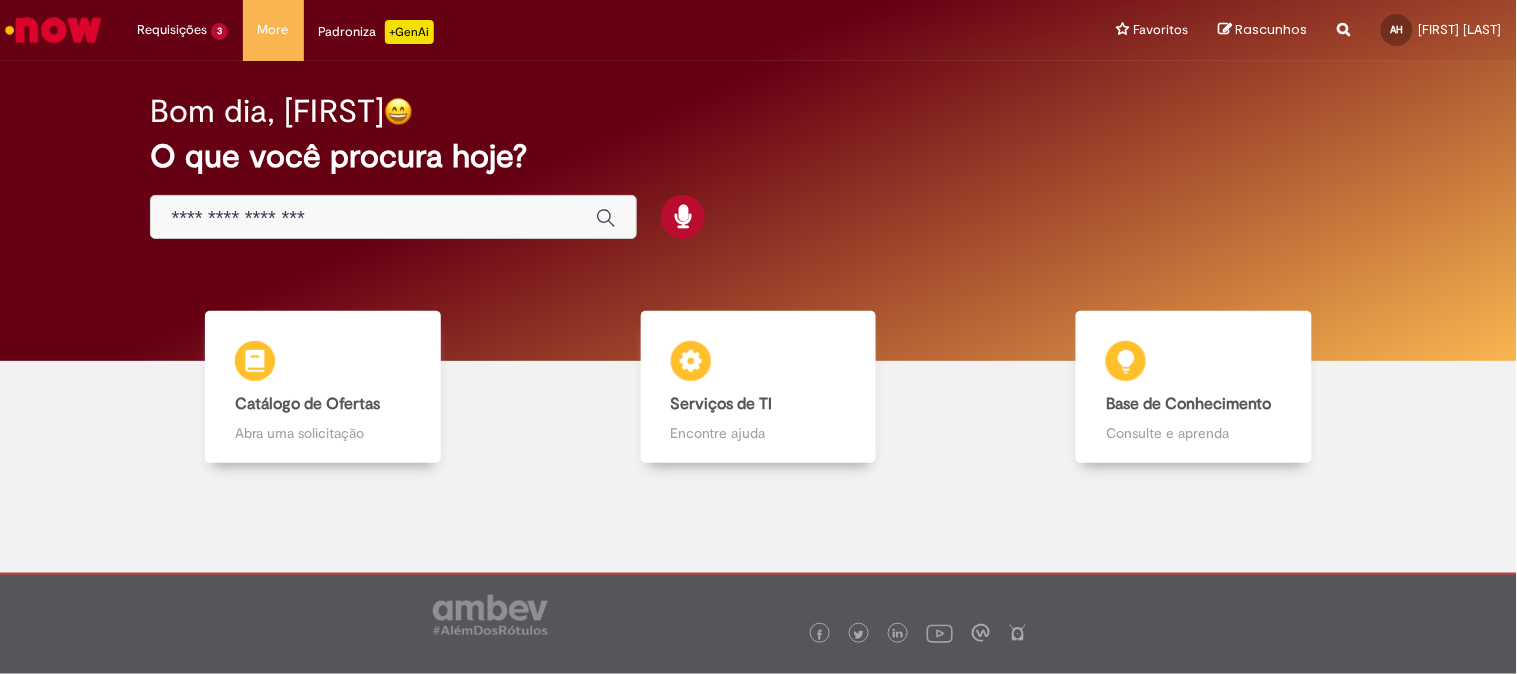 click at bounding box center (53, 30) 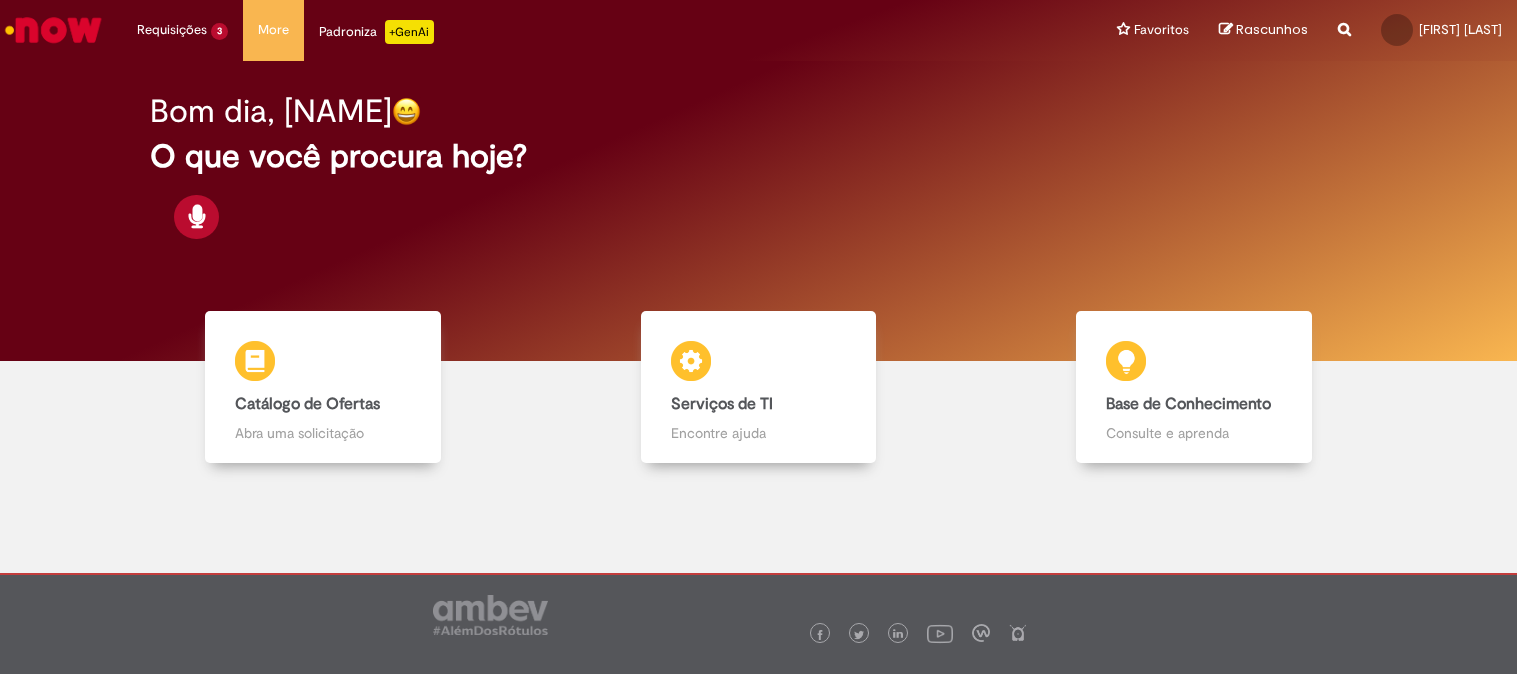 scroll, scrollTop: 0, scrollLeft: 0, axis: both 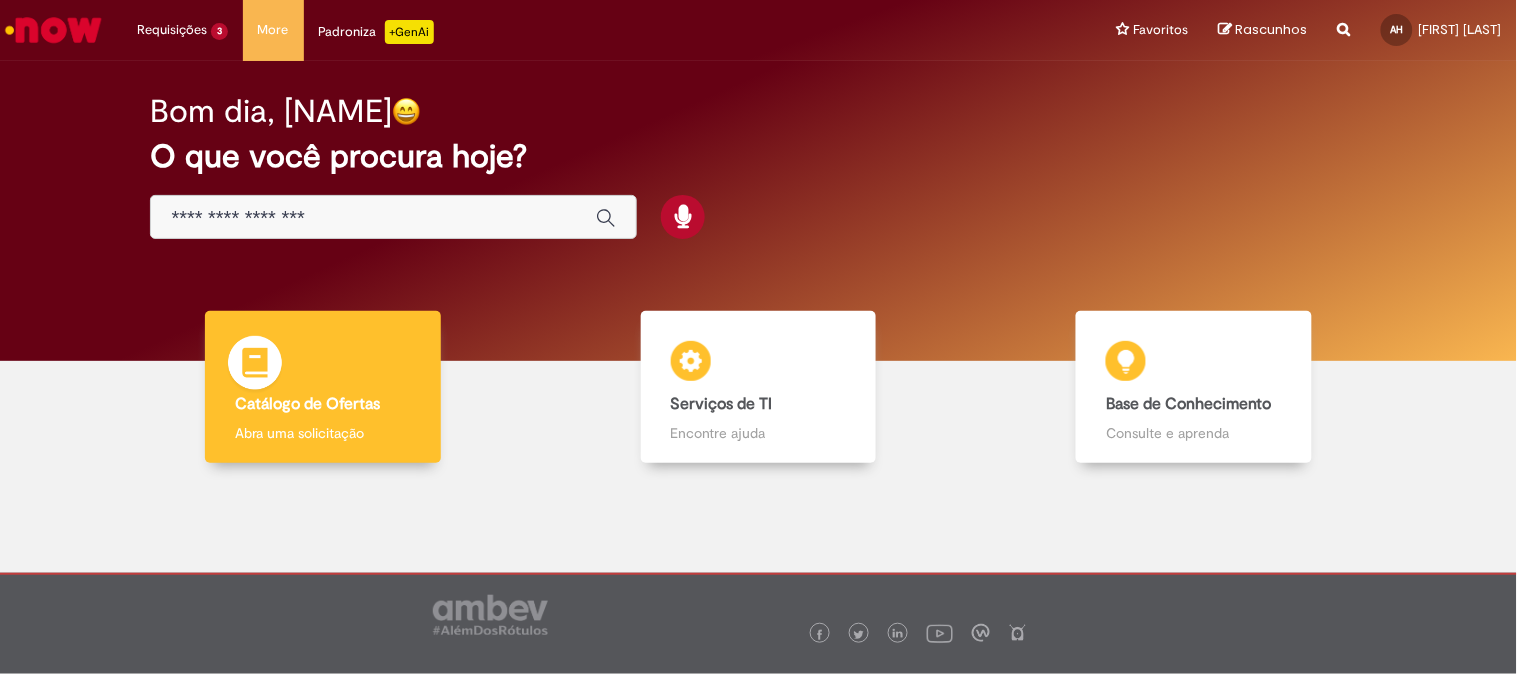 click on "Catálogo de Ofertas" at bounding box center (307, 404) 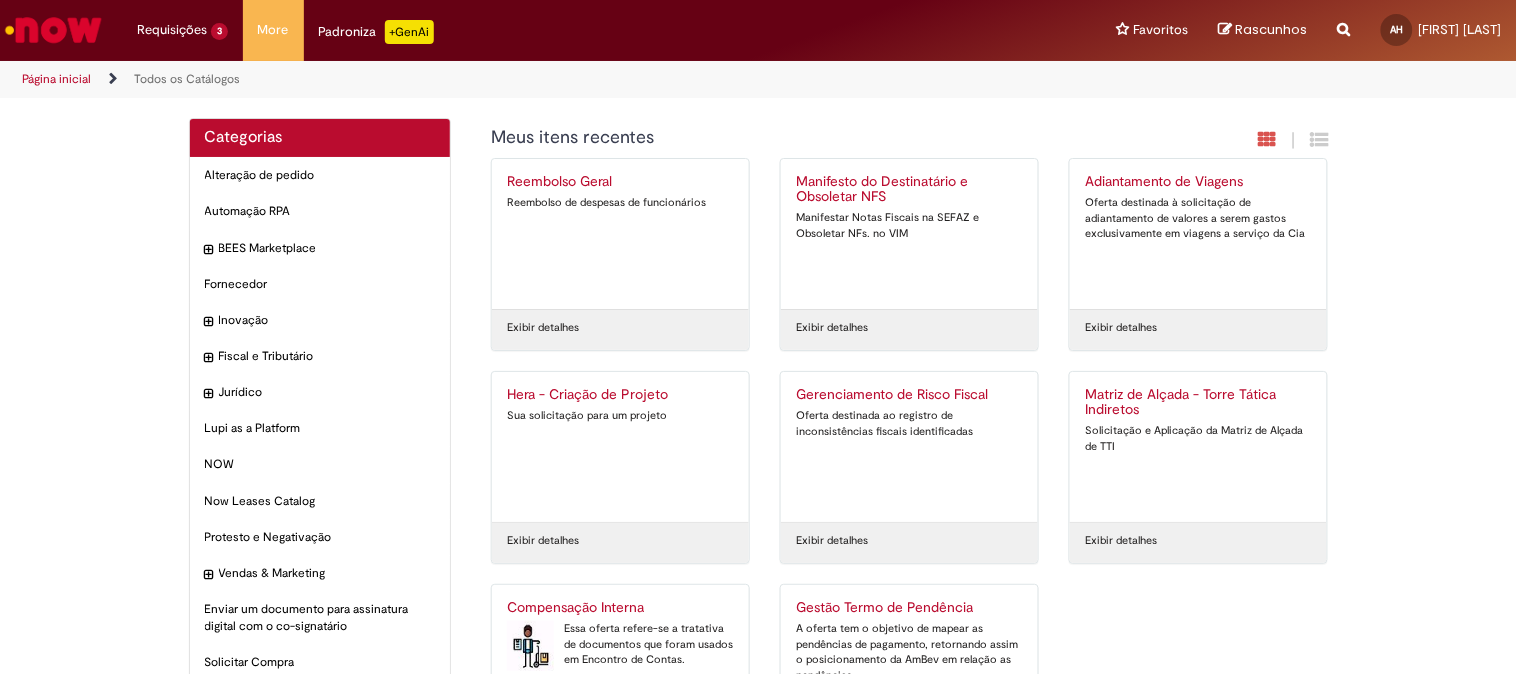 click on "Compensação Interna
Essa oferta refere-se a tratativa de documentos que foram usados em Encontro de Contas." at bounding box center [620, 660] 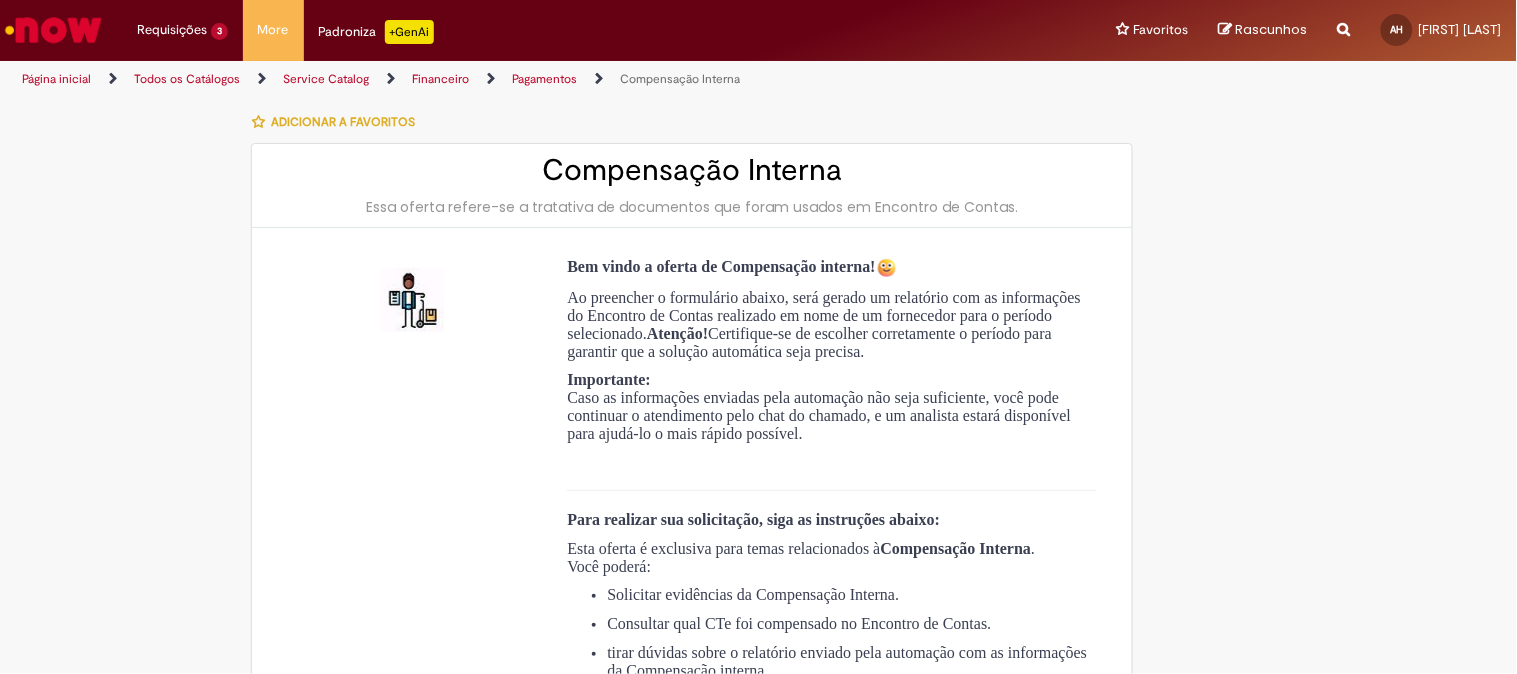 type on "**********" 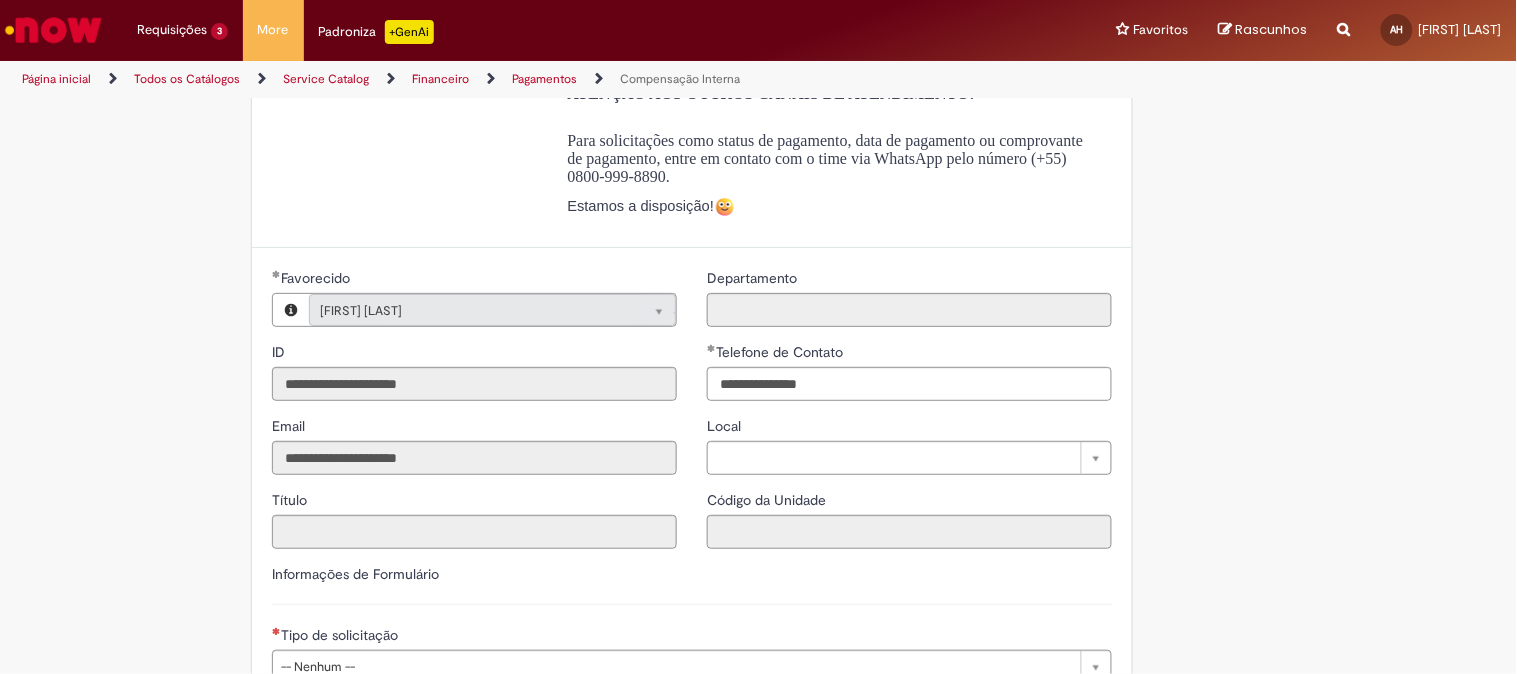 scroll, scrollTop: 777, scrollLeft: 0, axis: vertical 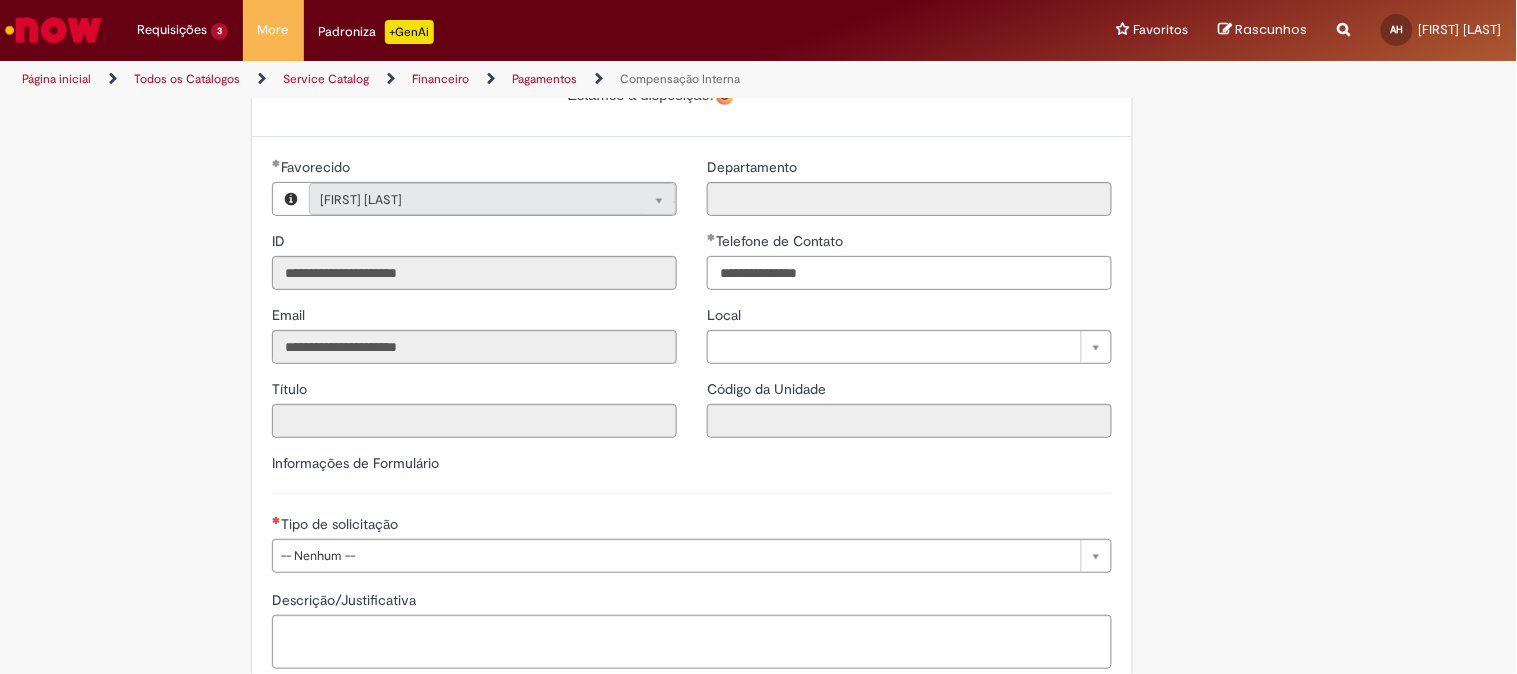 click on "**********" at bounding box center (909, 273) 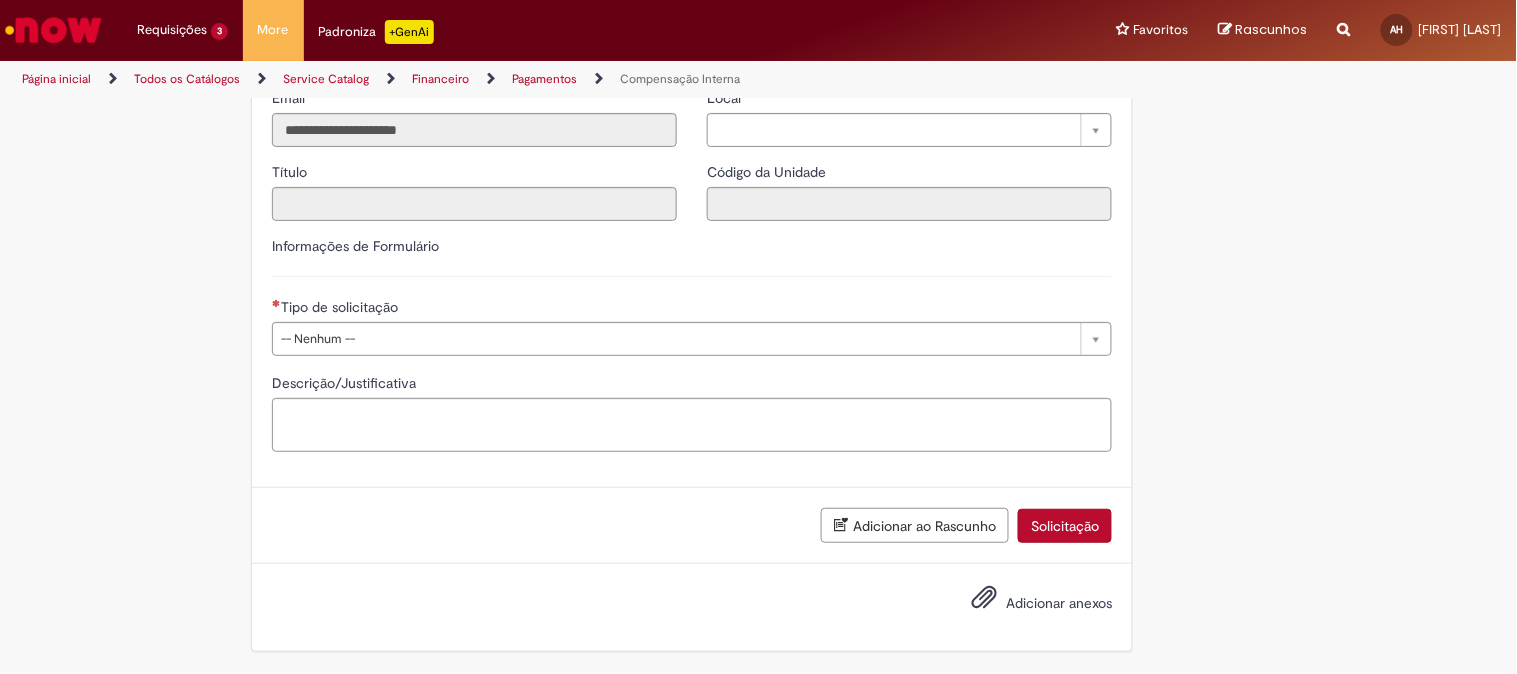 scroll, scrollTop: 1017, scrollLeft: 0, axis: vertical 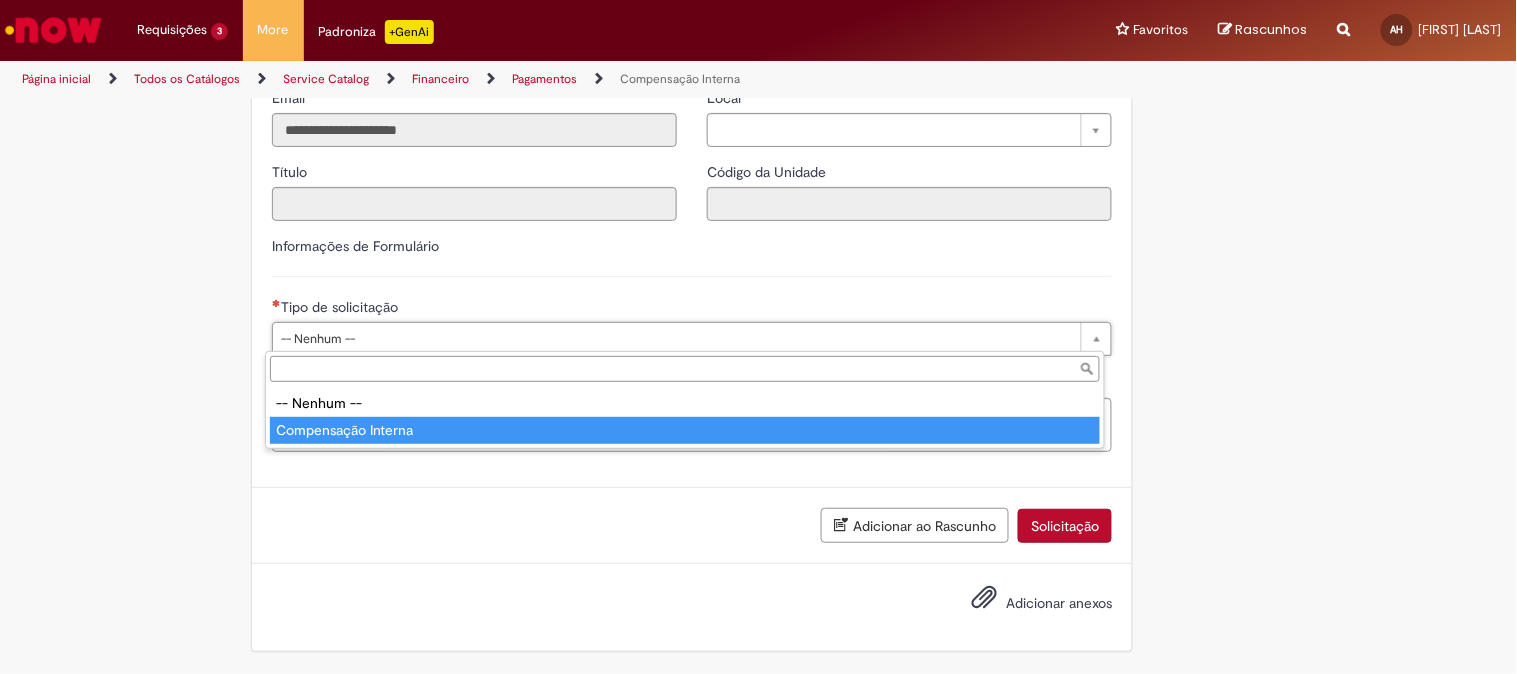 type on "**********" 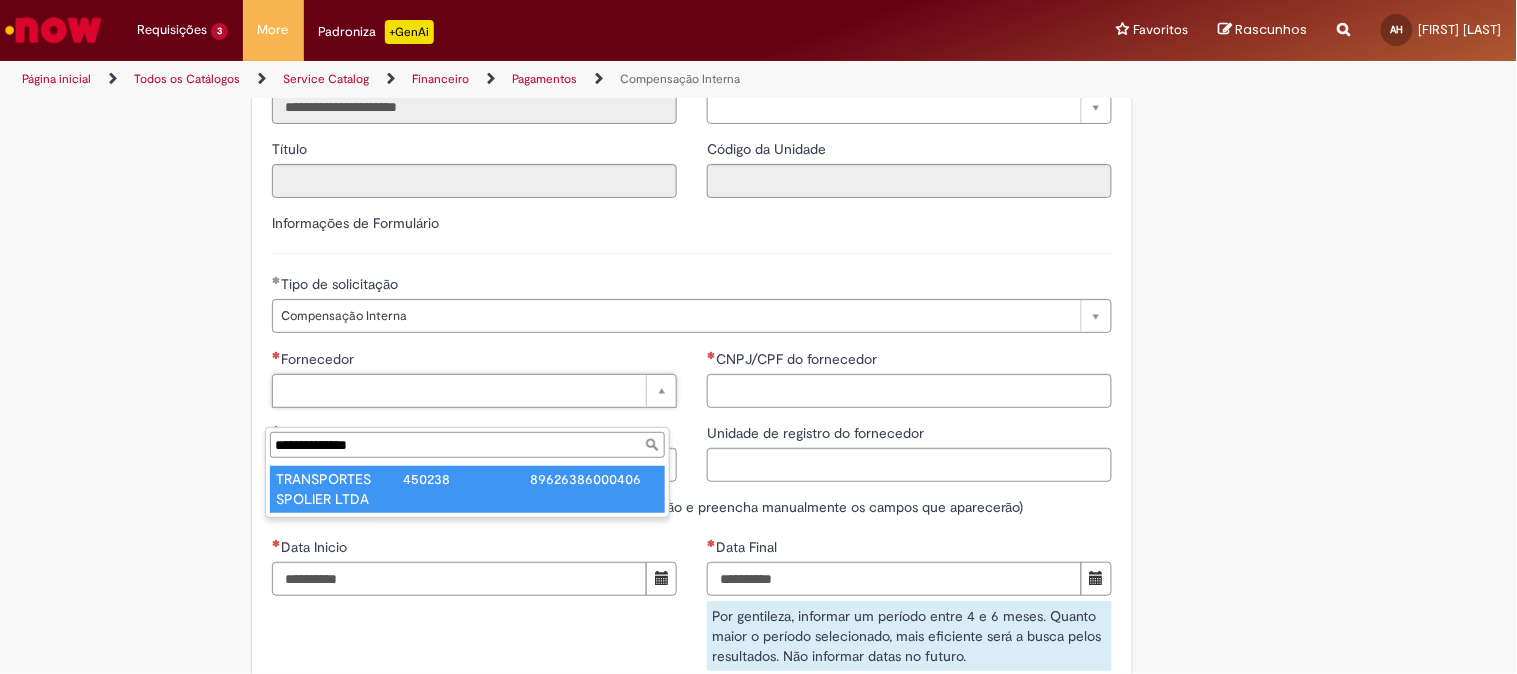 type on "**********" 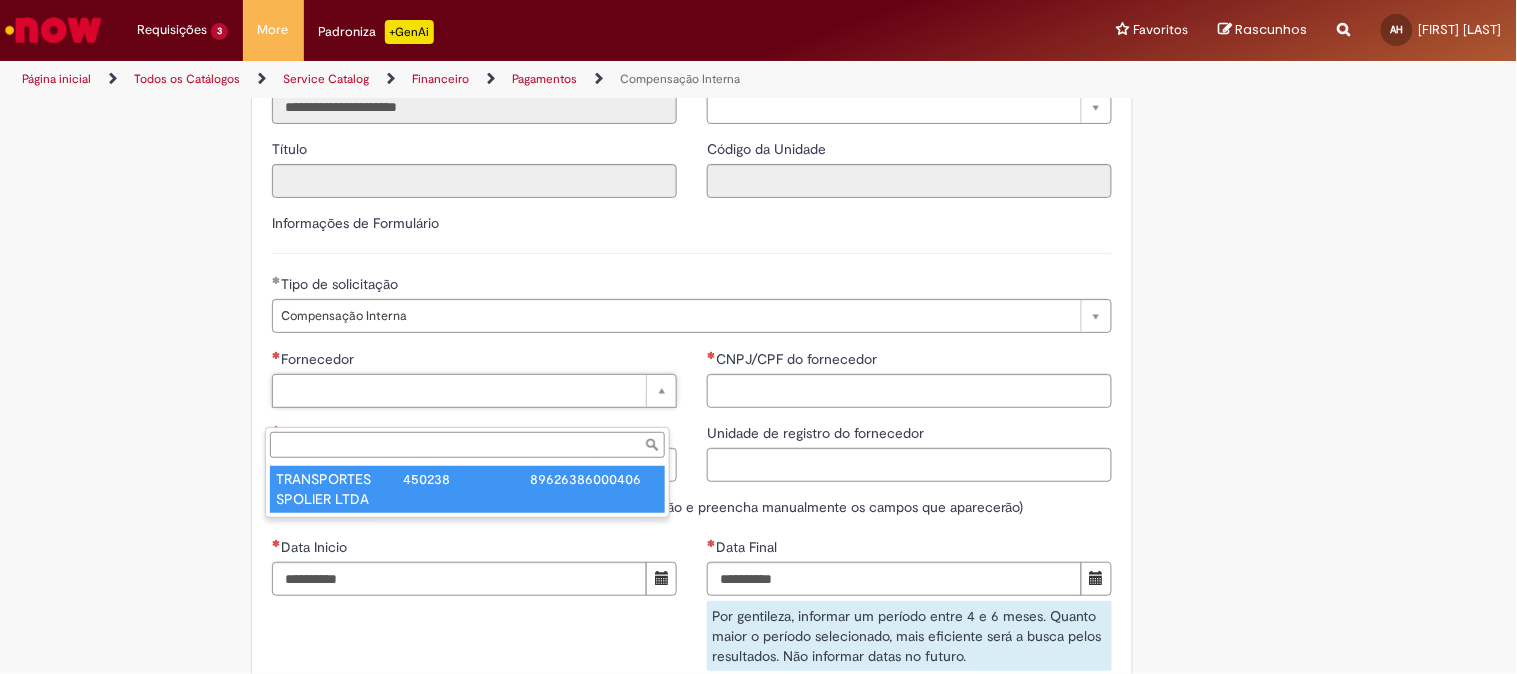 type on "******" 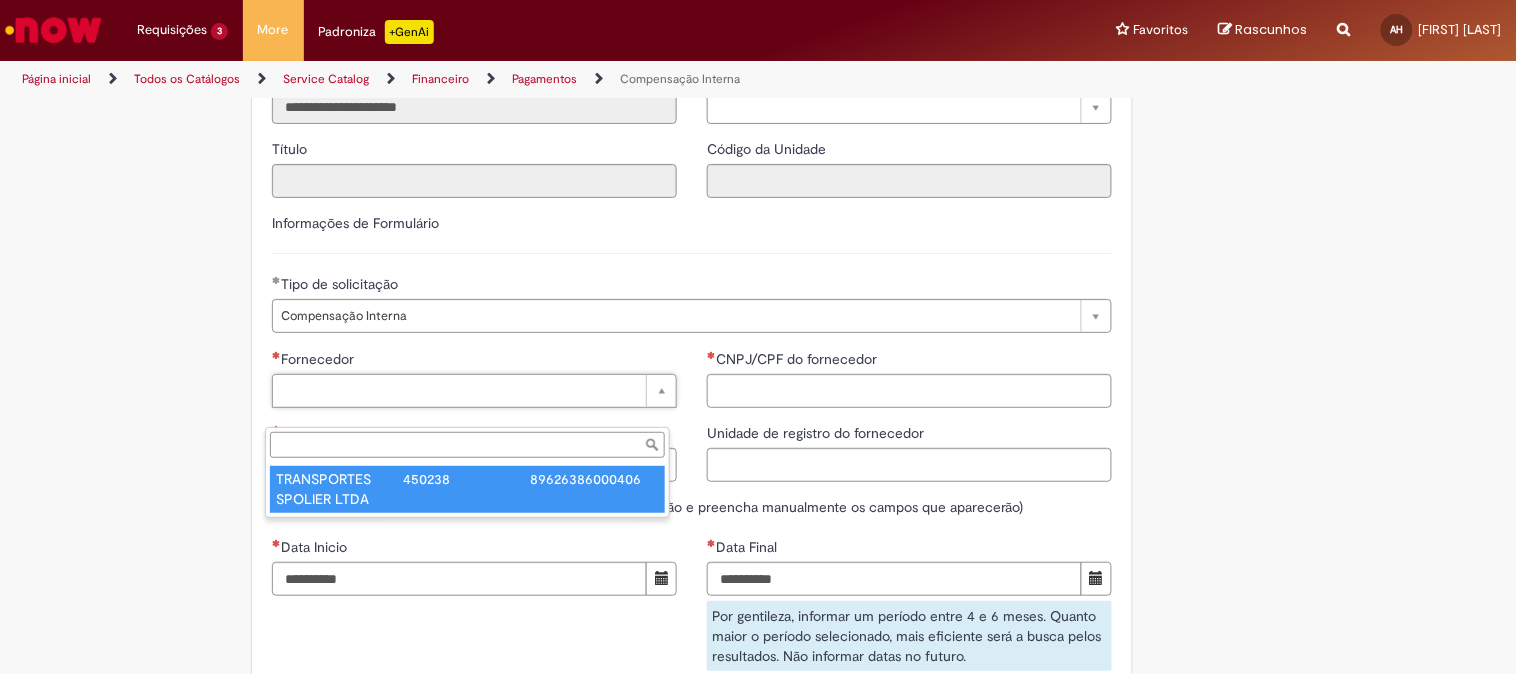 type on "**********" 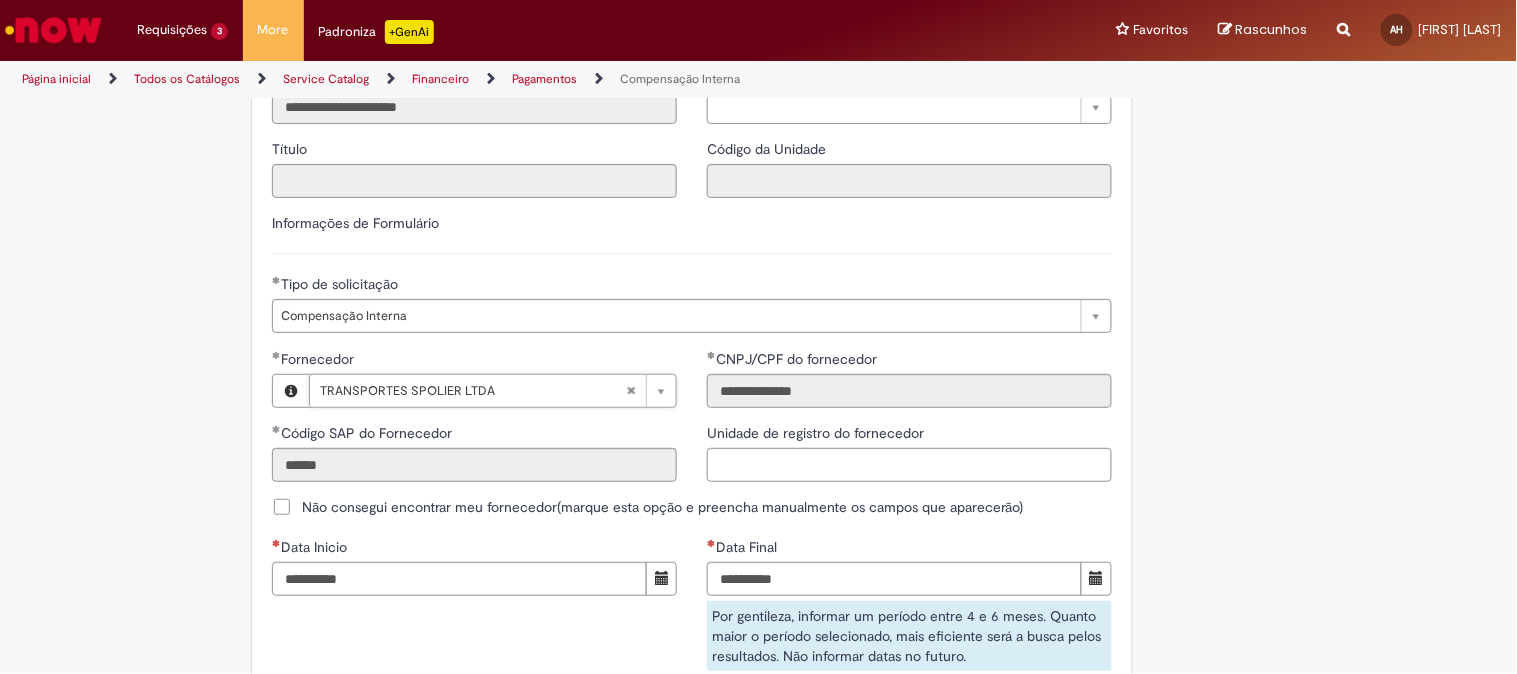 scroll, scrollTop: 1128, scrollLeft: 0, axis: vertical 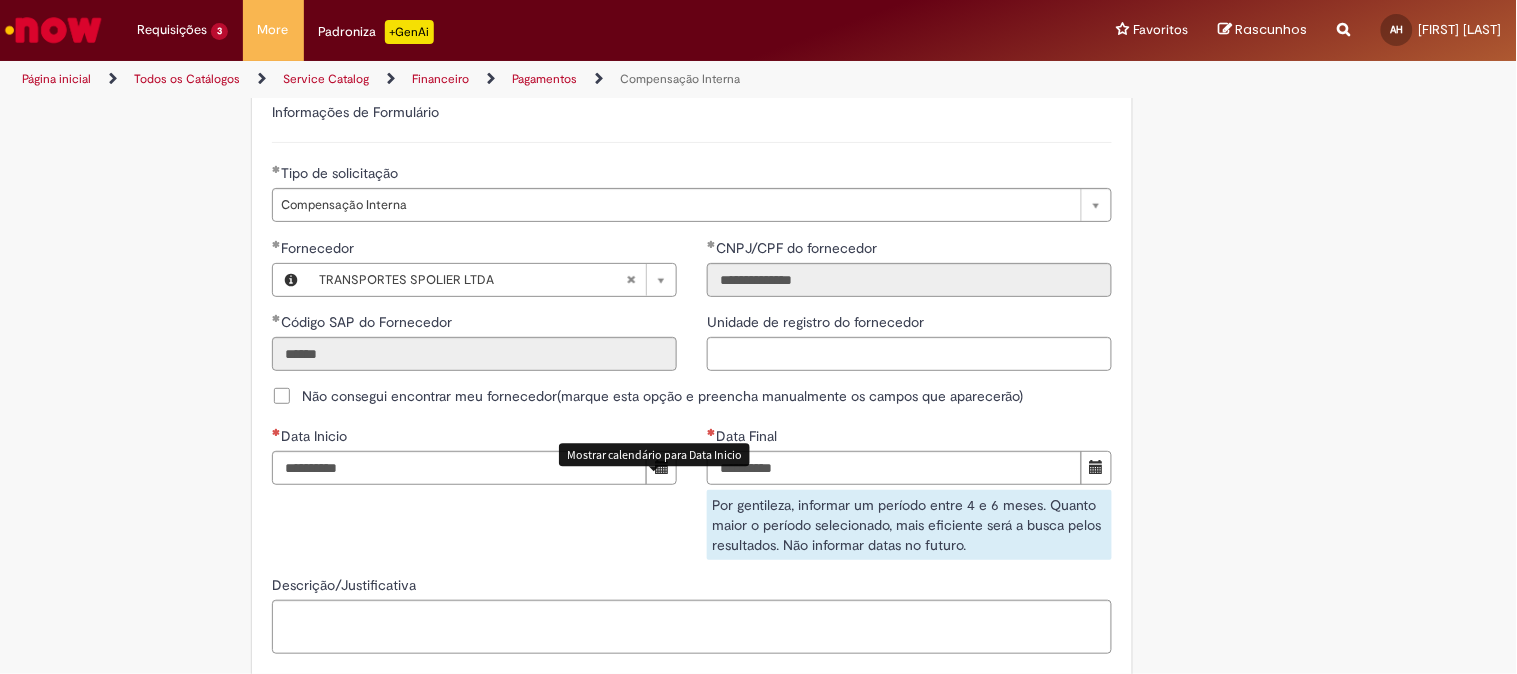 click at bounding box center [661, 468] 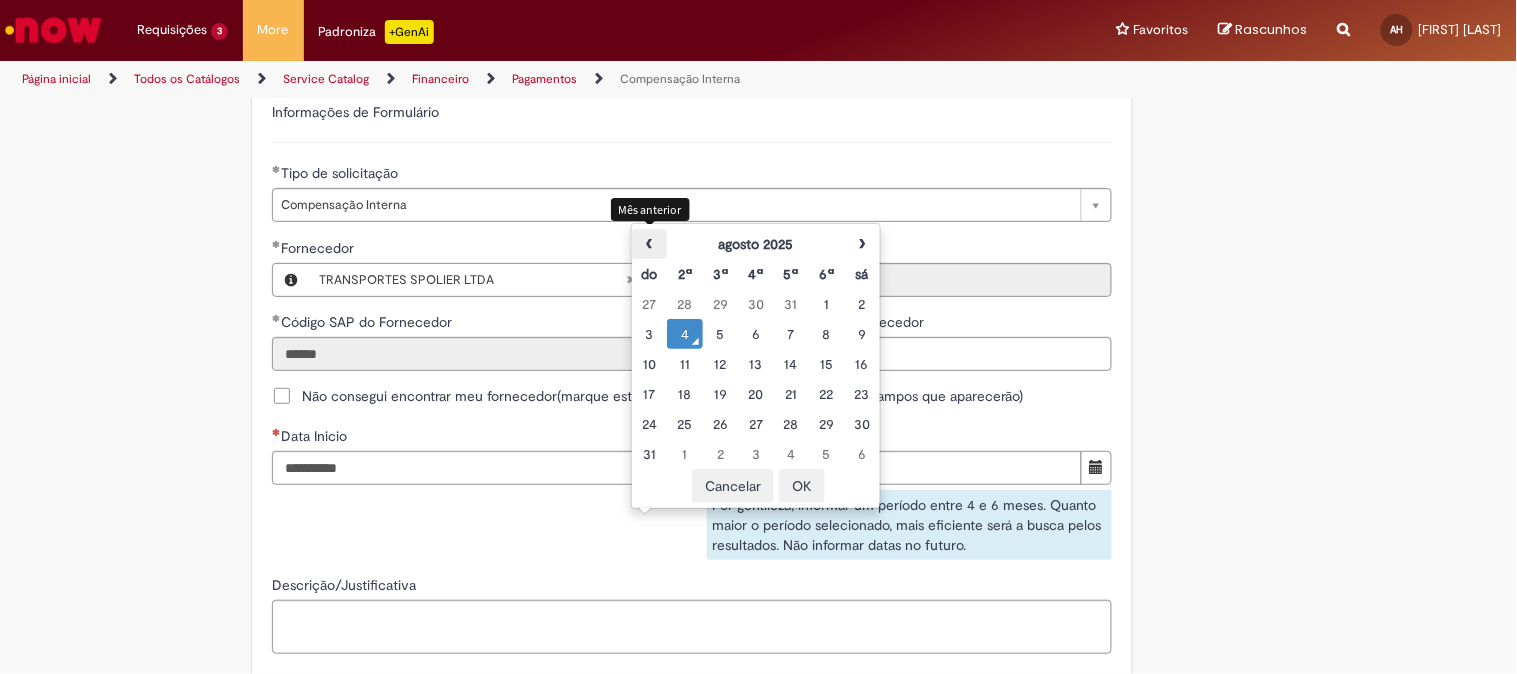 click on "‹" at bounding box center [649, 244] 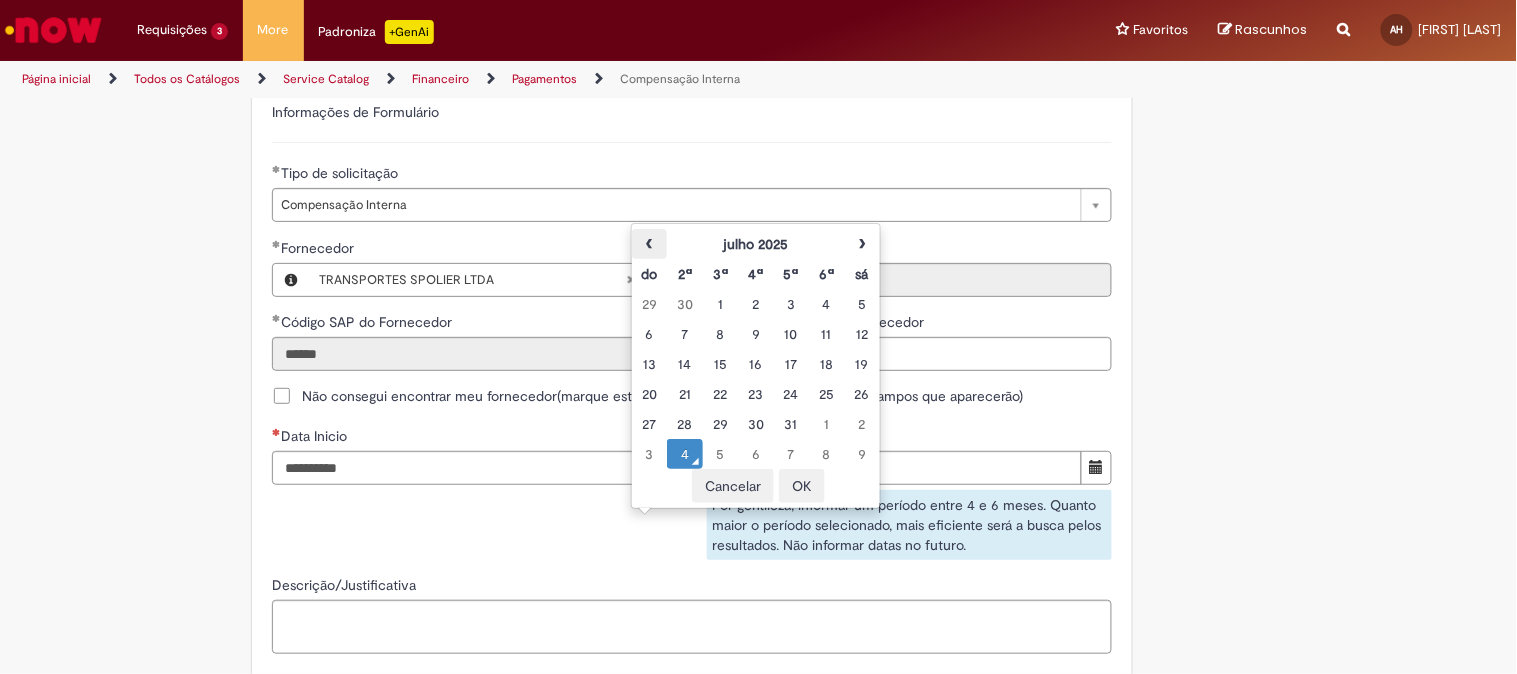 click on "‹" at bounding box center [649, 244] 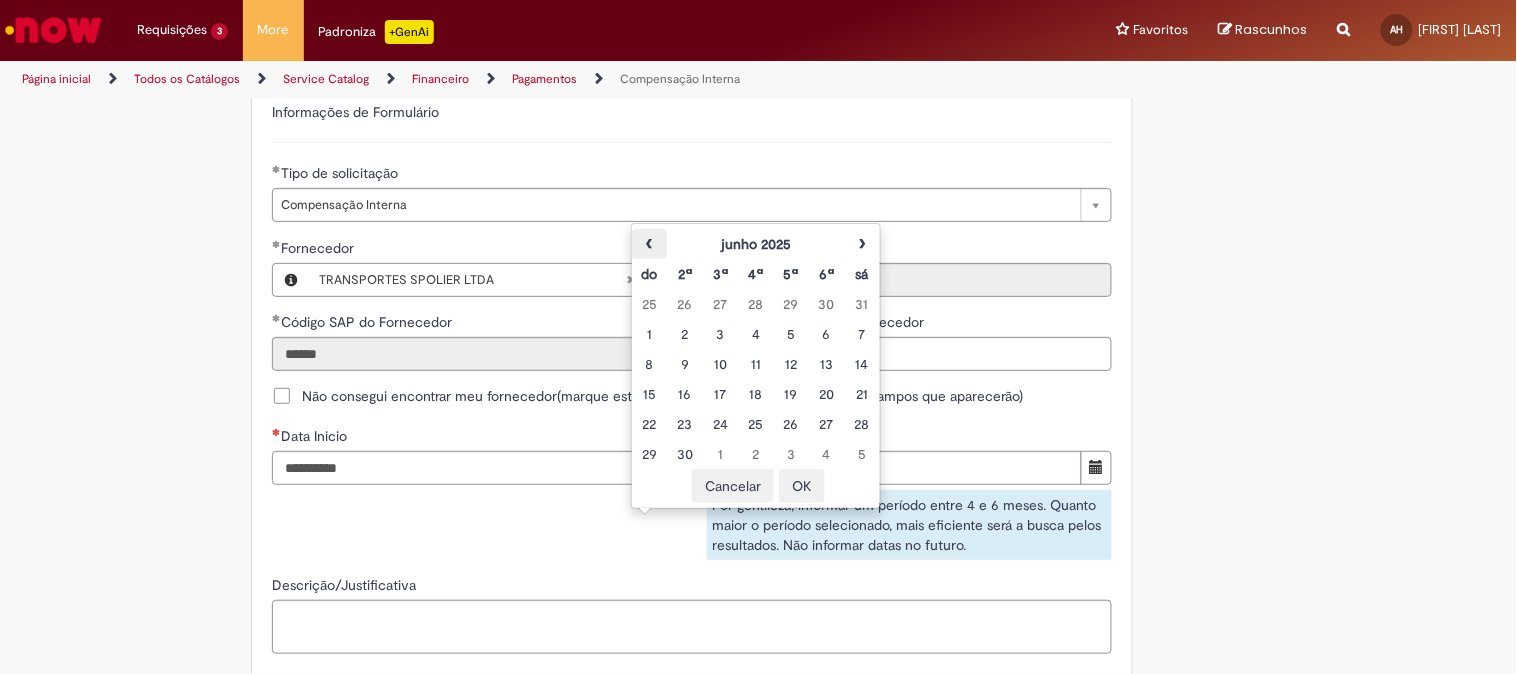 click on "‹" at bounding box center (649, 244) 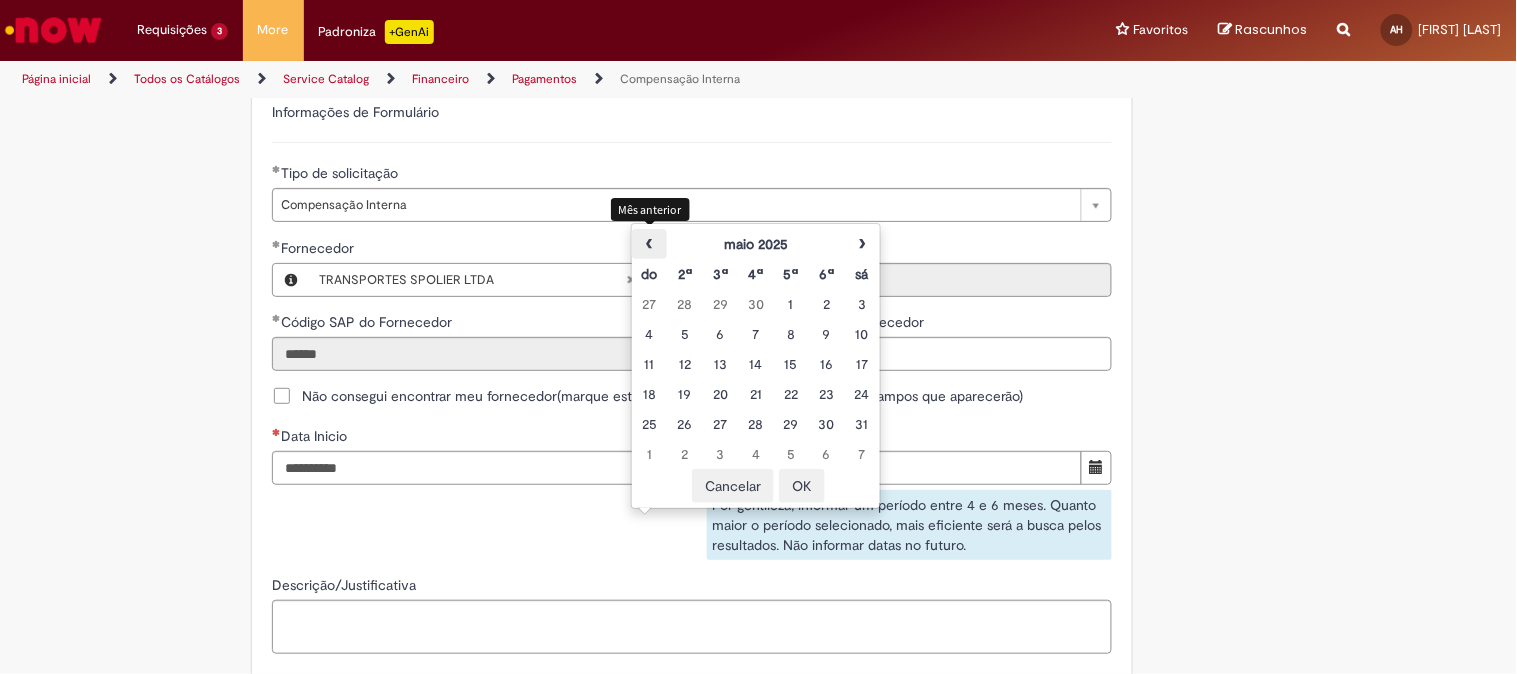 click on "‹" at bounding box center (649, 244) 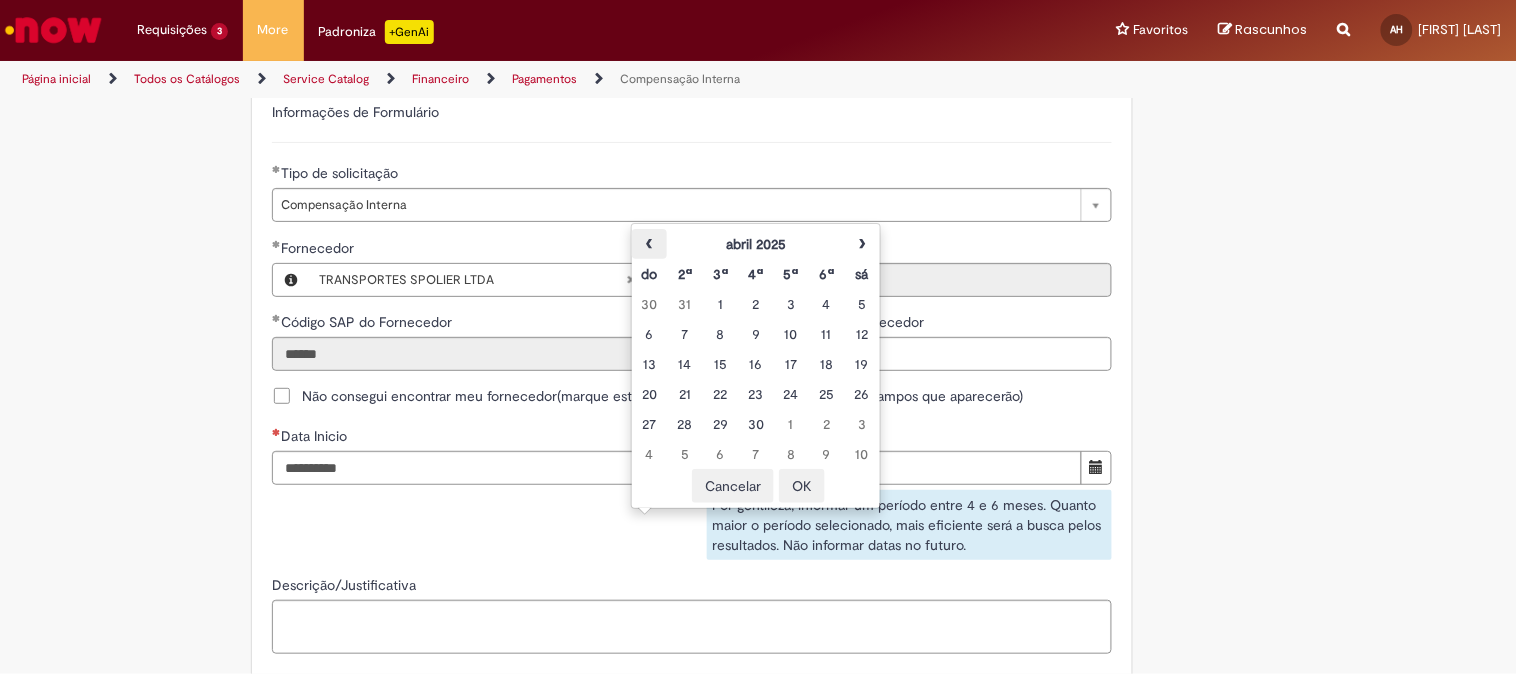 click on "‹" at bounding box center (649, 244) 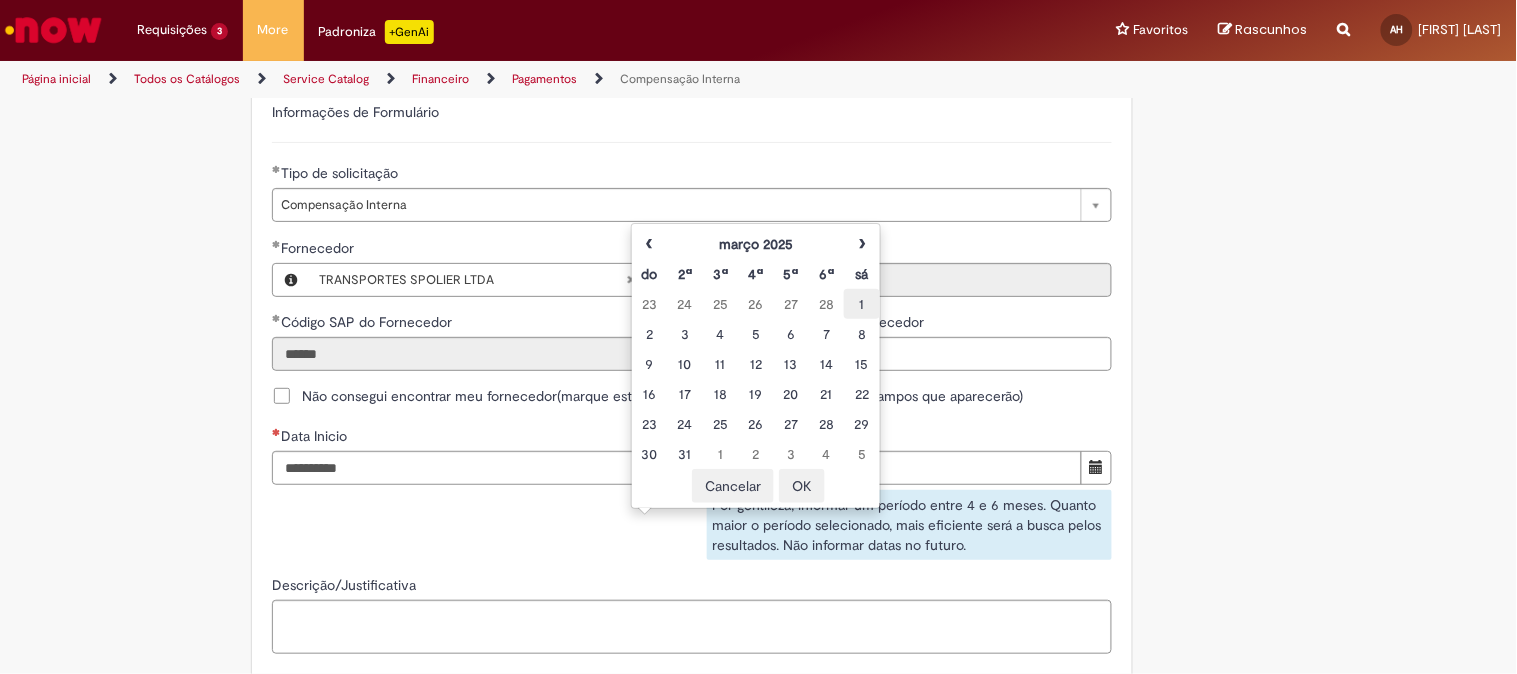 click on "1" at bounding box center [861, 304] 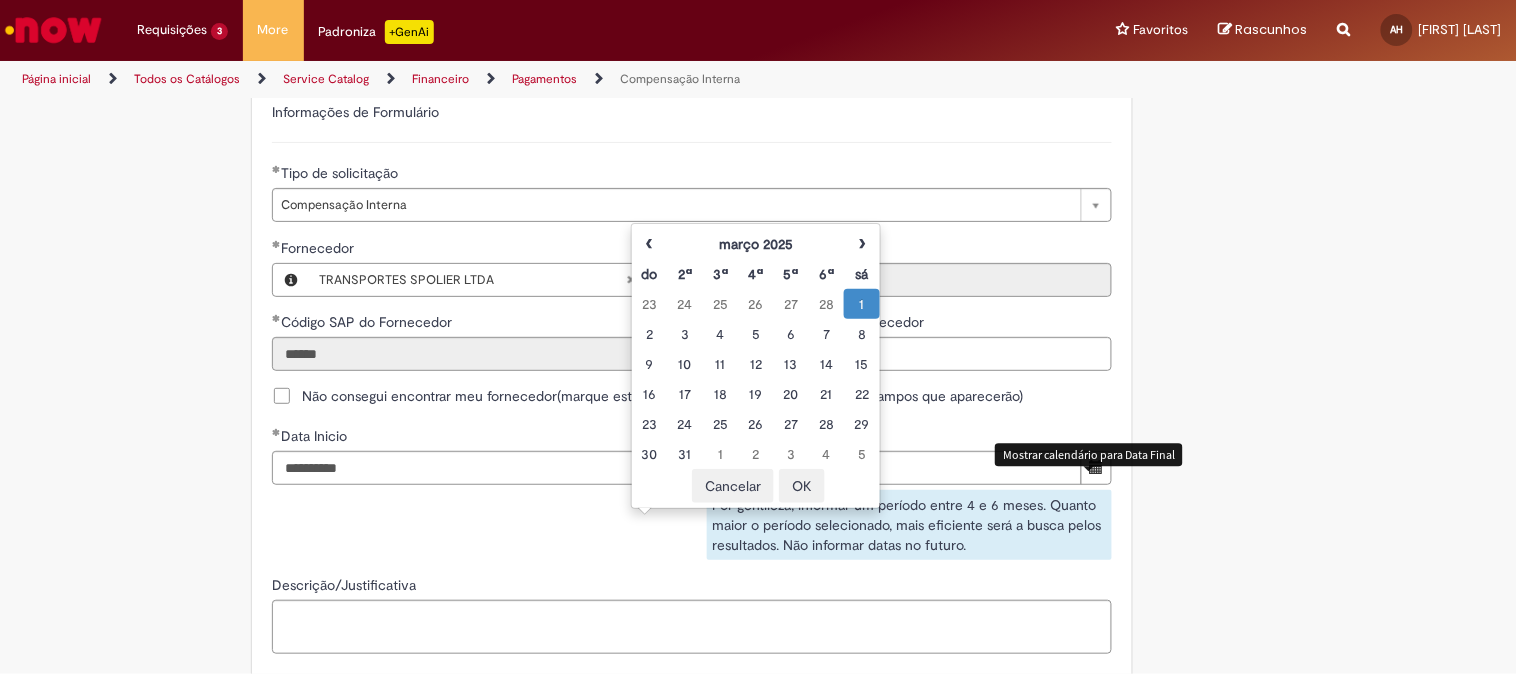 click at bounding box center [1096, 468] 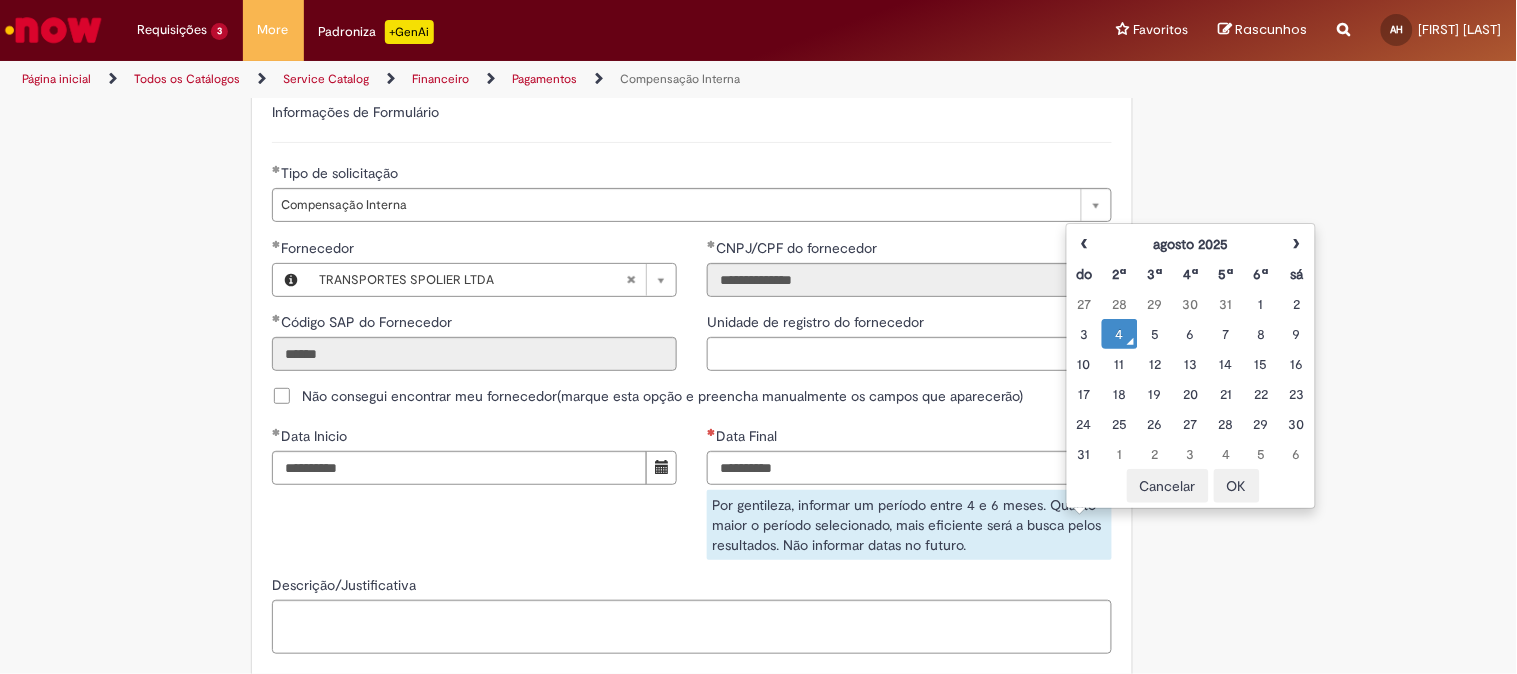 click on "4" at bounding box center [1119, 334] 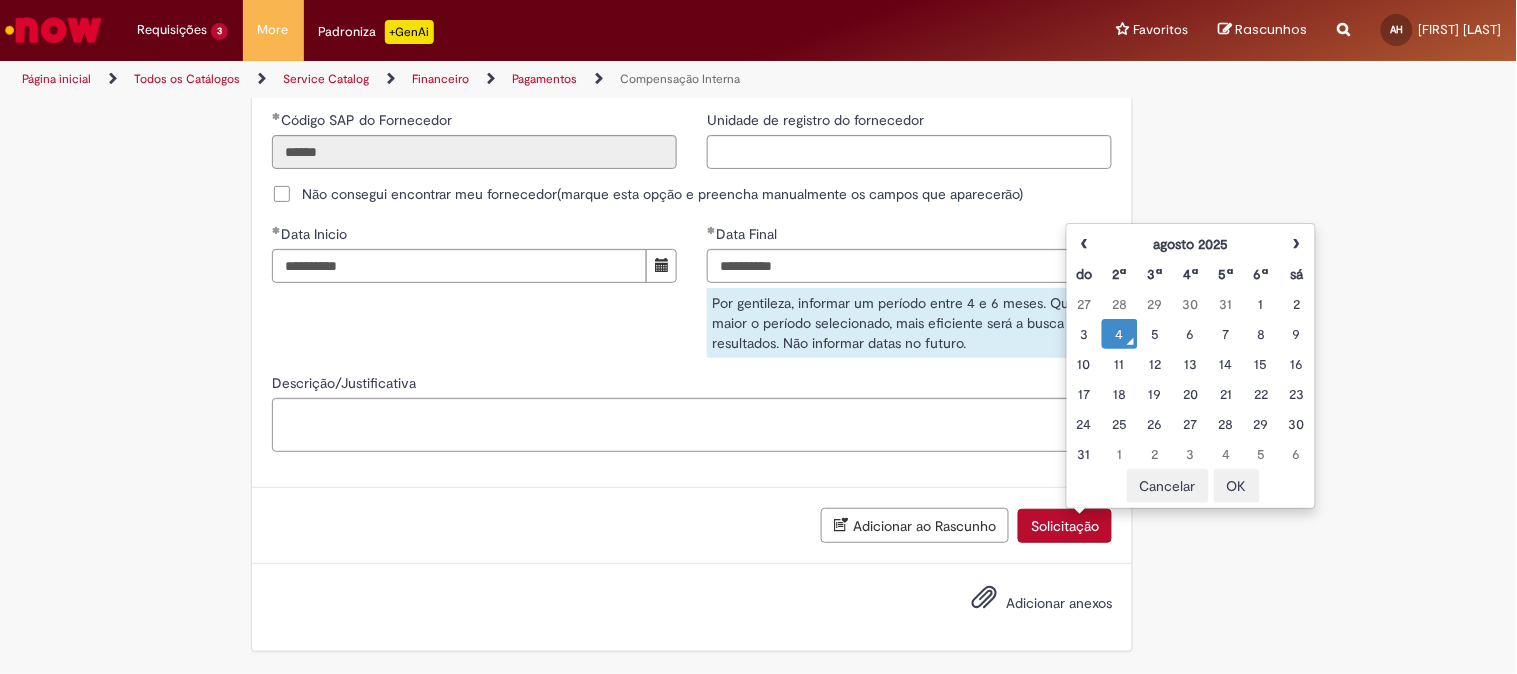 scroll, scrollTop: 1351, scrollLeft: 0, axis: vertical 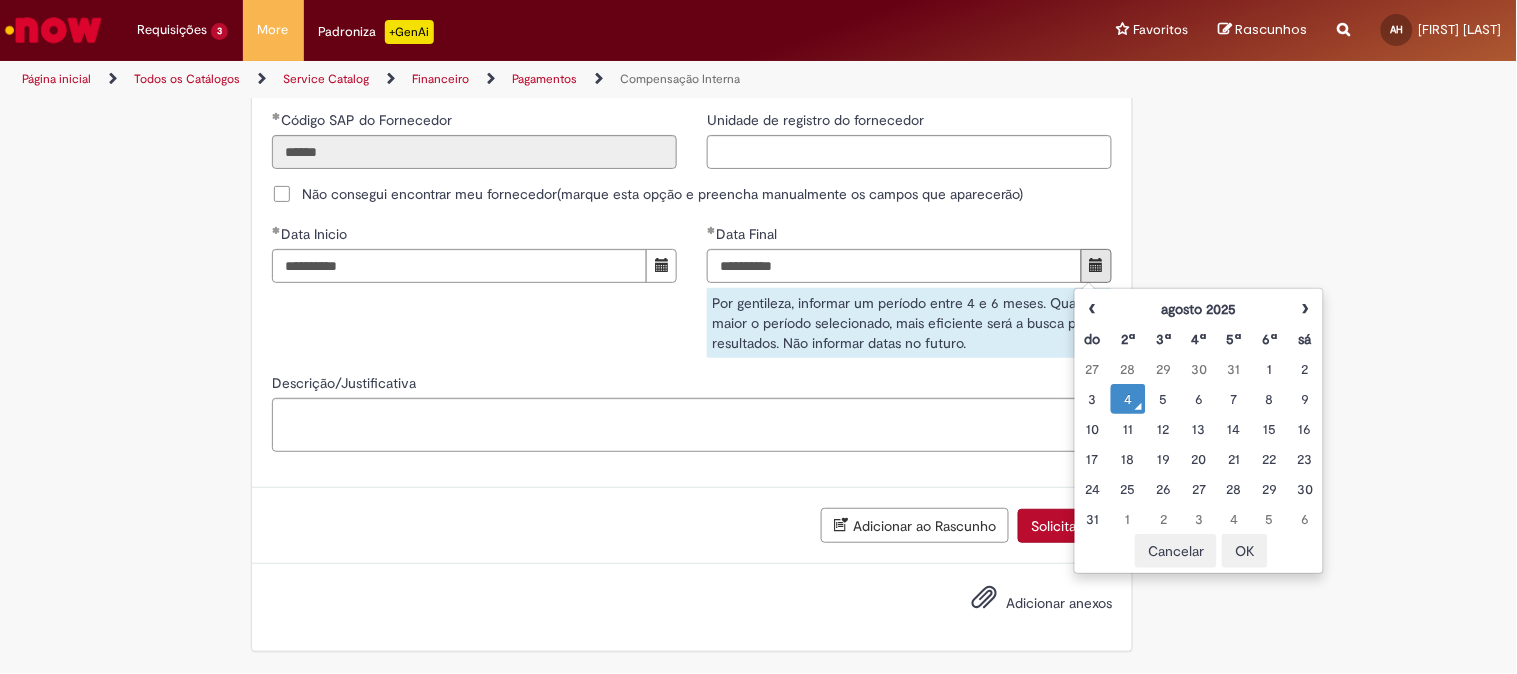 click on "**********" at bounding box center [692, 298] 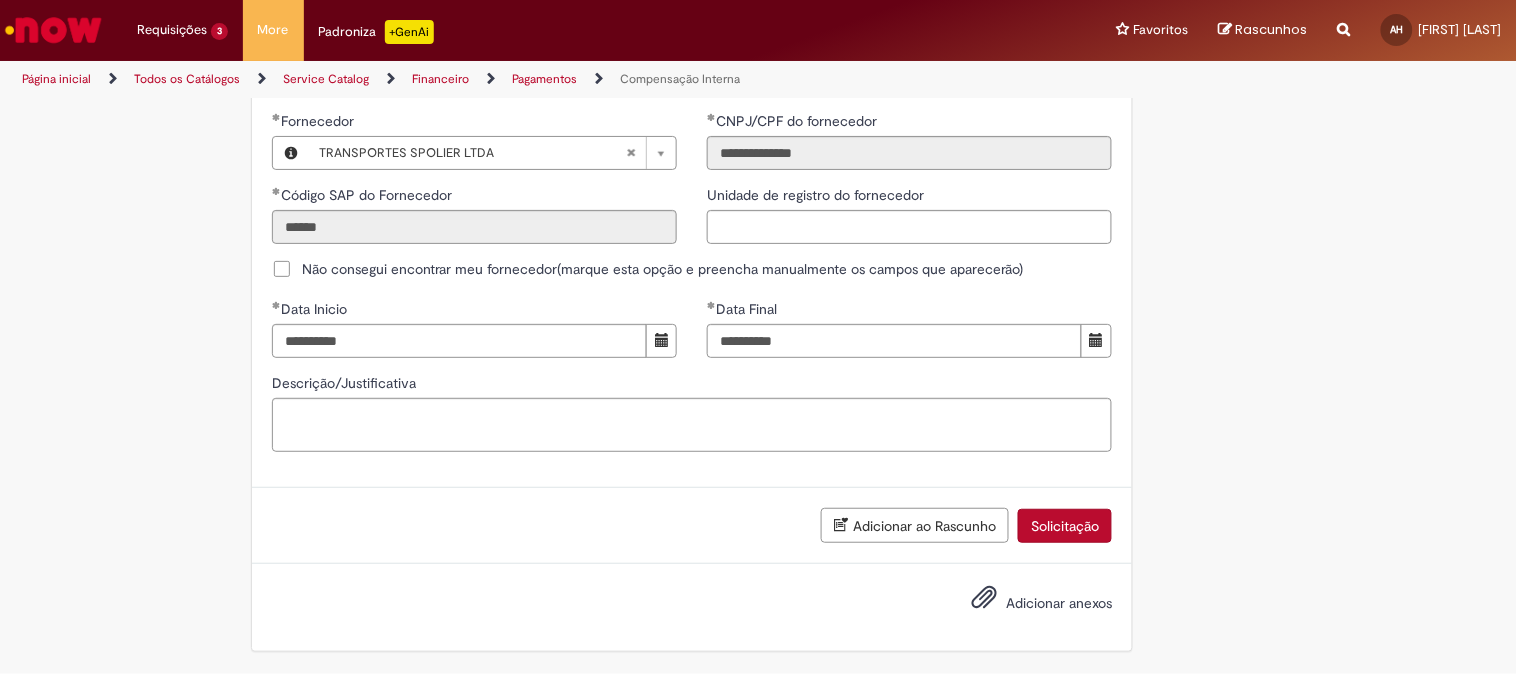 click on "Solicitação" at bounding box center [1065, 526] 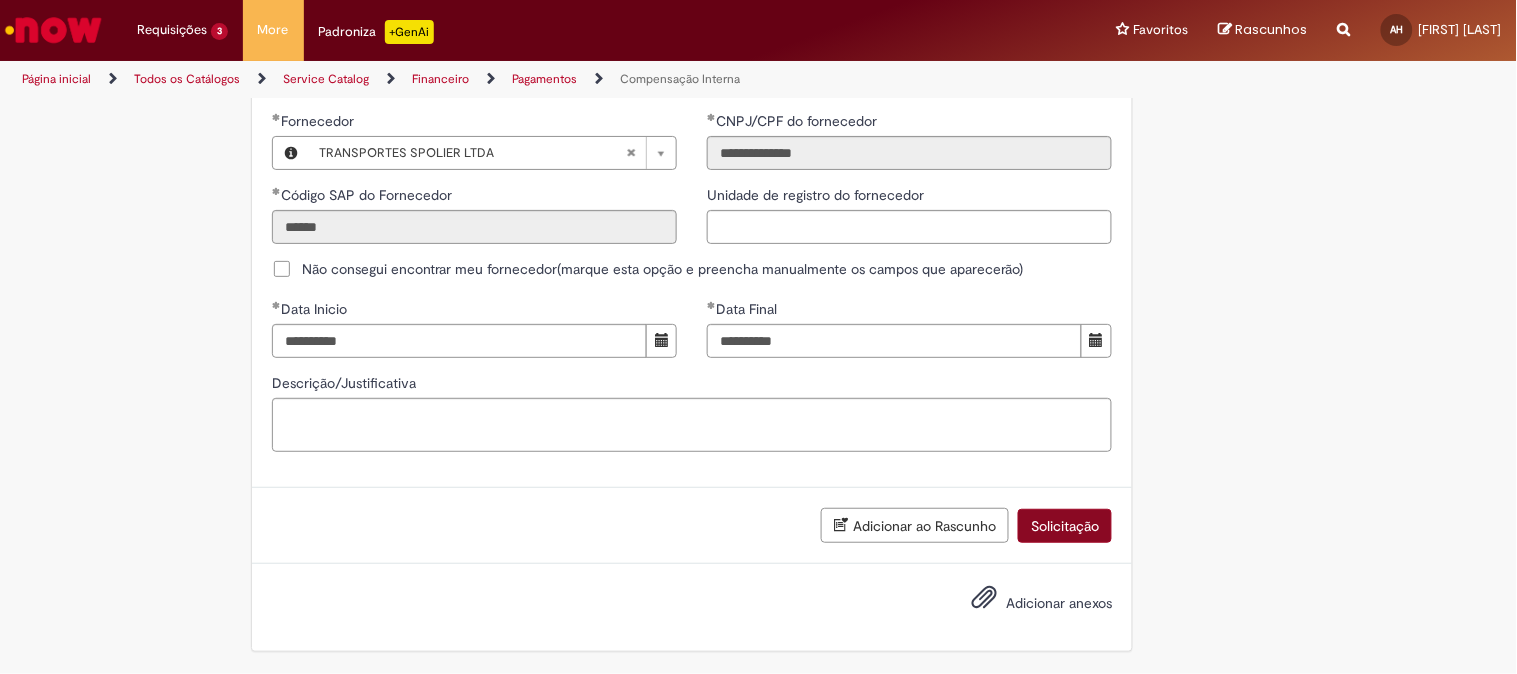 scroll, scrollTop: 1233, scrollLeft: 0, axis: vertical 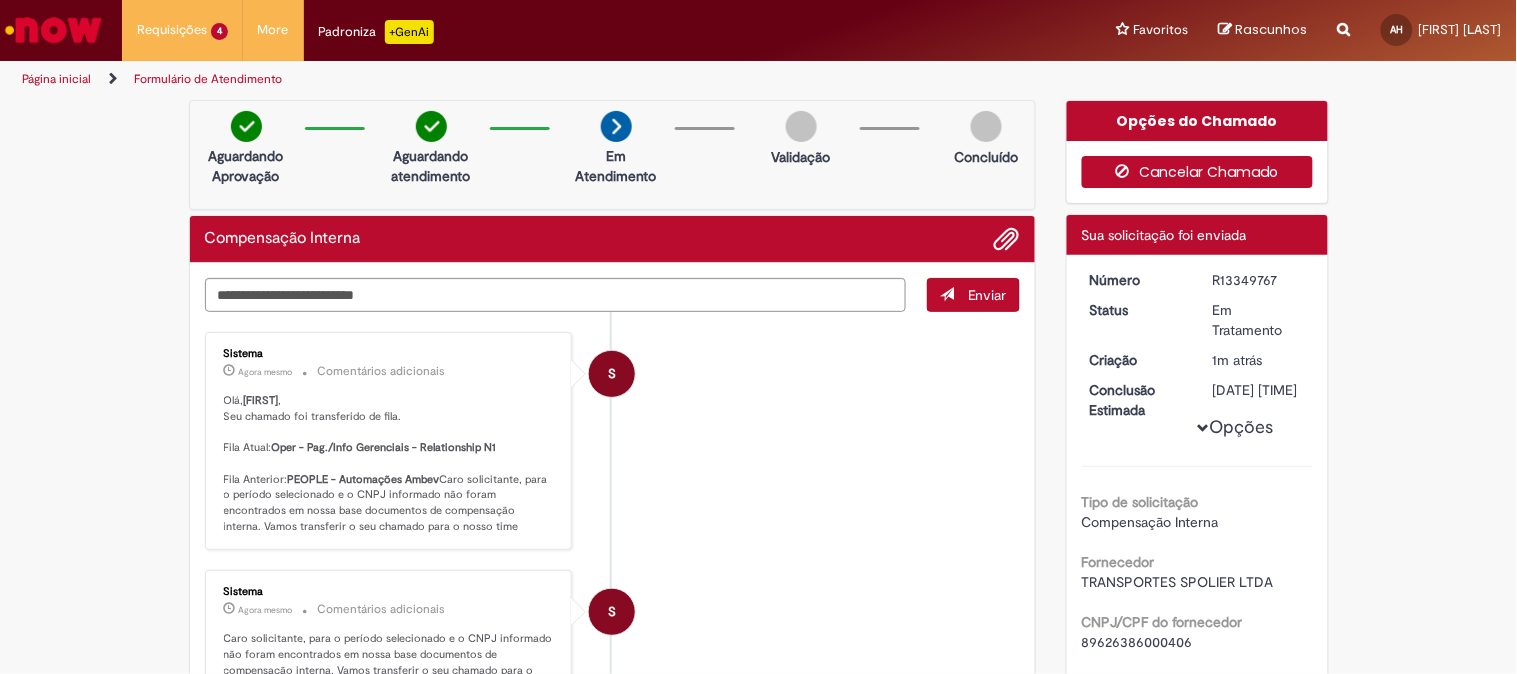 click on "Cancelar Chamado" at bounding box center [1197, 172] 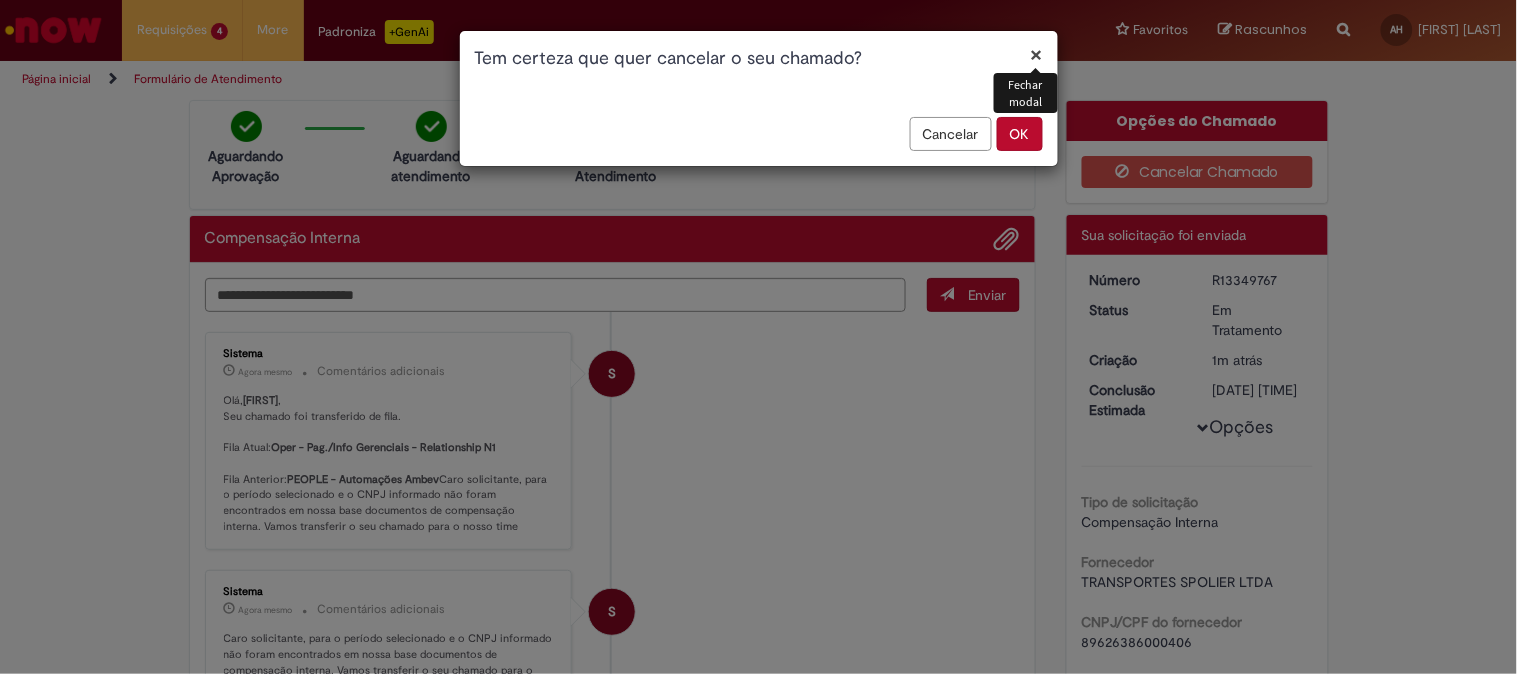 click on "OK" at bounding box center (1020, 134) 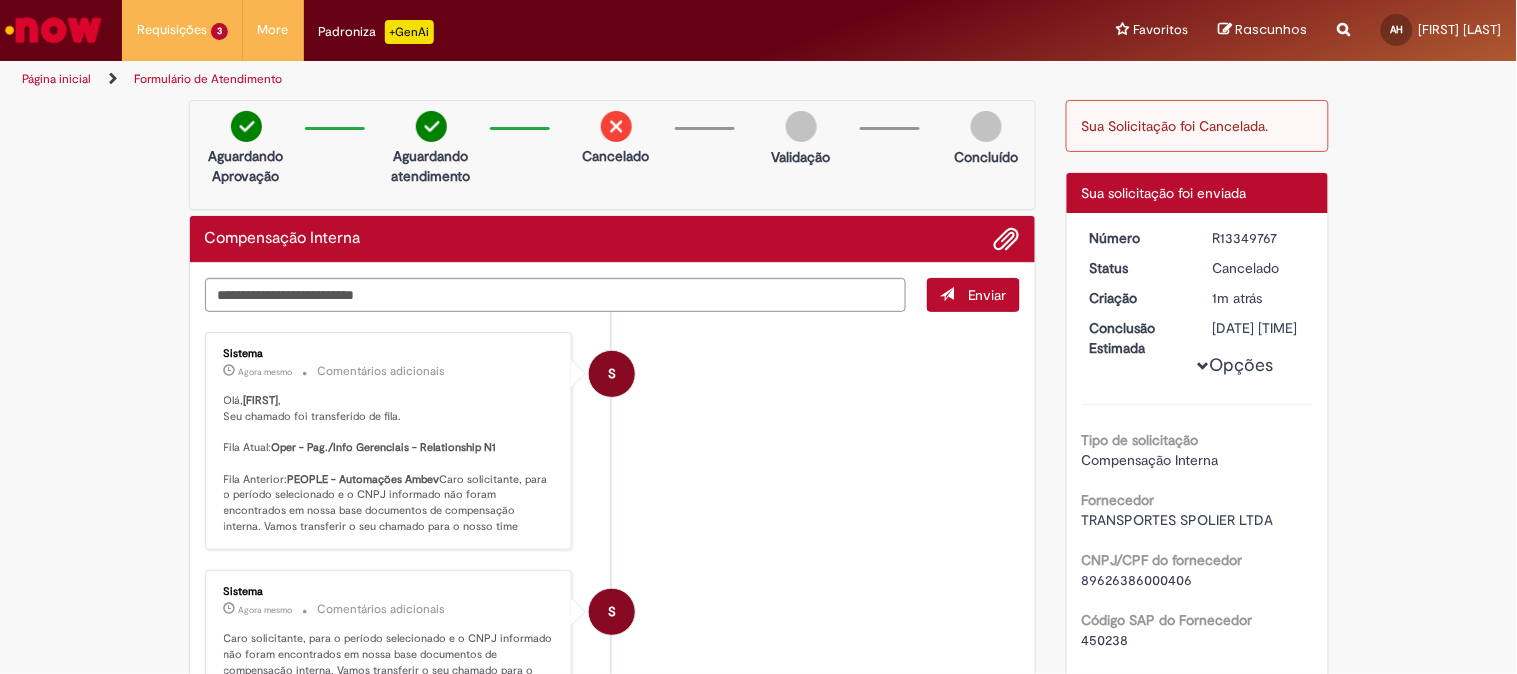 click at bounding box center (53, 30) 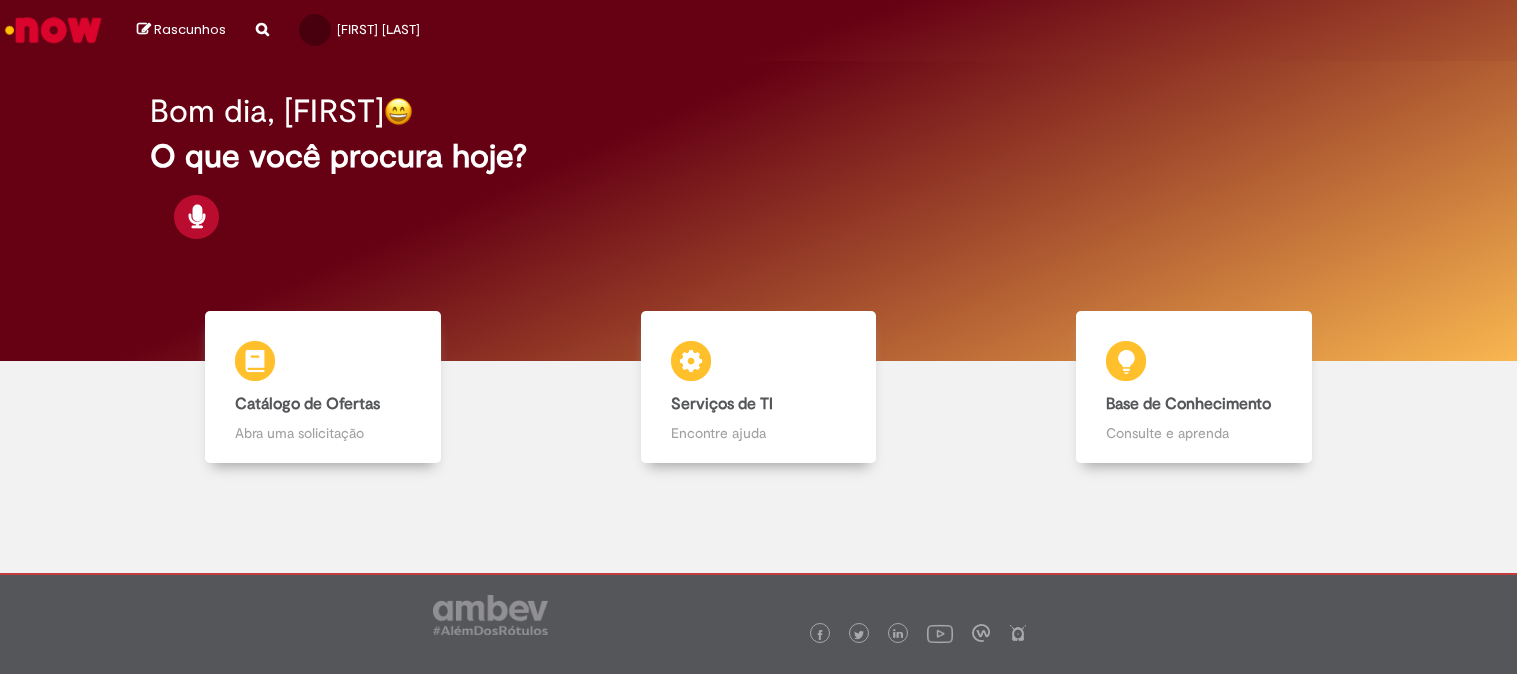 scroll, scrollTop: 0, scrollLeft: 0, axis: both 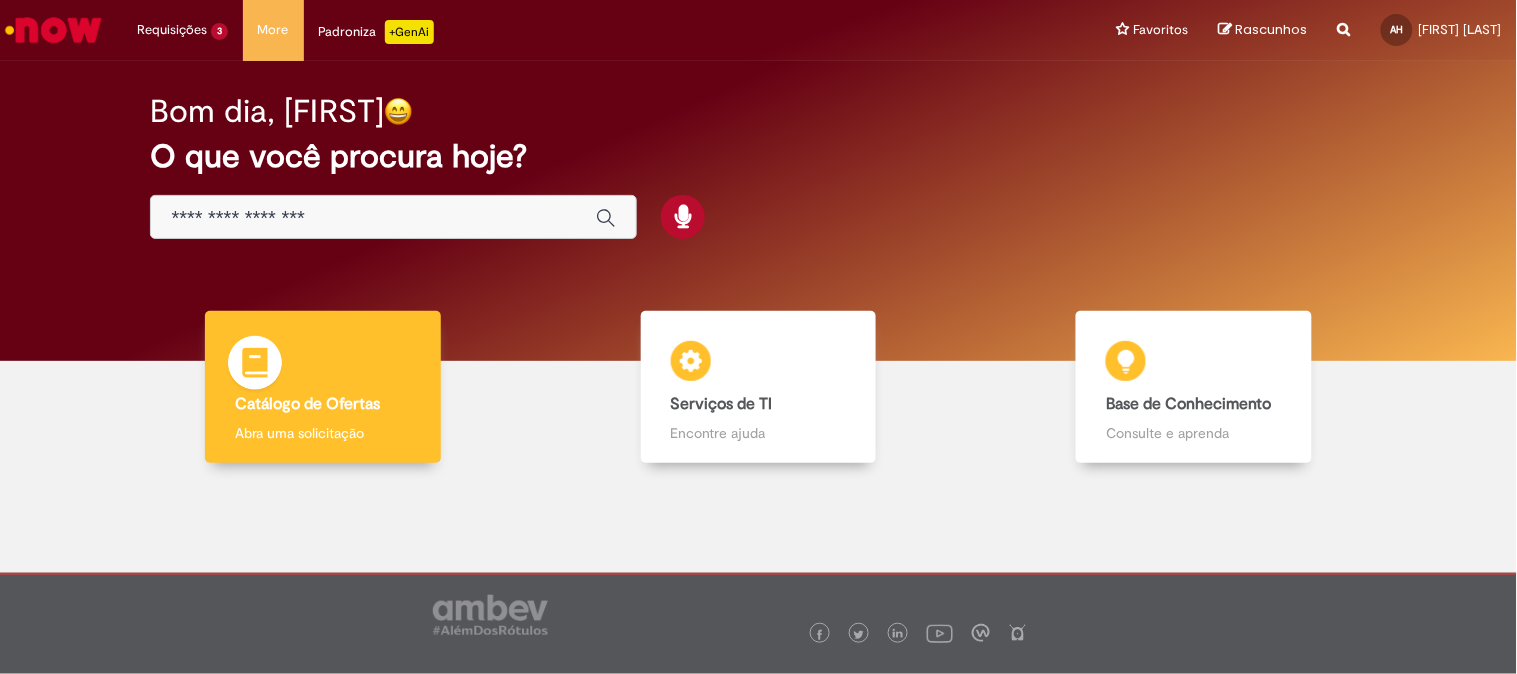 click on "Catálogo de Ofertas
Catálogo de Ofertas
Abra uma solicitação" at bounding box center (323, 387) 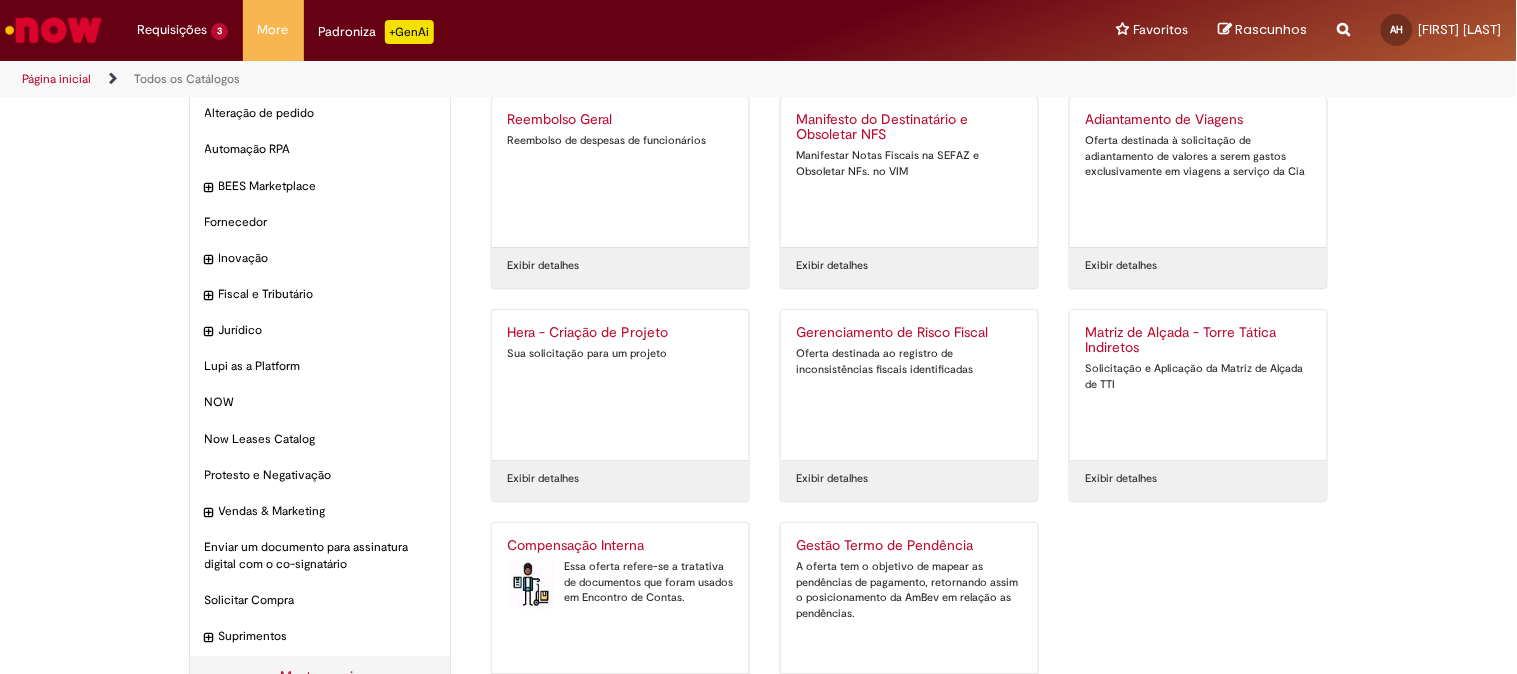 scroll, scrollTop: 124, scrollLeft: 0, axis: vertical 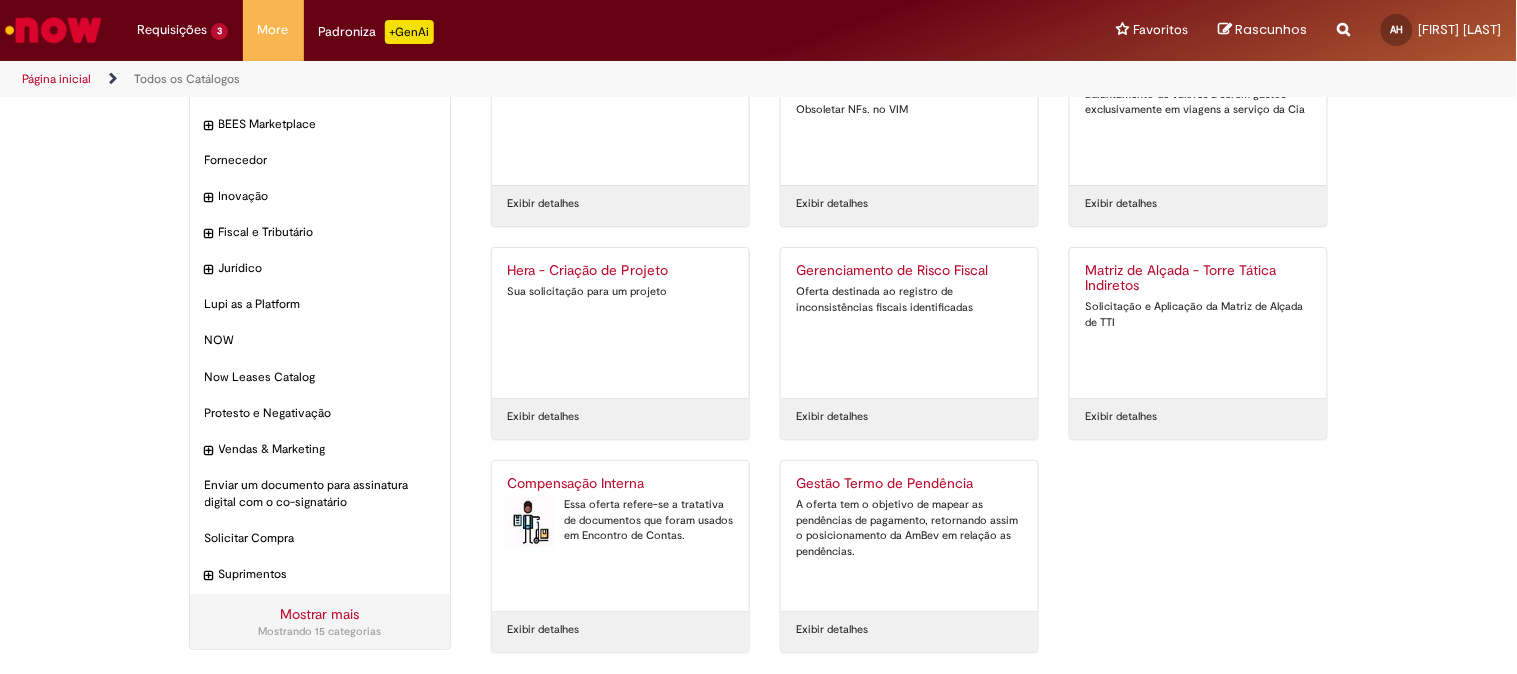click on "Compensação Interna" at bounding box center [620, 484] 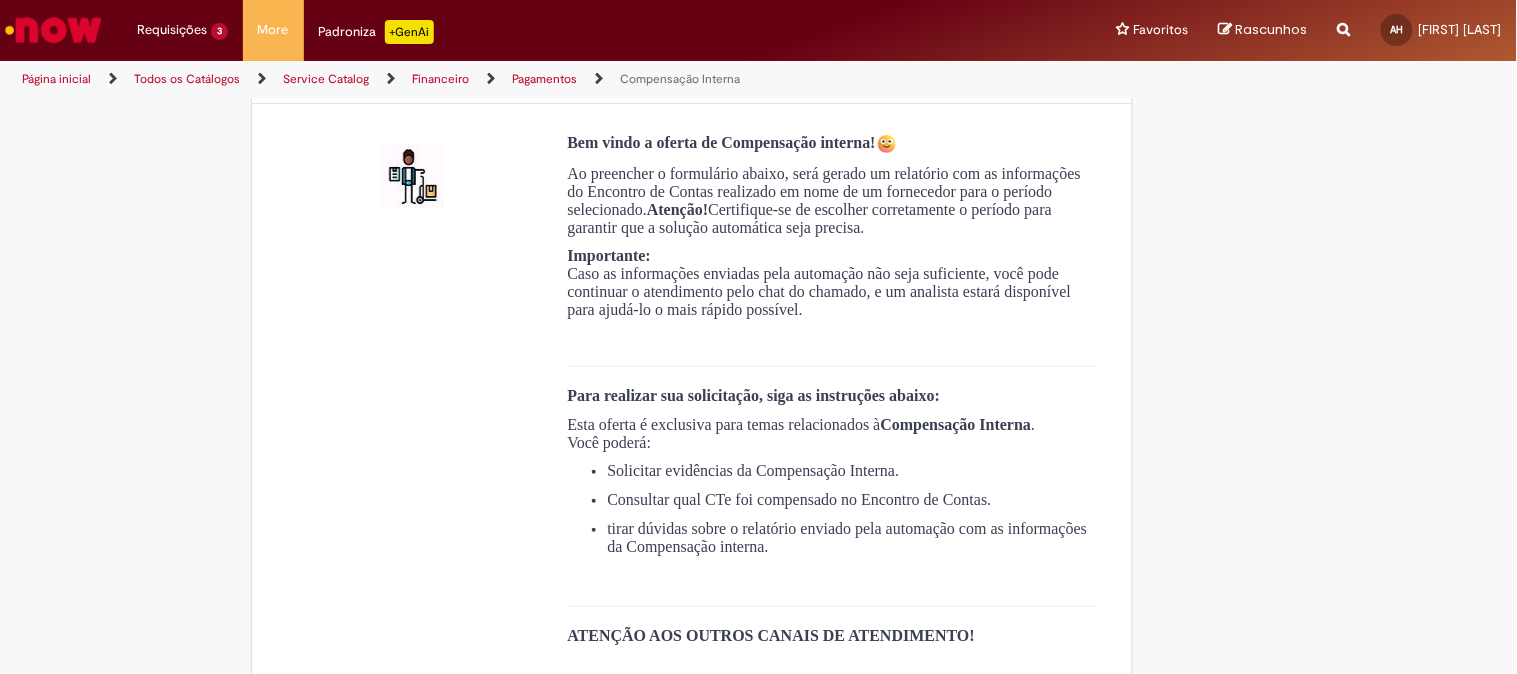 scroll, scrollTop: 0, scrollLeft: 0, axis: both 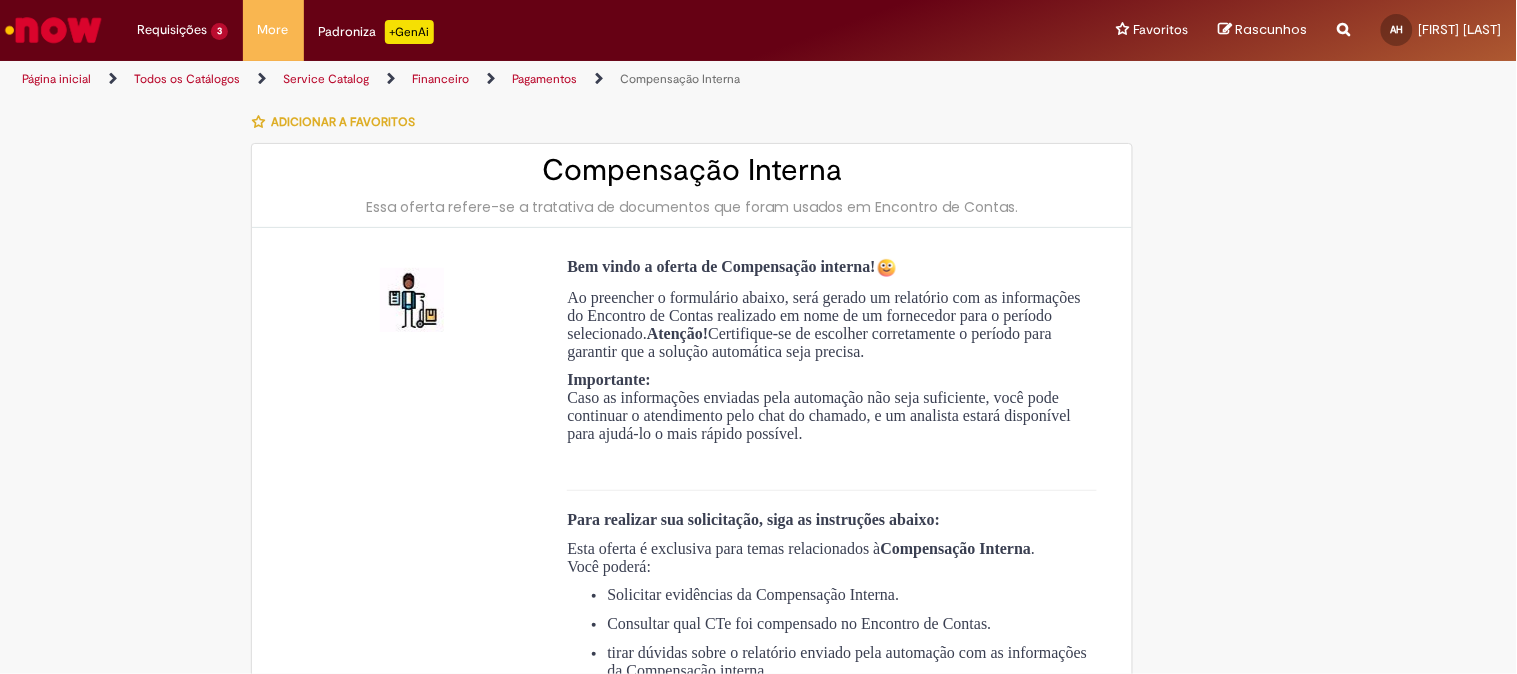 type on "**********" 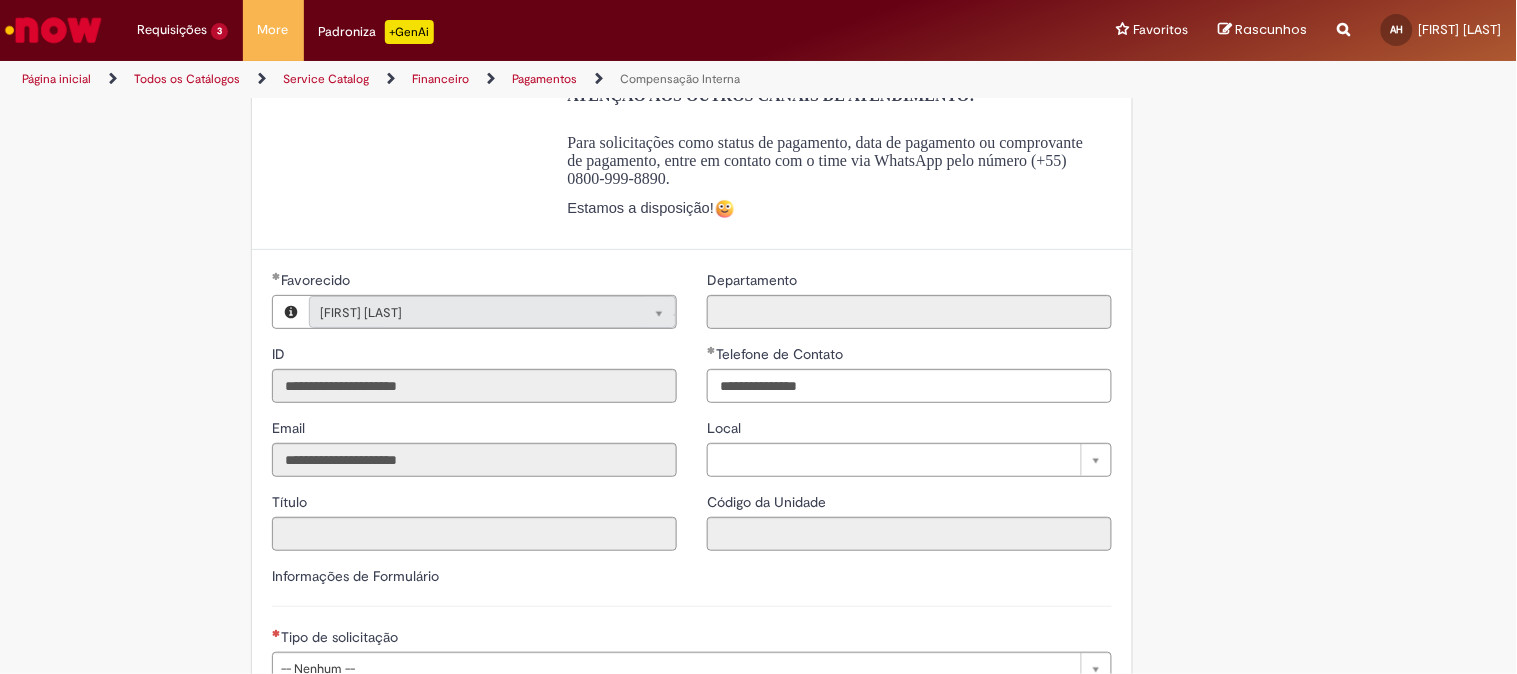 scroll, scrollTop: 666, scrollLeft: 0, axis: vertical 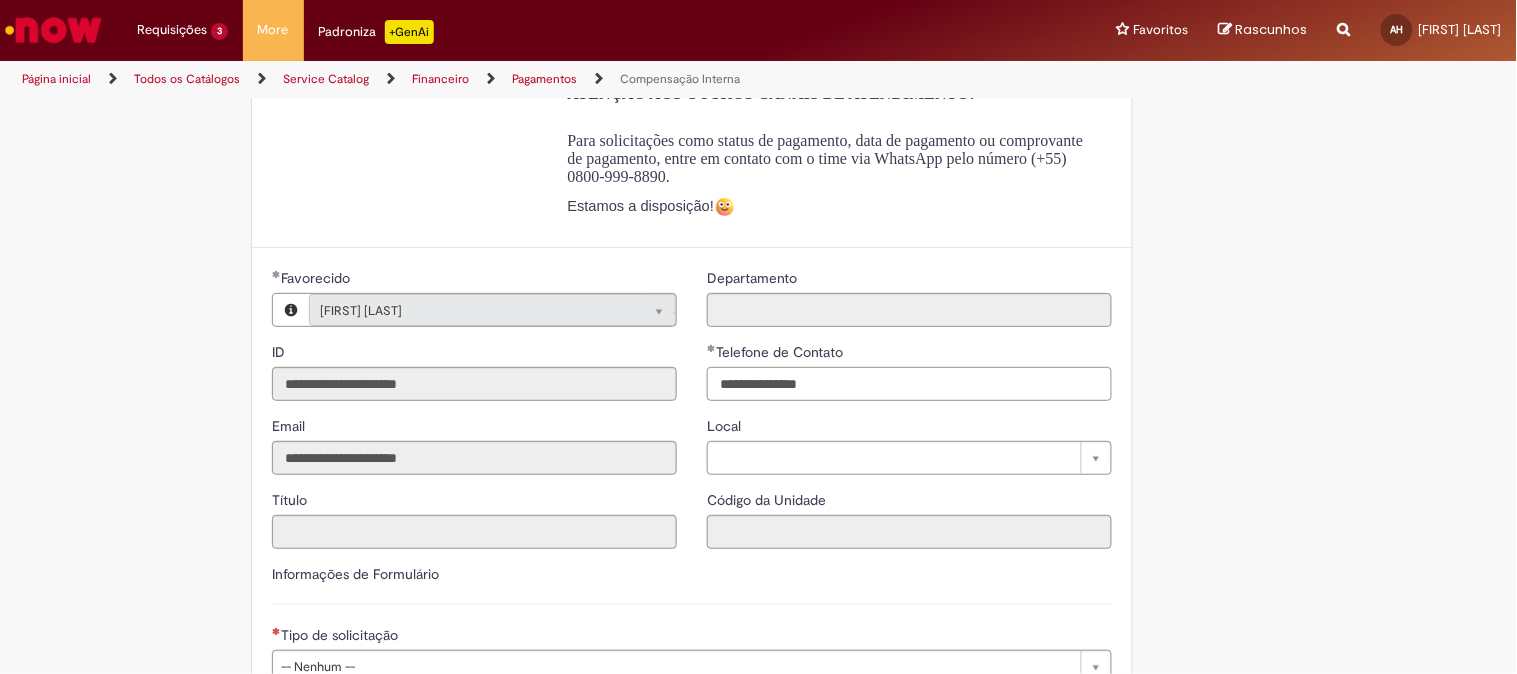 click on "**********" at bounding box center (909, 384) 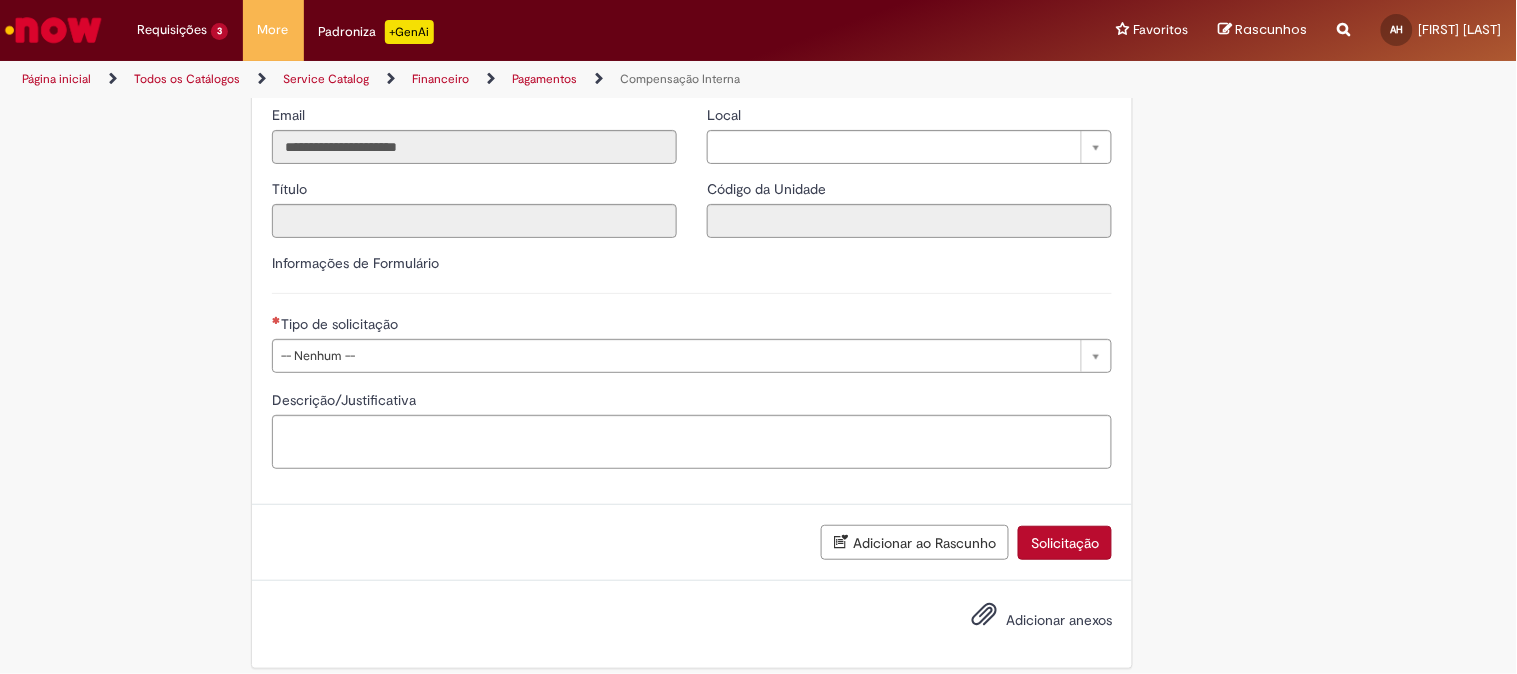 scroll, scrollTop: 1017, scrollLeft: 0, axis: vertical 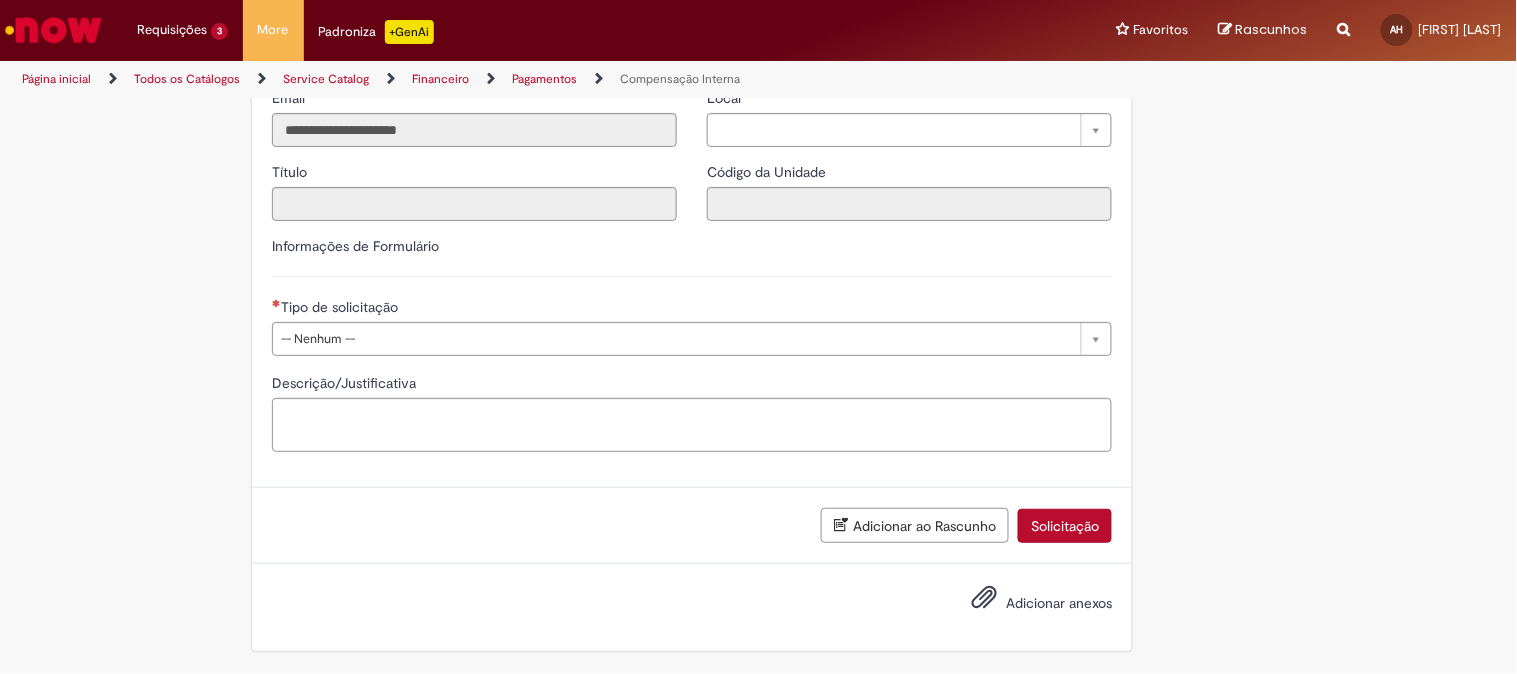 type on "**********" 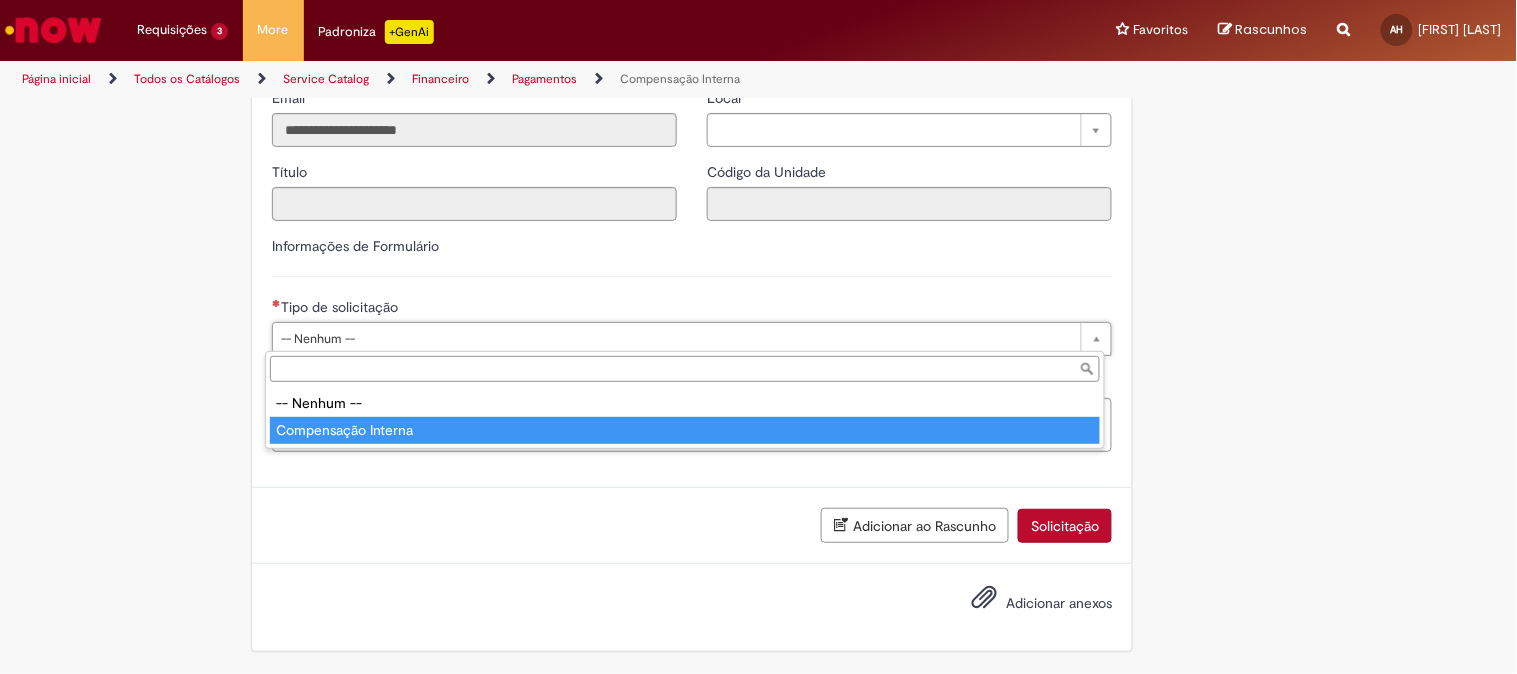 type on "**********" 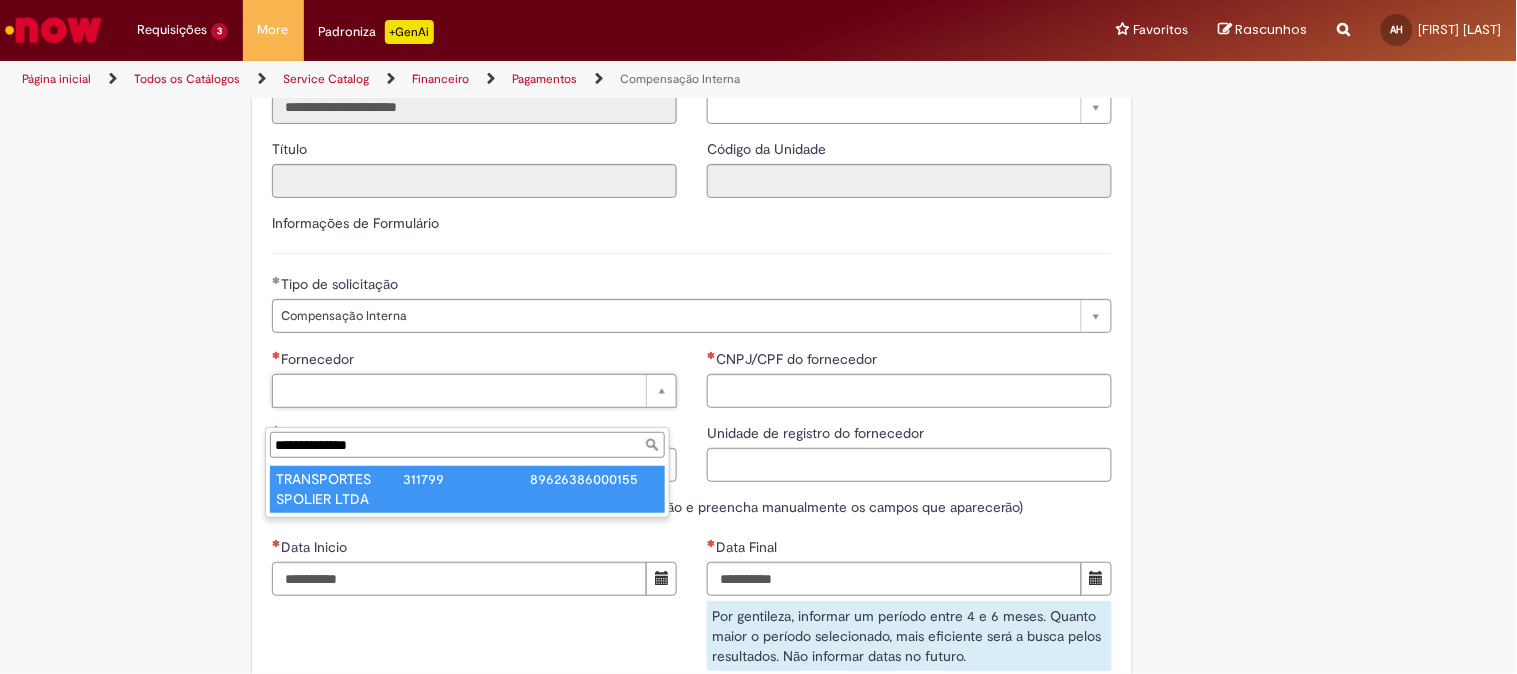 type on "**********" 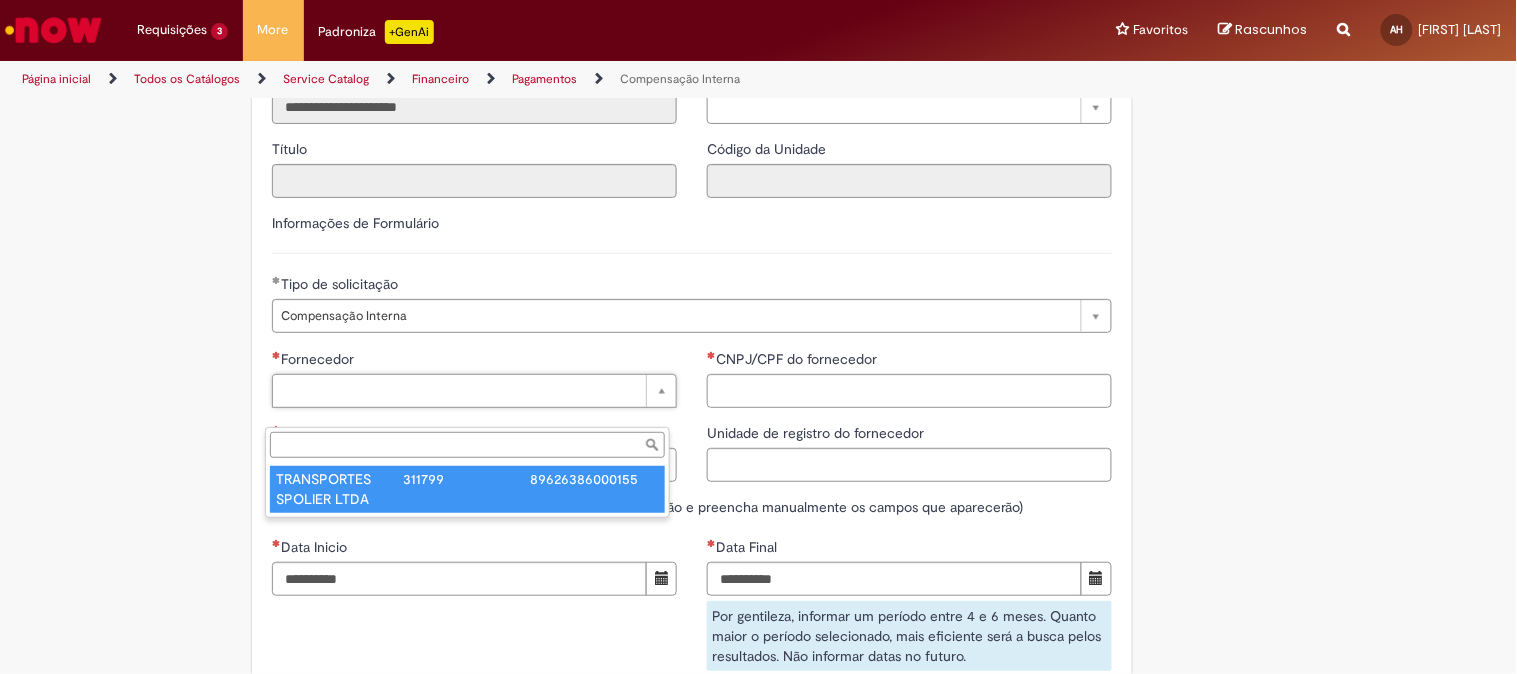 type on "******" 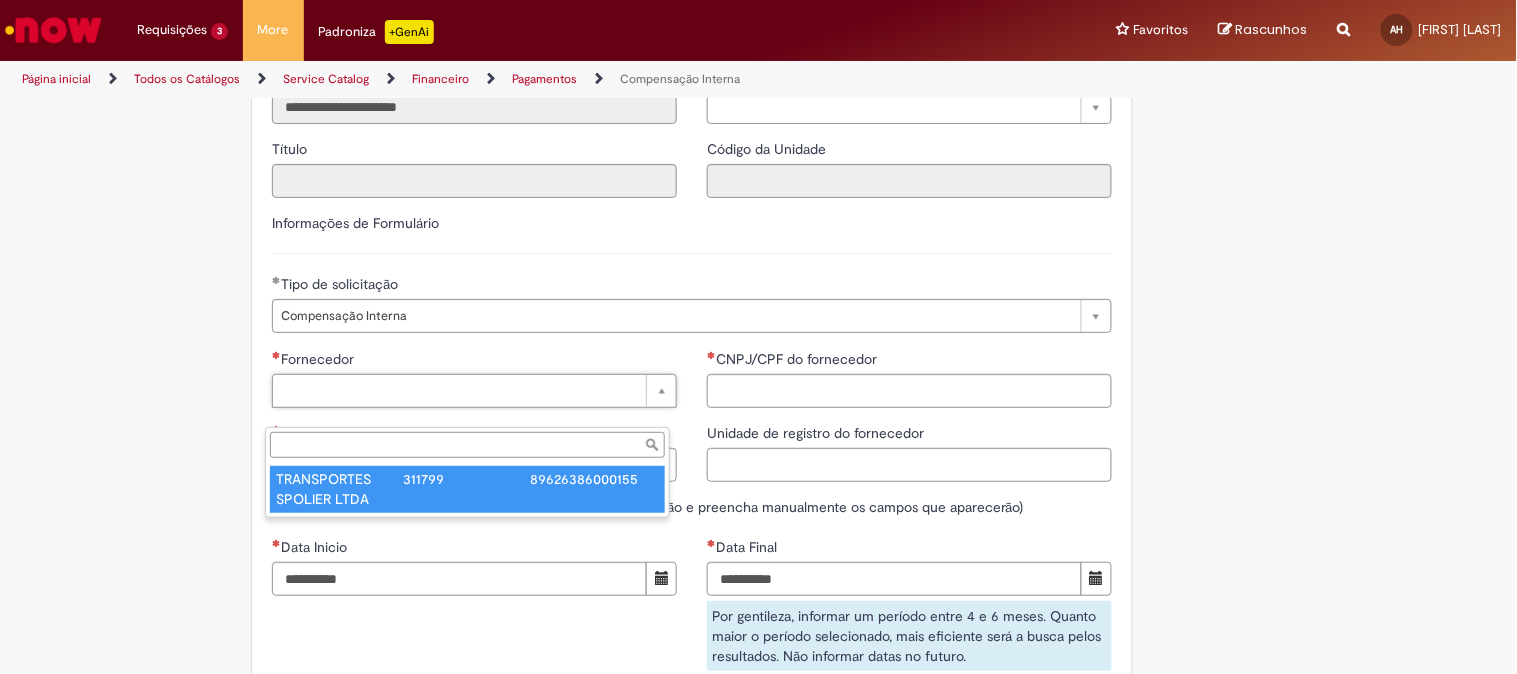 type on "**********" 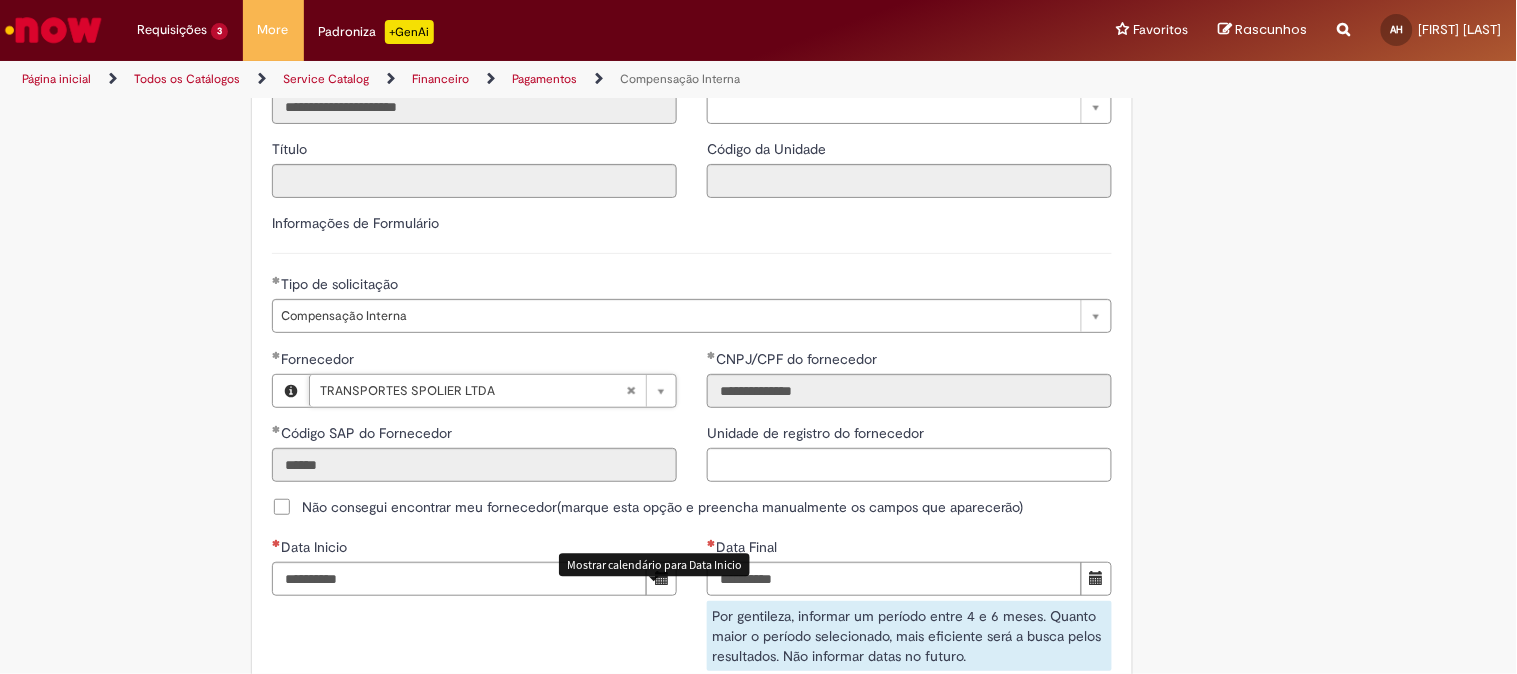 click at bounding box center (661, 579) 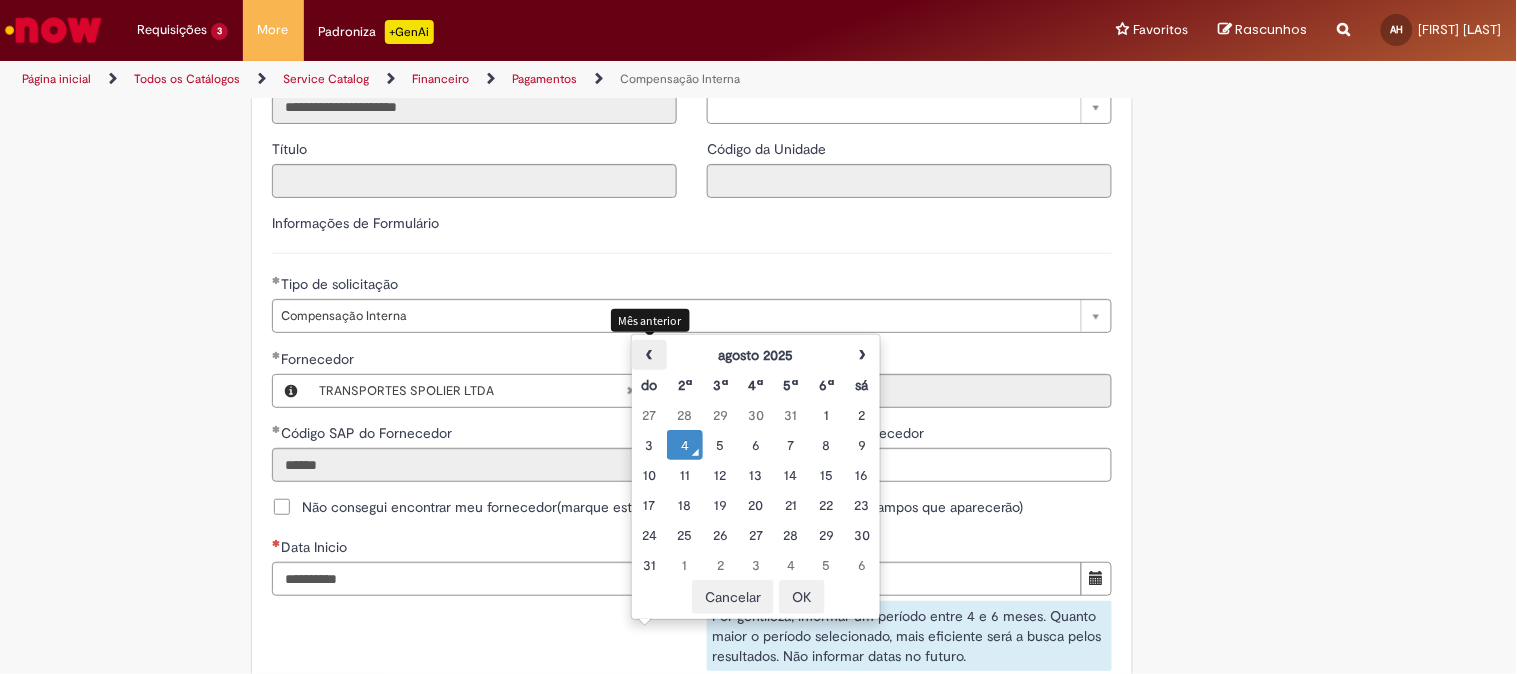 click on "‹" at bounding box center [649, 355] 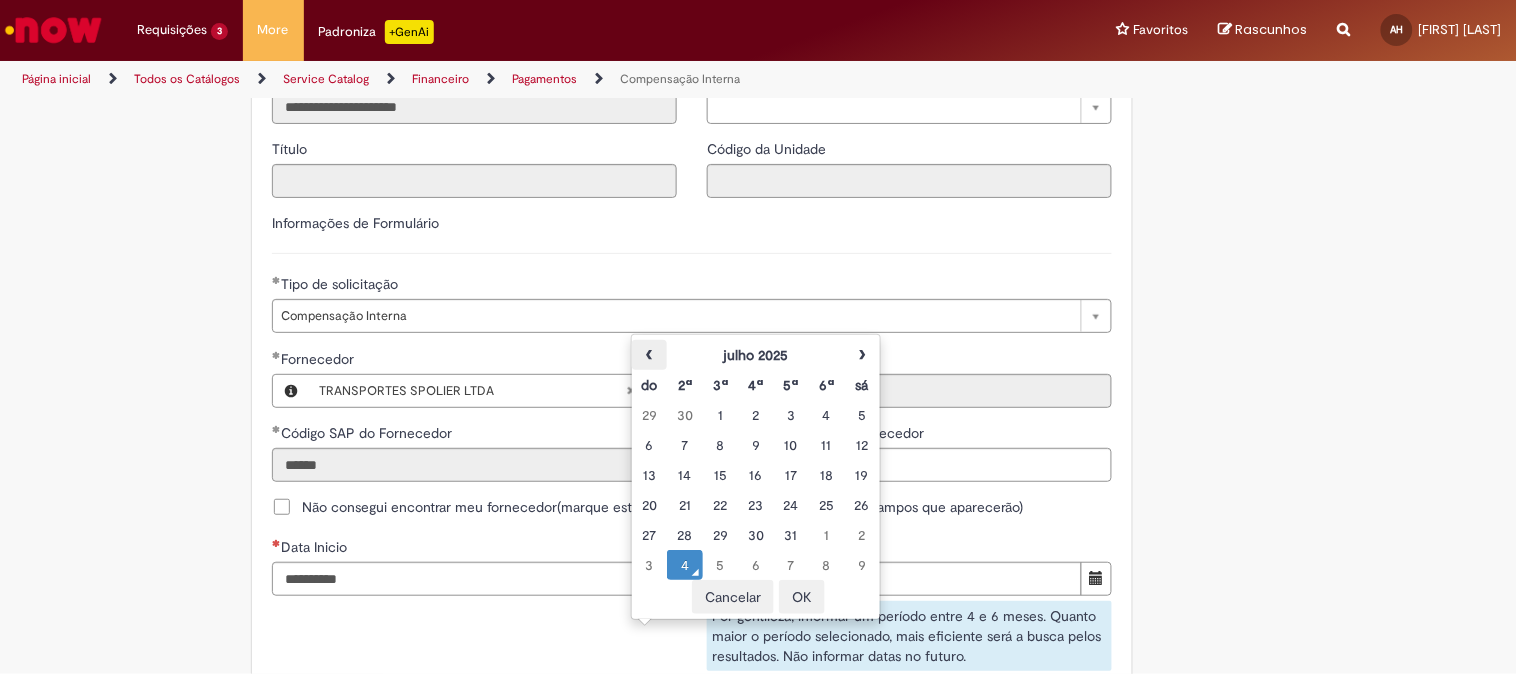 click on "‹" at bounding box center [649, 355] 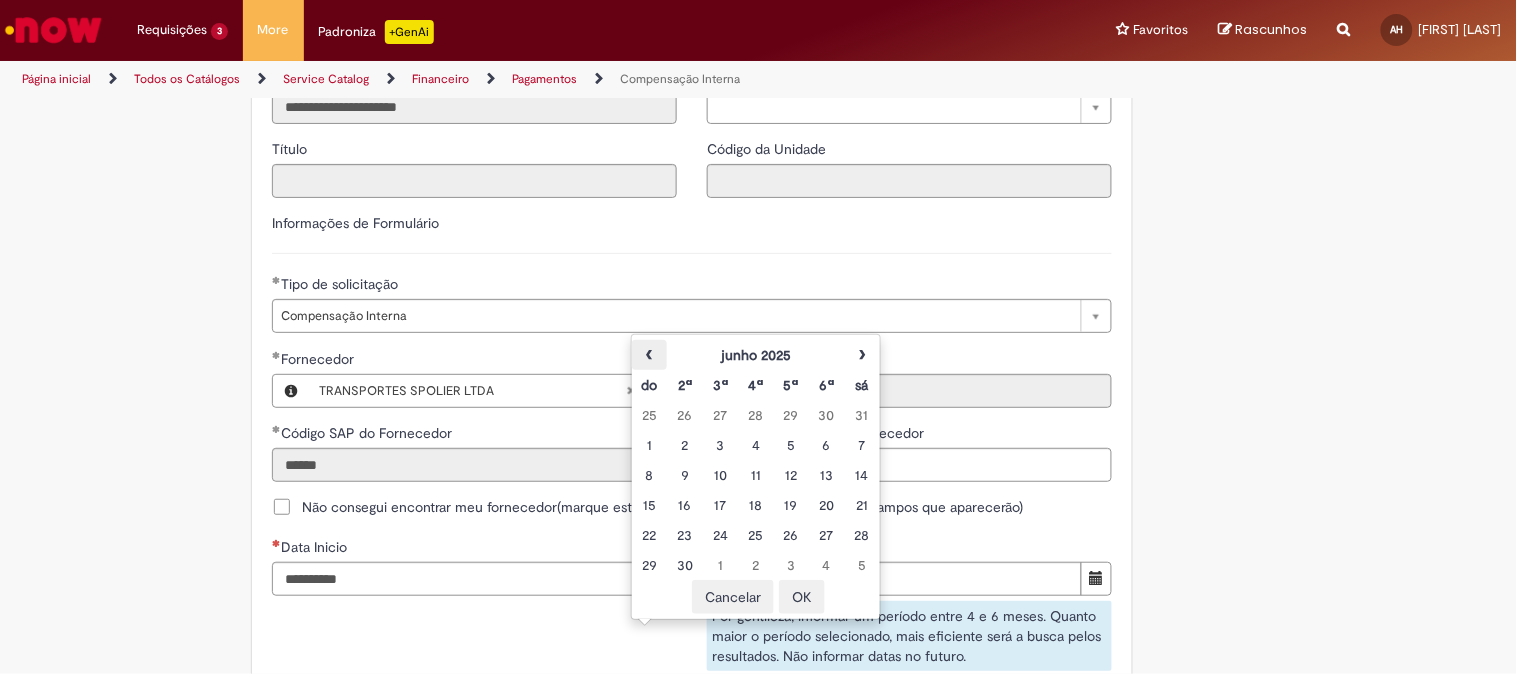 click on "‹" at bounding box center [649, 355] 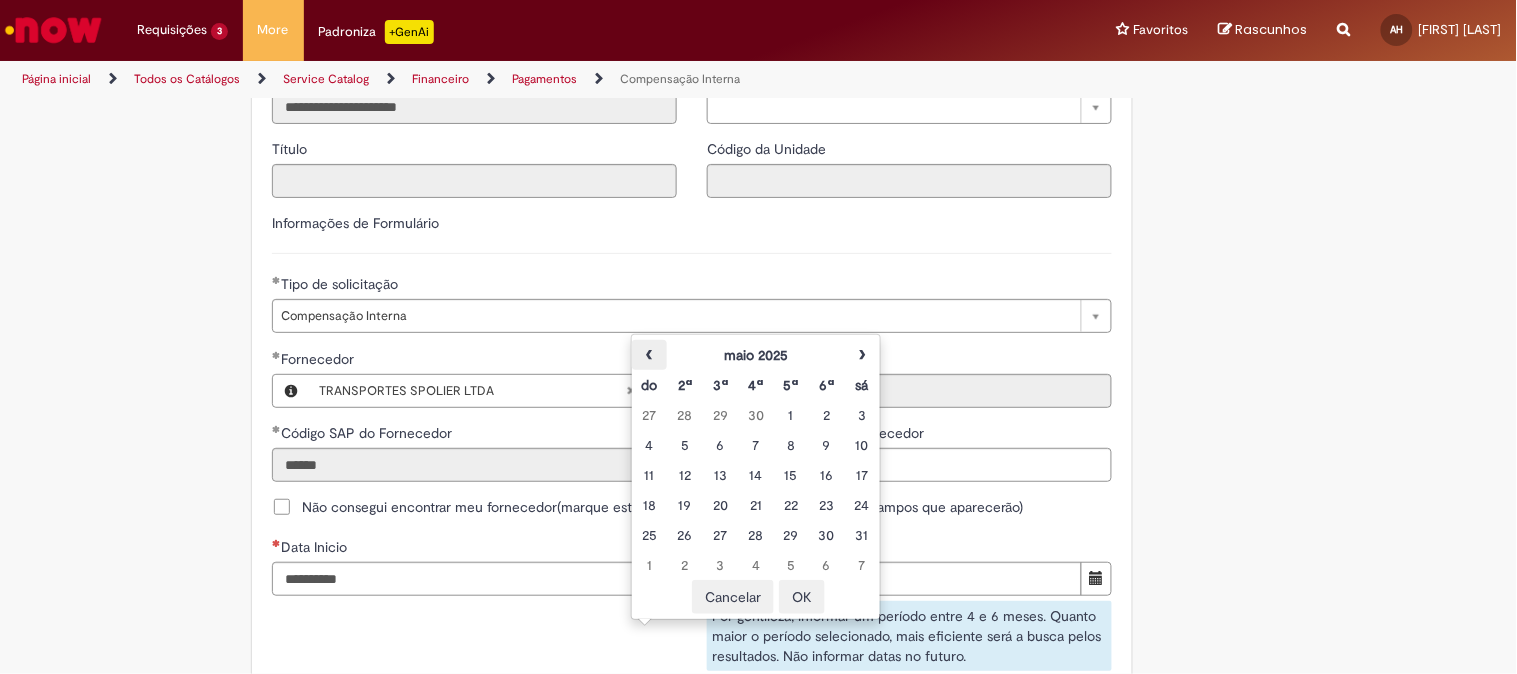 click on "‹" at bounding box center (649, 355) 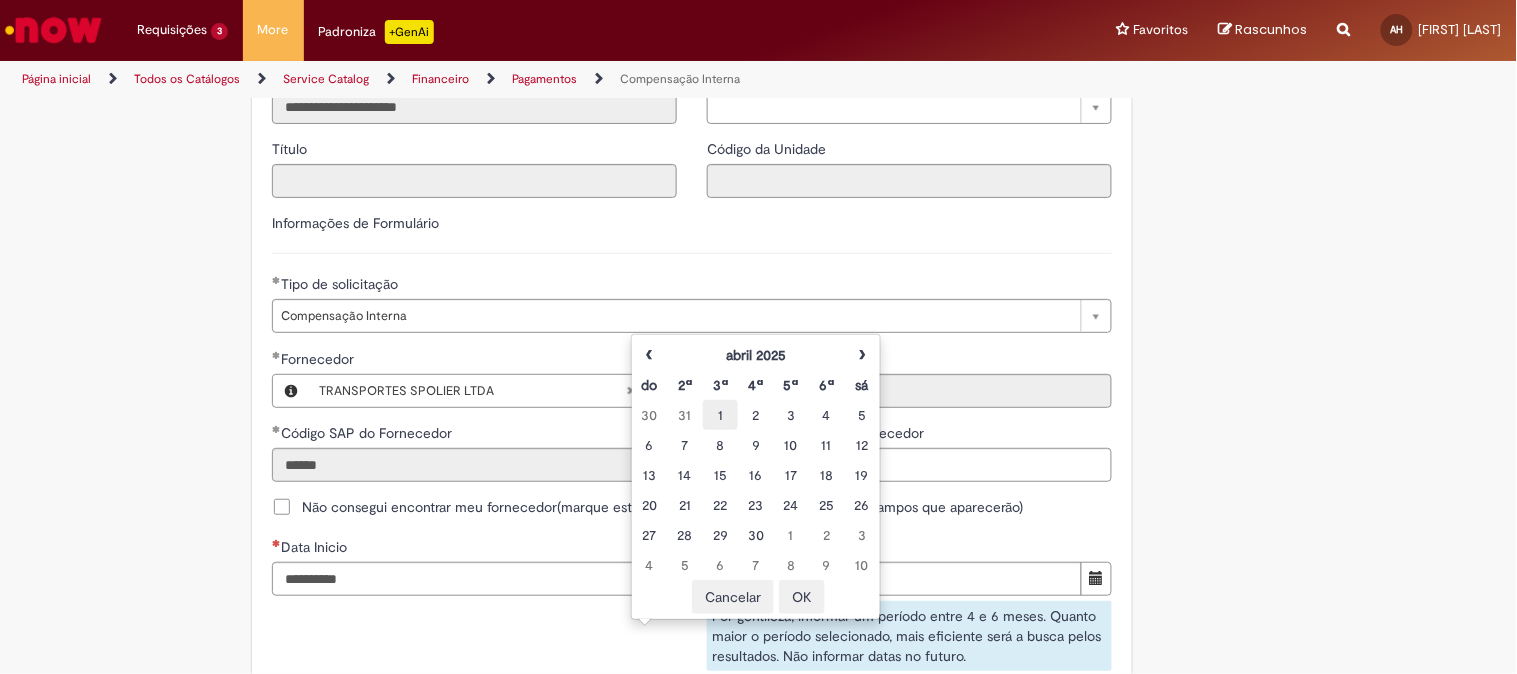 click on "1" at bounding box center (720, 415) 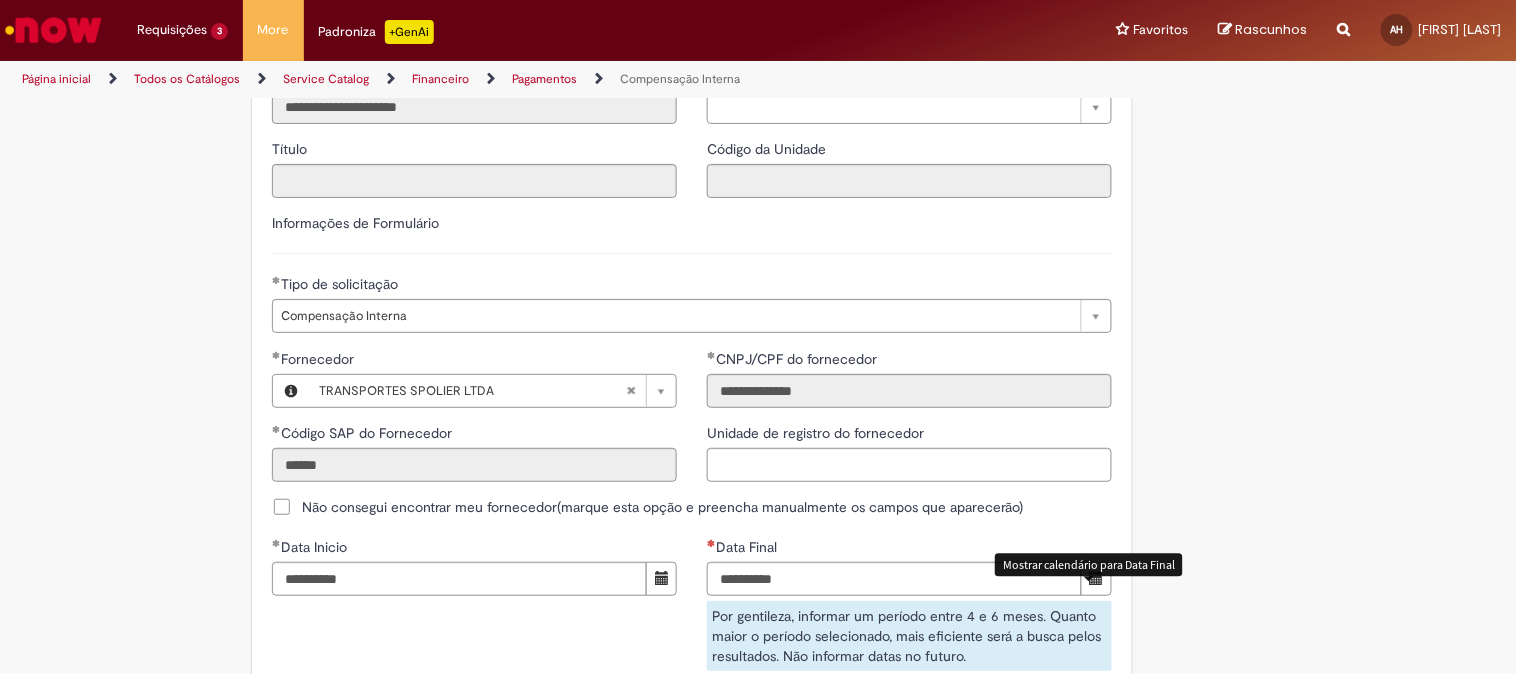 click at bounding box center (1096, 579) 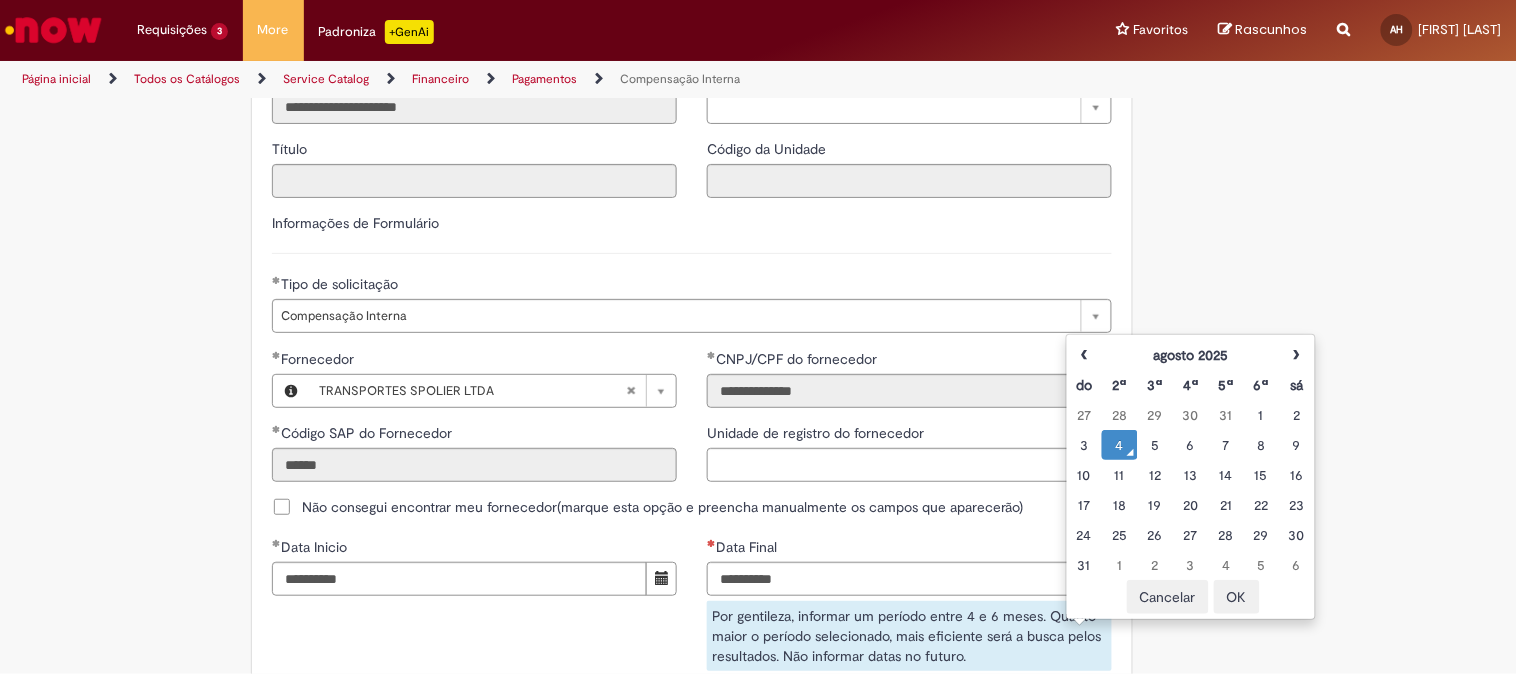 click on "4" at bounding box center [1119, 445] 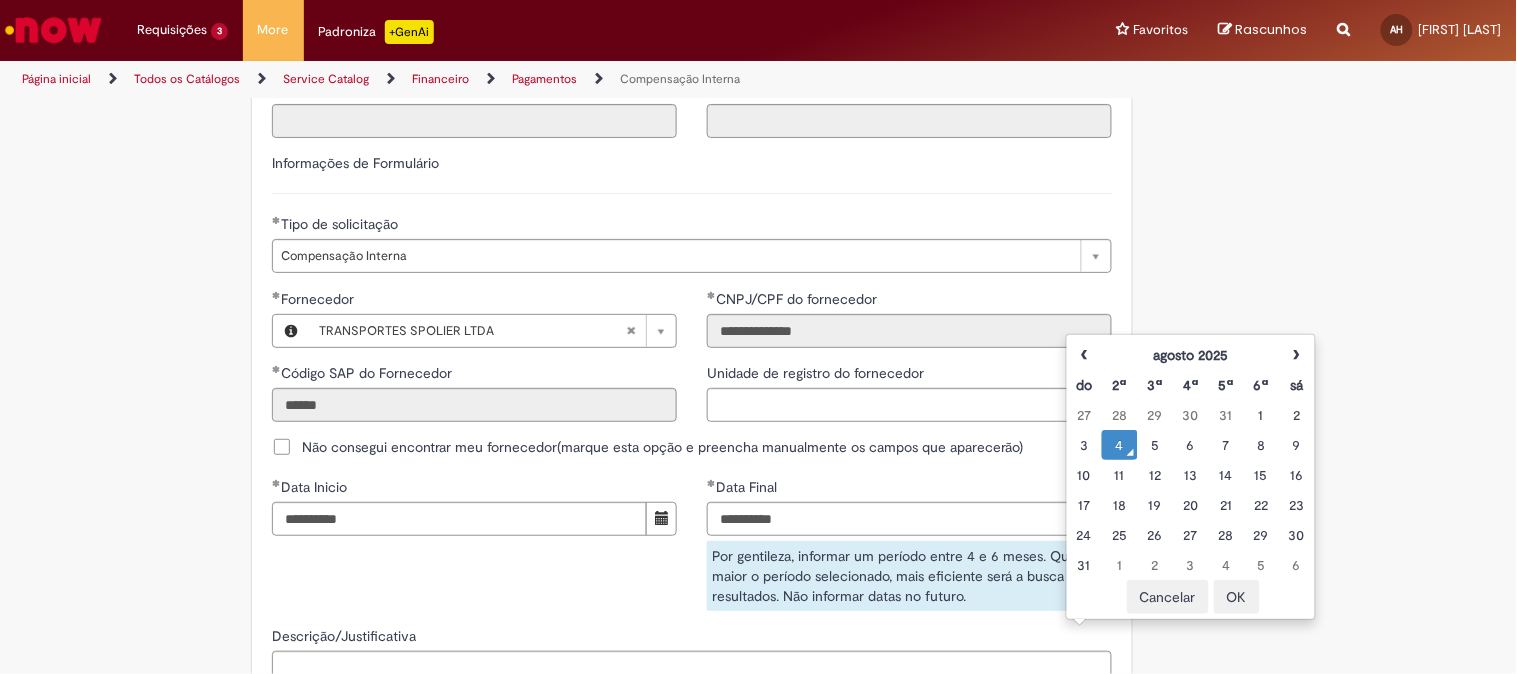 scroll, scrollTop: 1240, scrollLeft: 0, axis: vertical 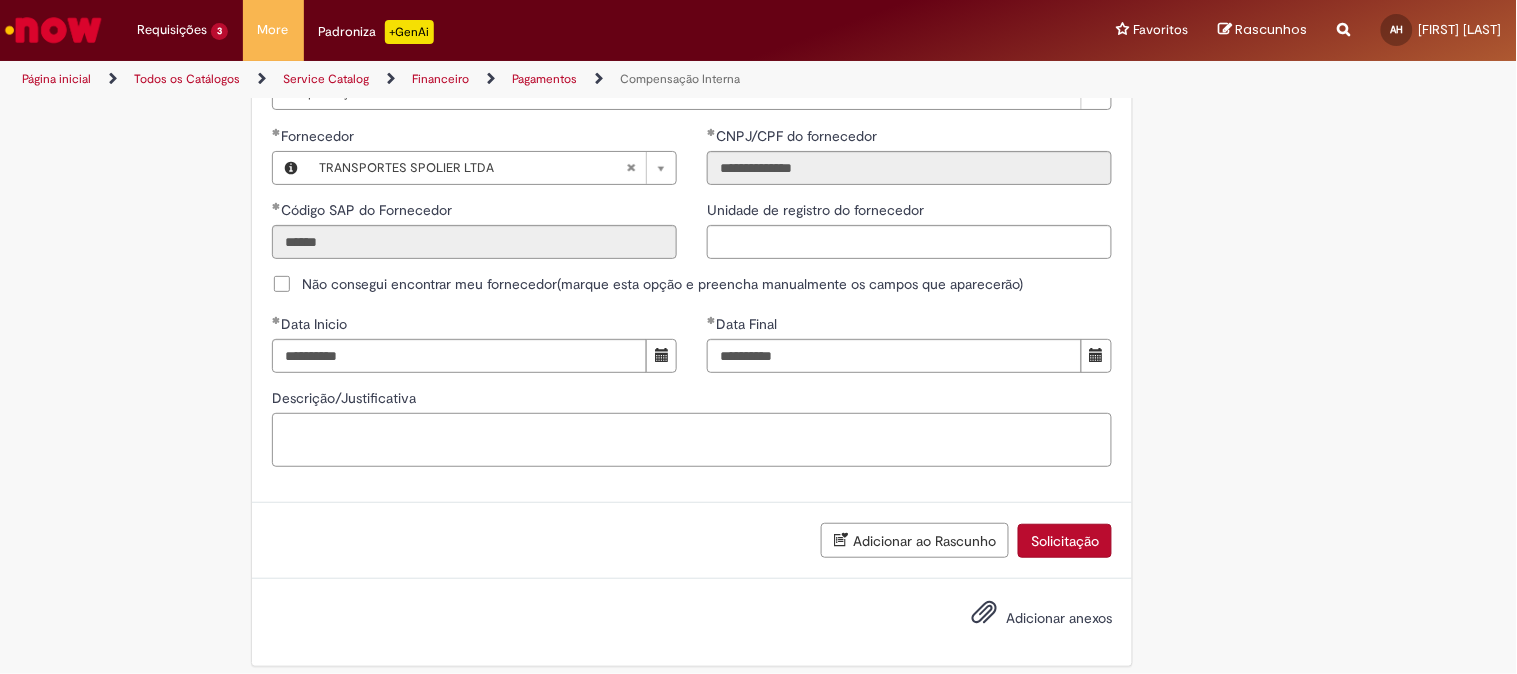 click on "**********" at bounding box center [692, 88] 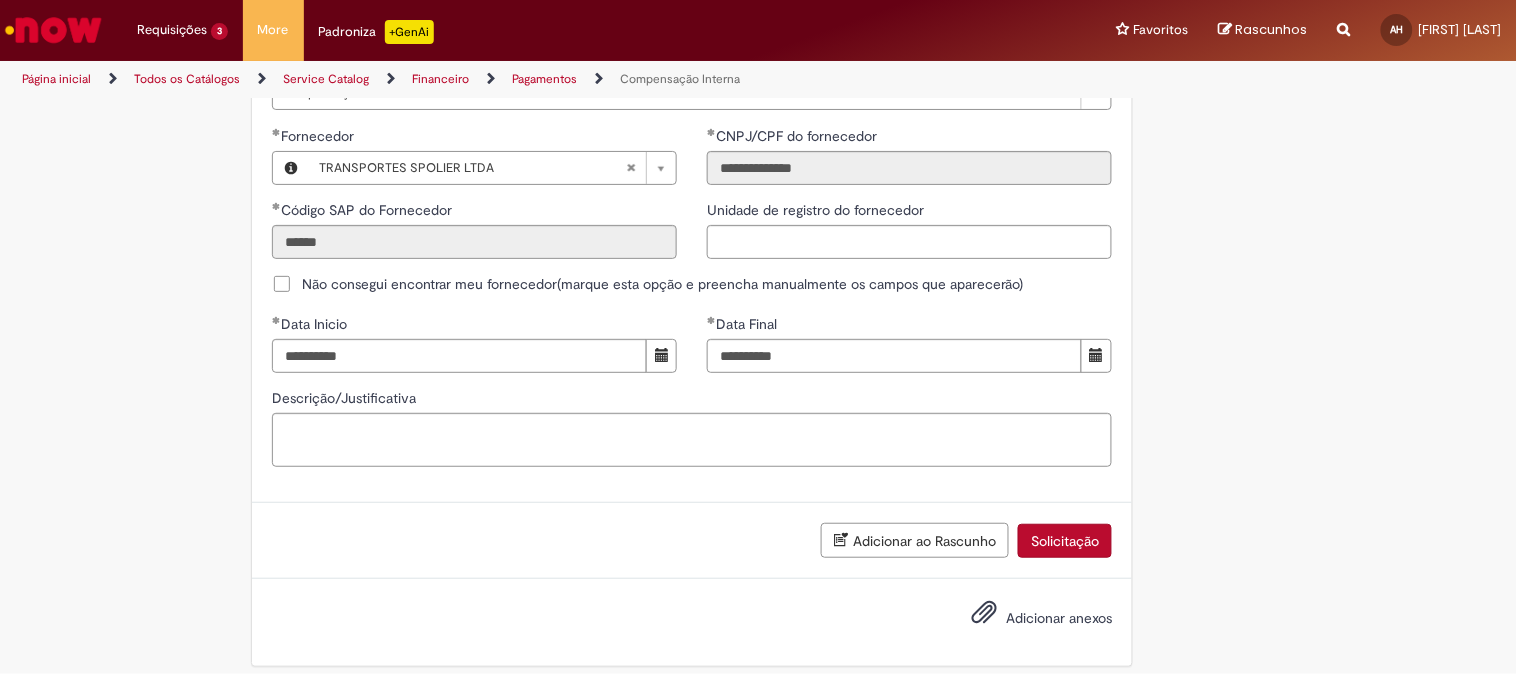 click on "Solicitação" at bounding box center (1065, 541) 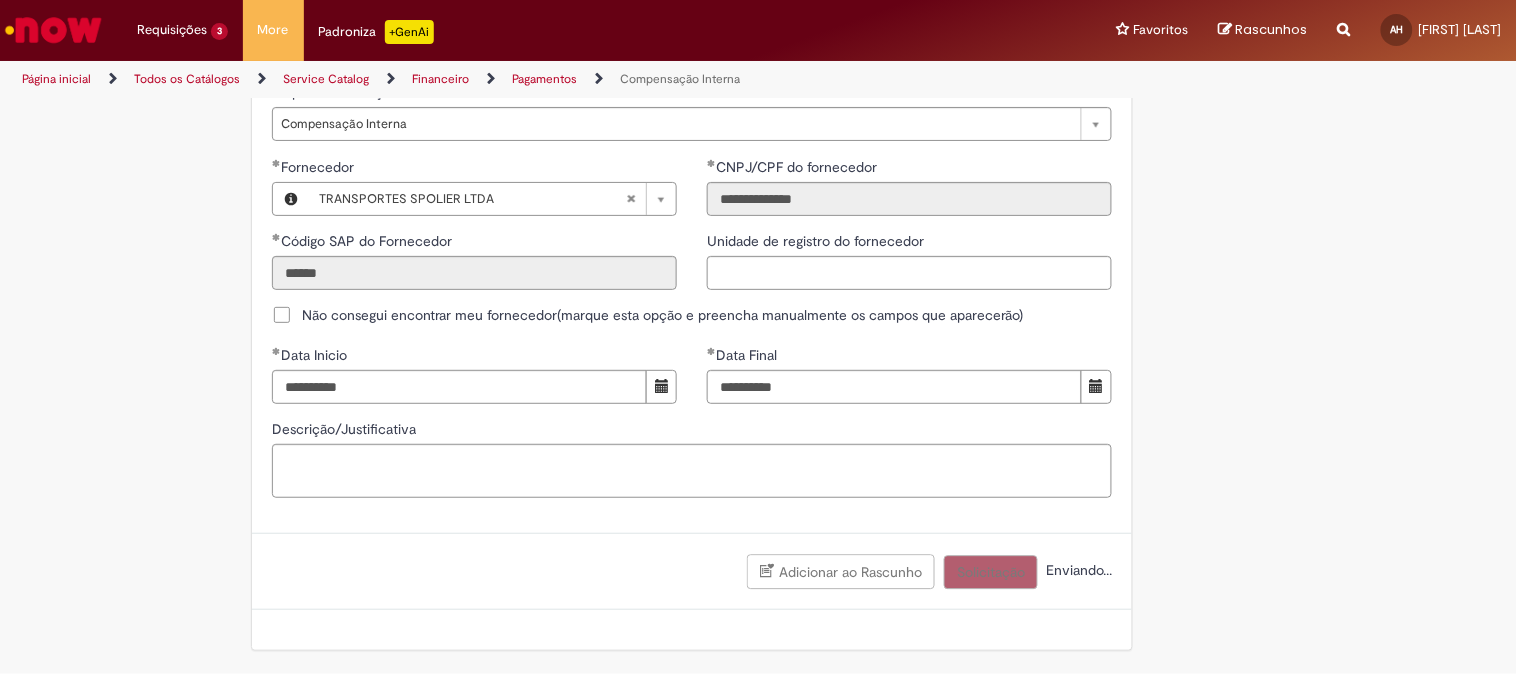 scroll, scrollTop: 1233, scrollLeft: 0, axis: vertical 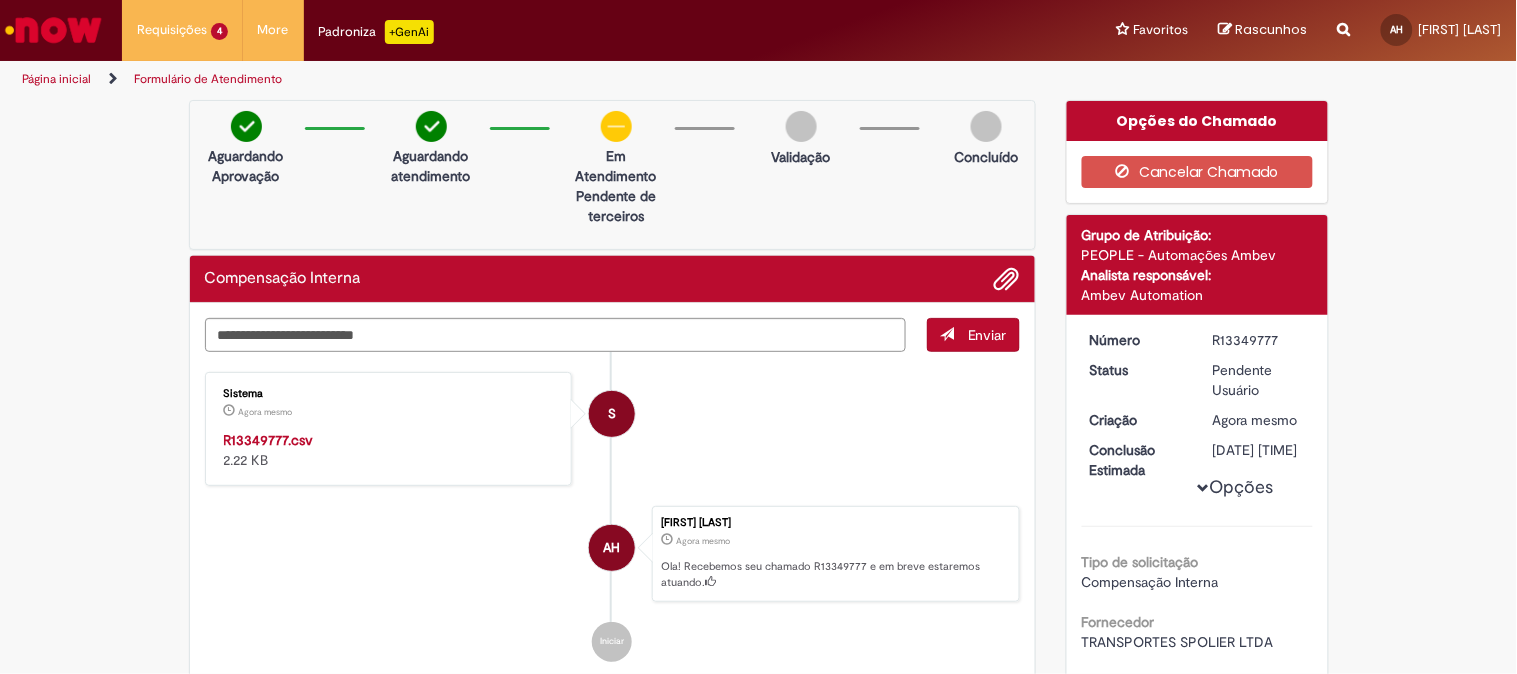 click on "R13349777.csv" at bounding box center (269, 440) 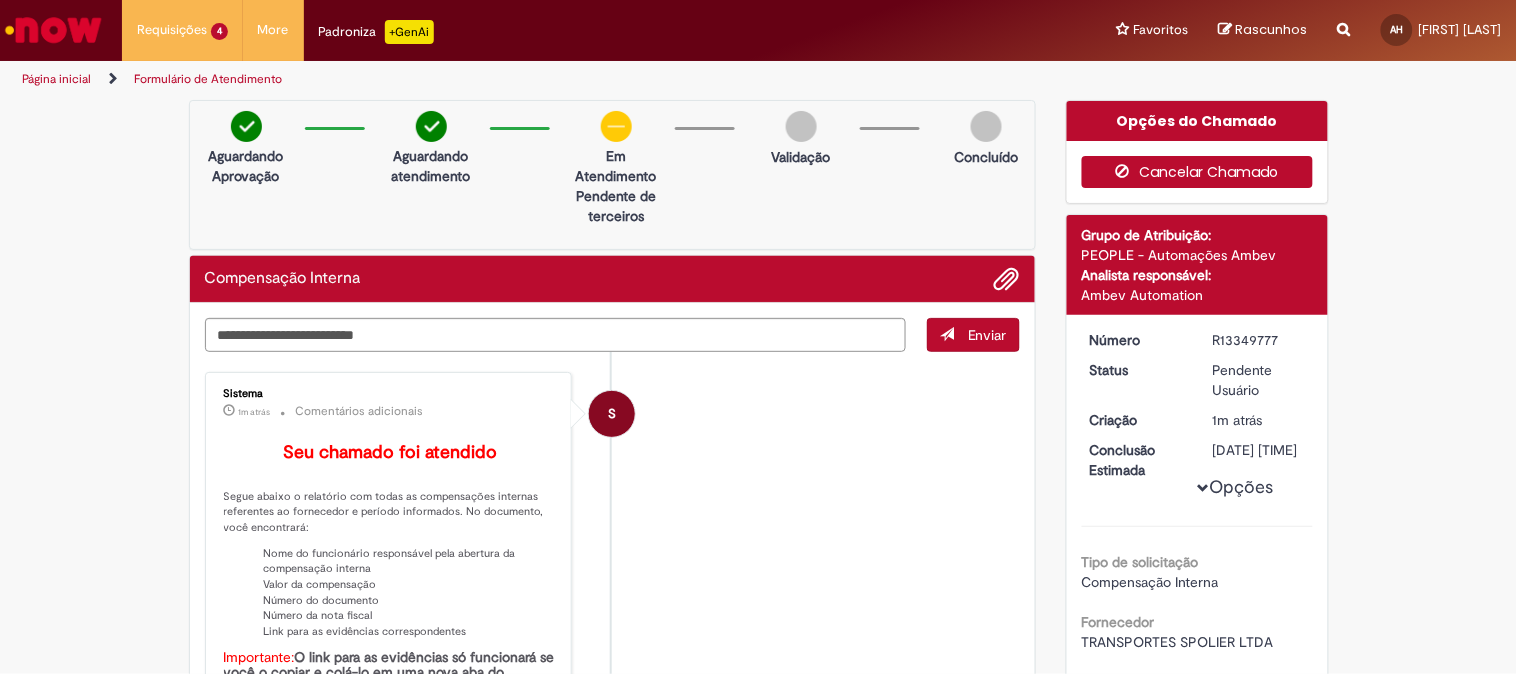 click on "Cancelar Chamado" at bounding box center [1197, 172] 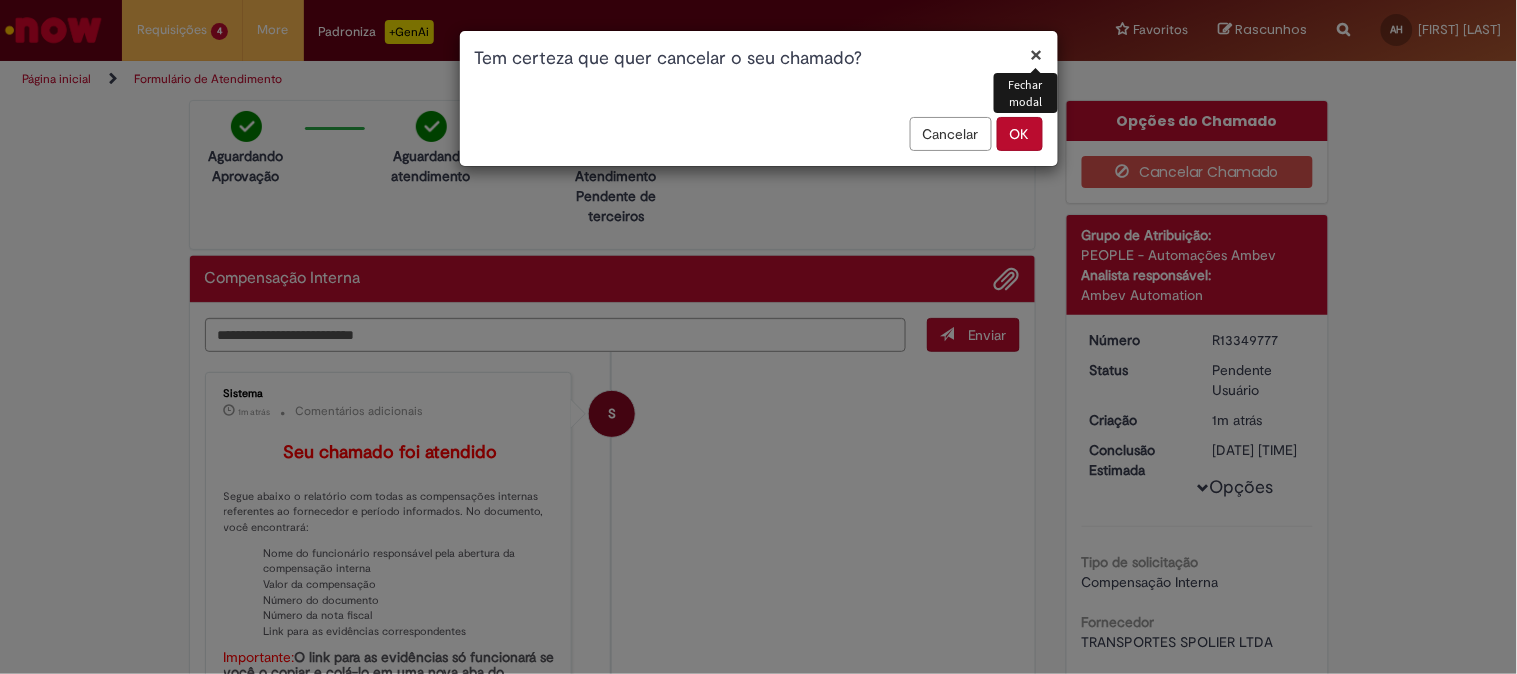 click on "OK" at bounding box center (1020, 134) 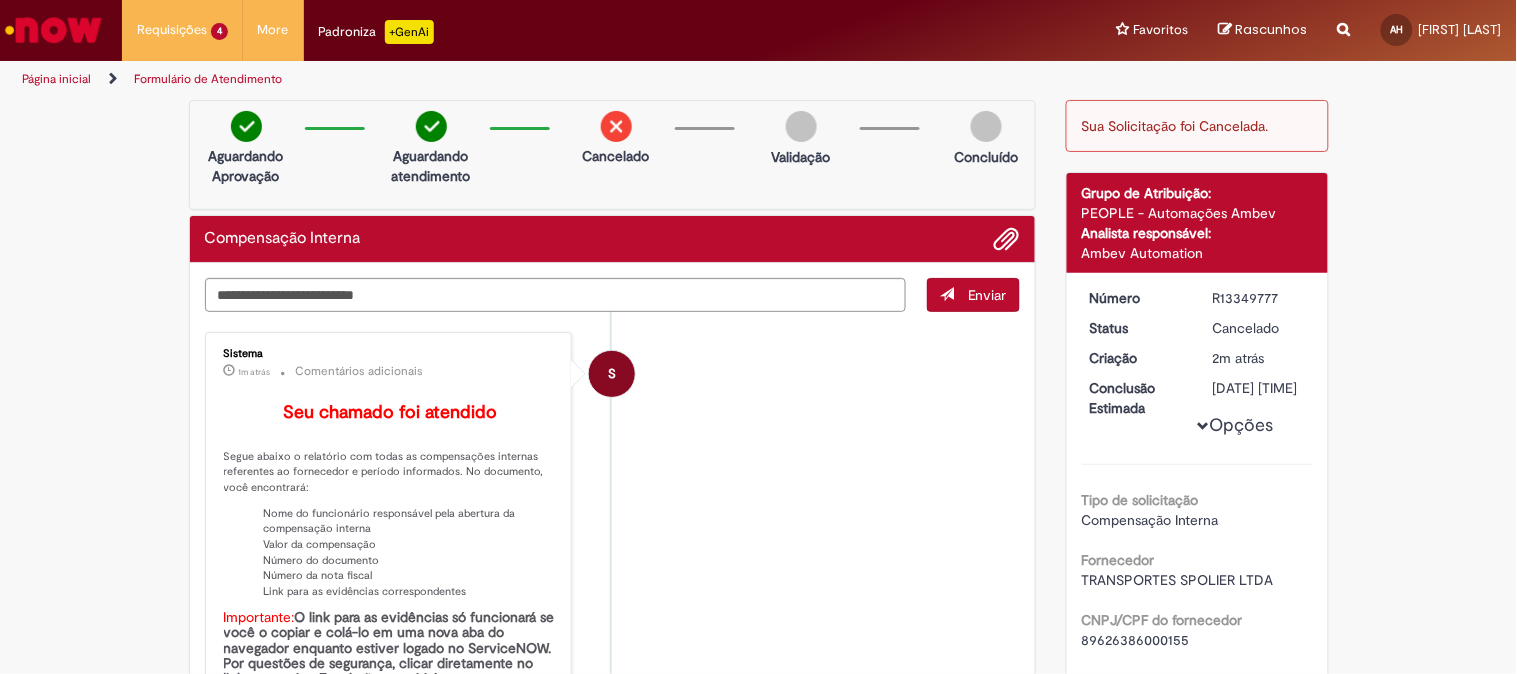 click at bounding box center (53, 30) 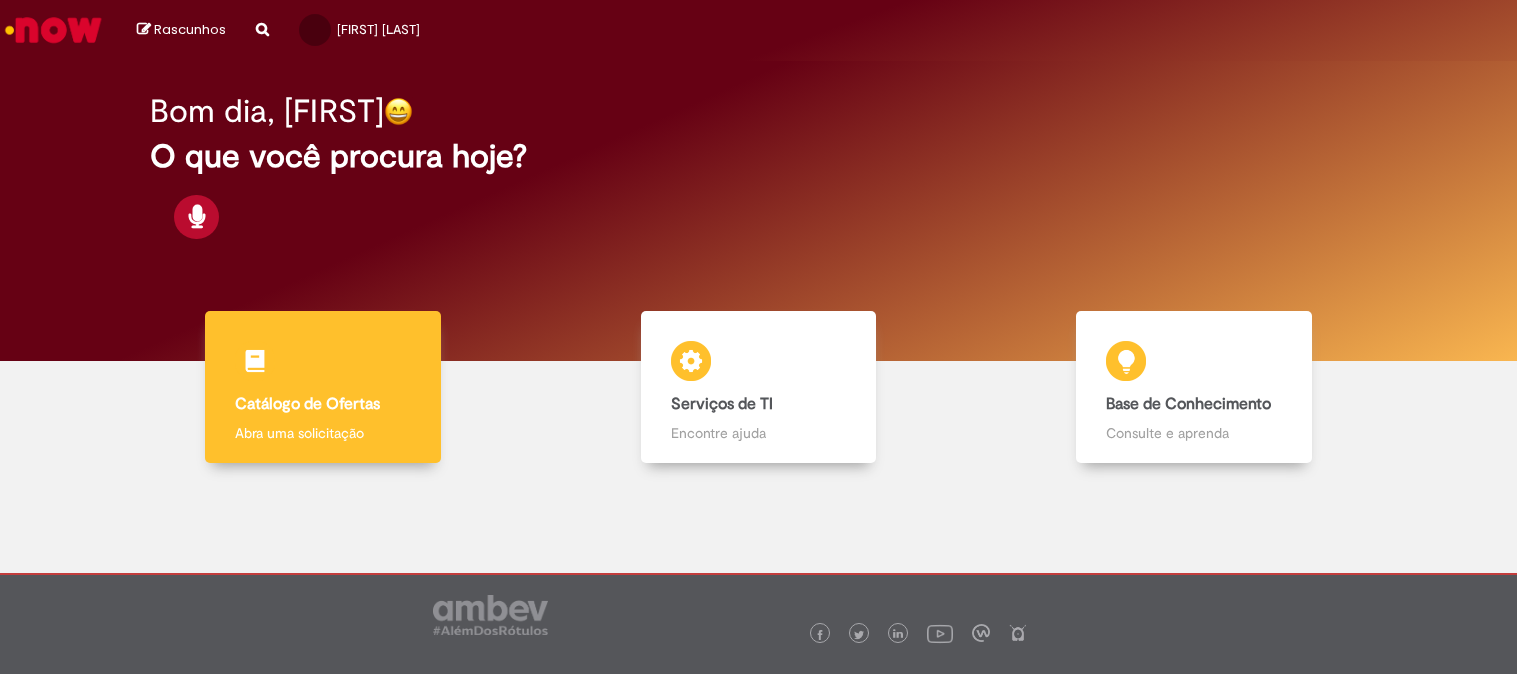 scroll, scrollTop: 0, scrollLeft: 0, axis: both 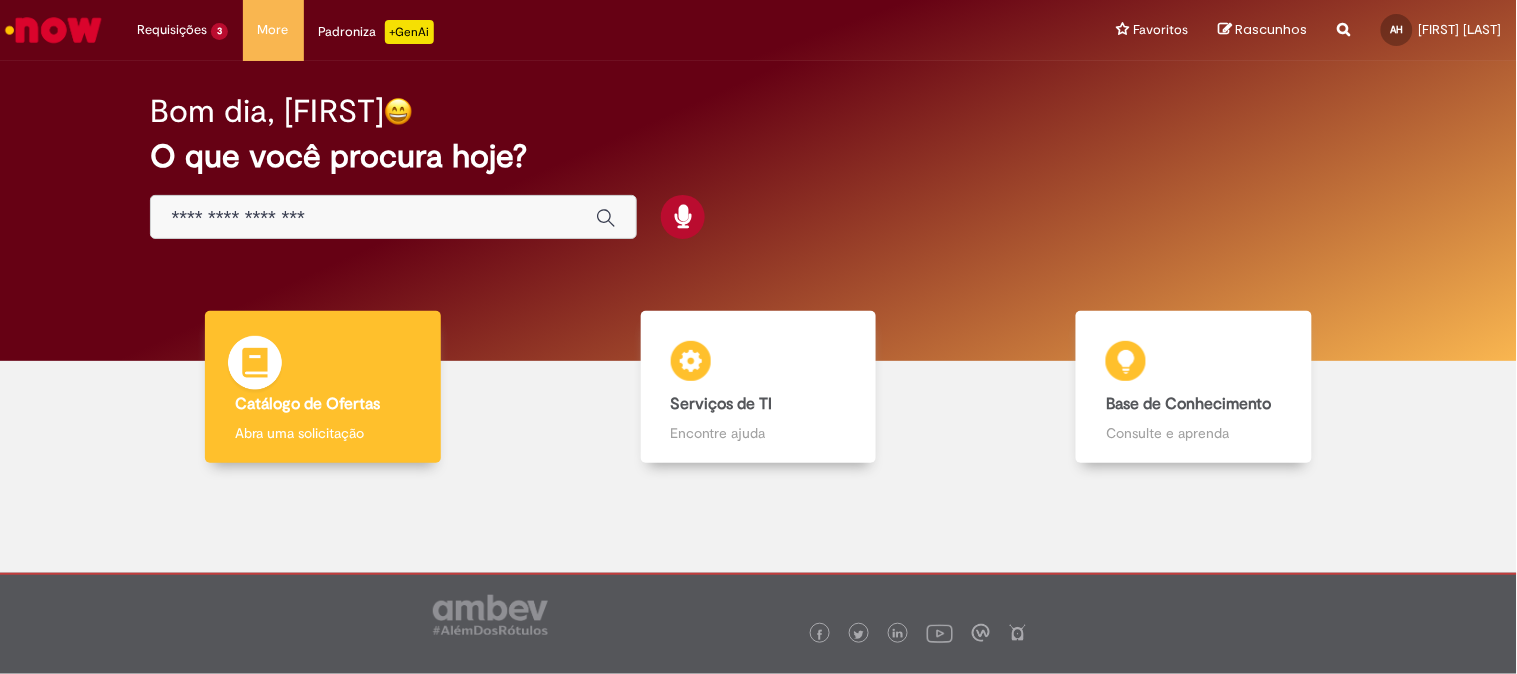 click on "Catálogo de Ofertas" at bounding box center (307, 404) 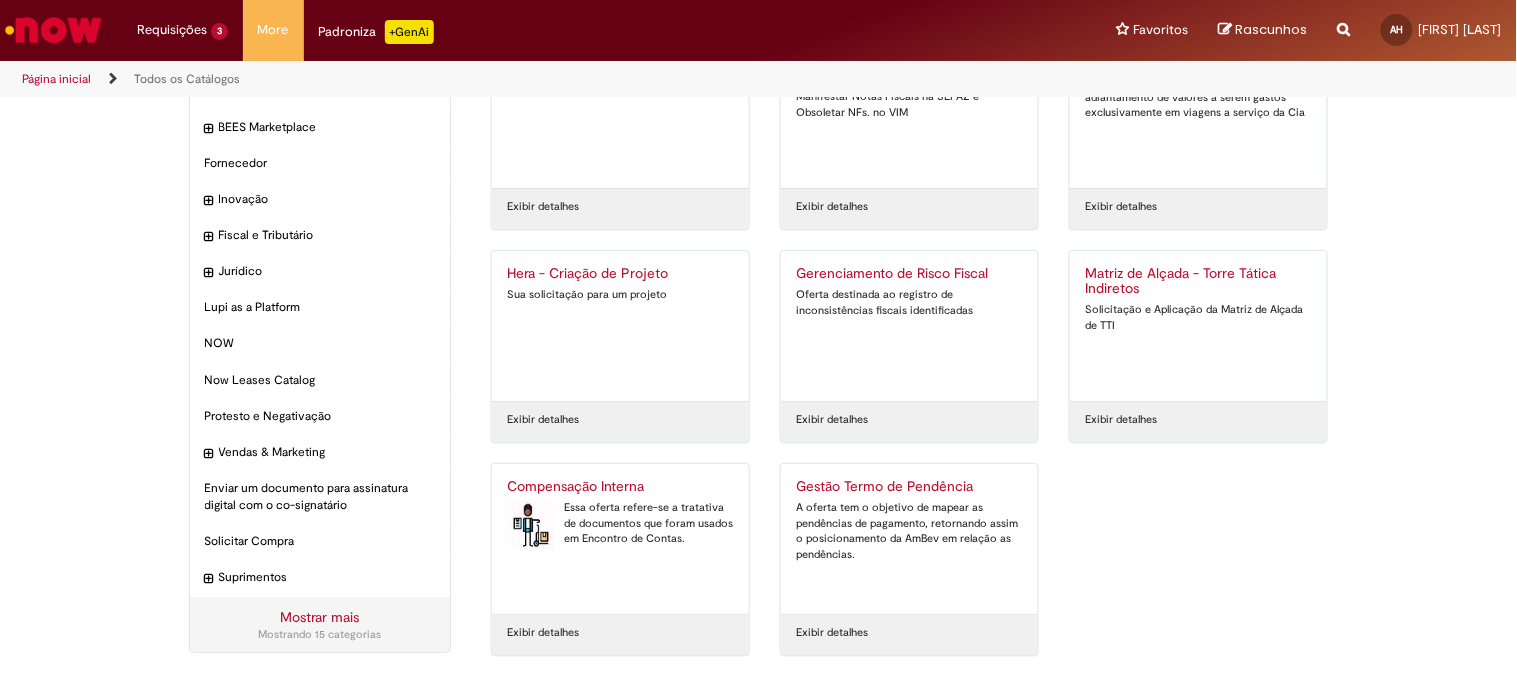 scroll, scrollTop: 124, scrollLeft: 0, axis: vertical 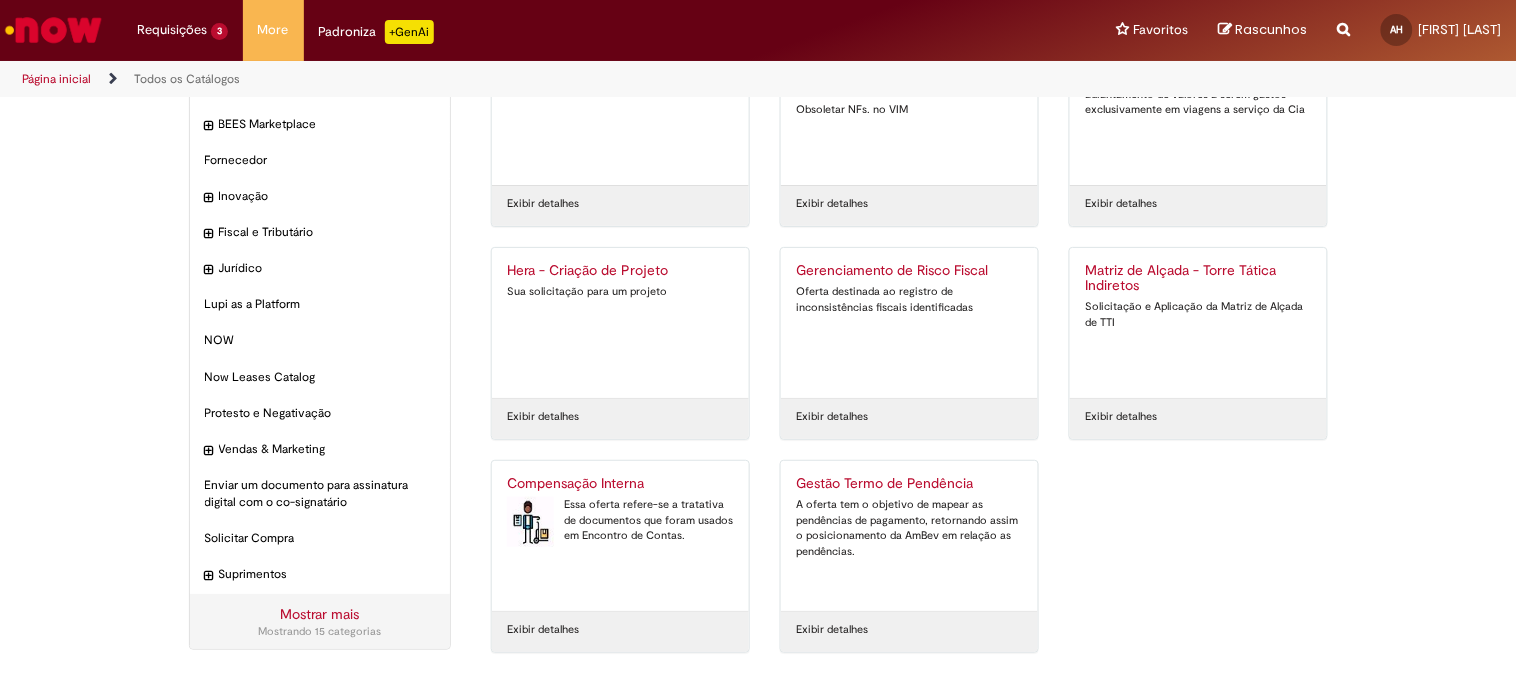 click on "Compensação Interna" at bounding box center (620, 484) 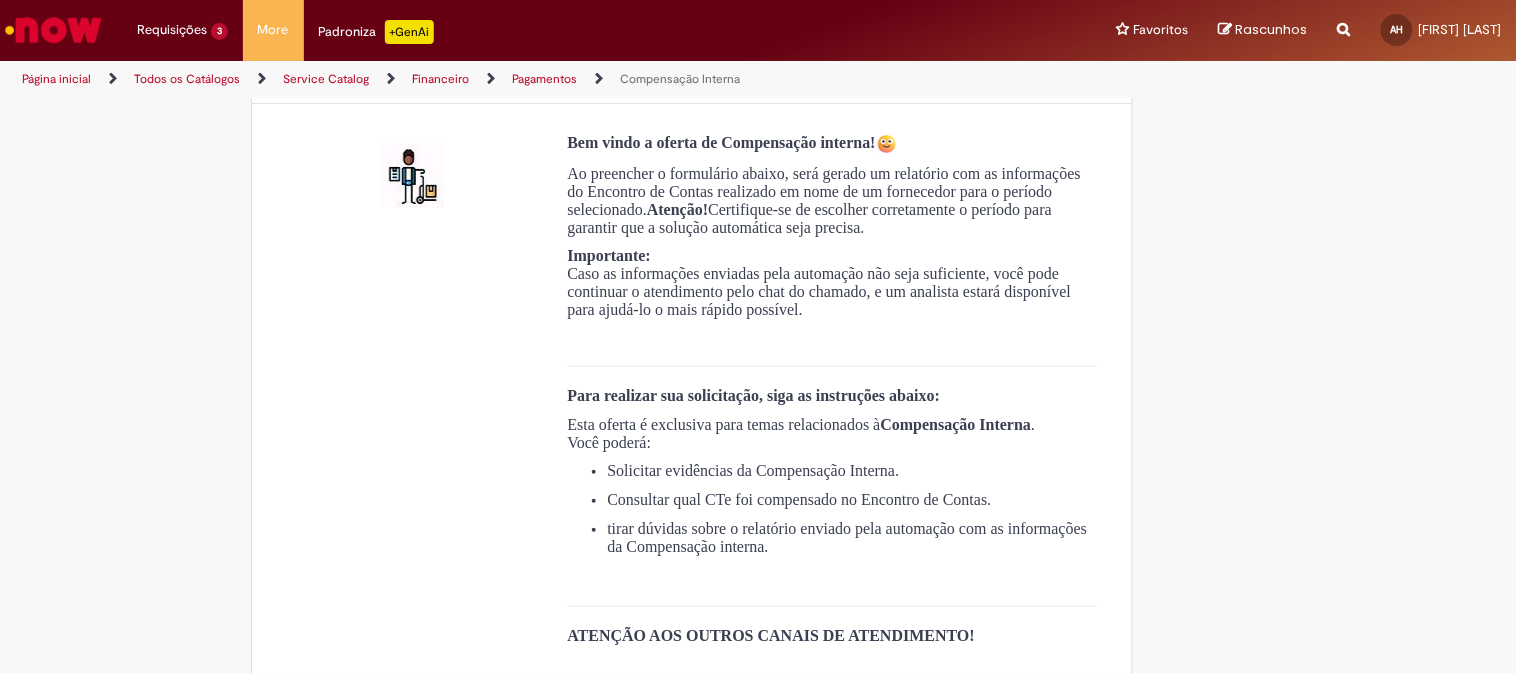 scroll, scrollTop: 0, scrollLeft: 0, axis: both 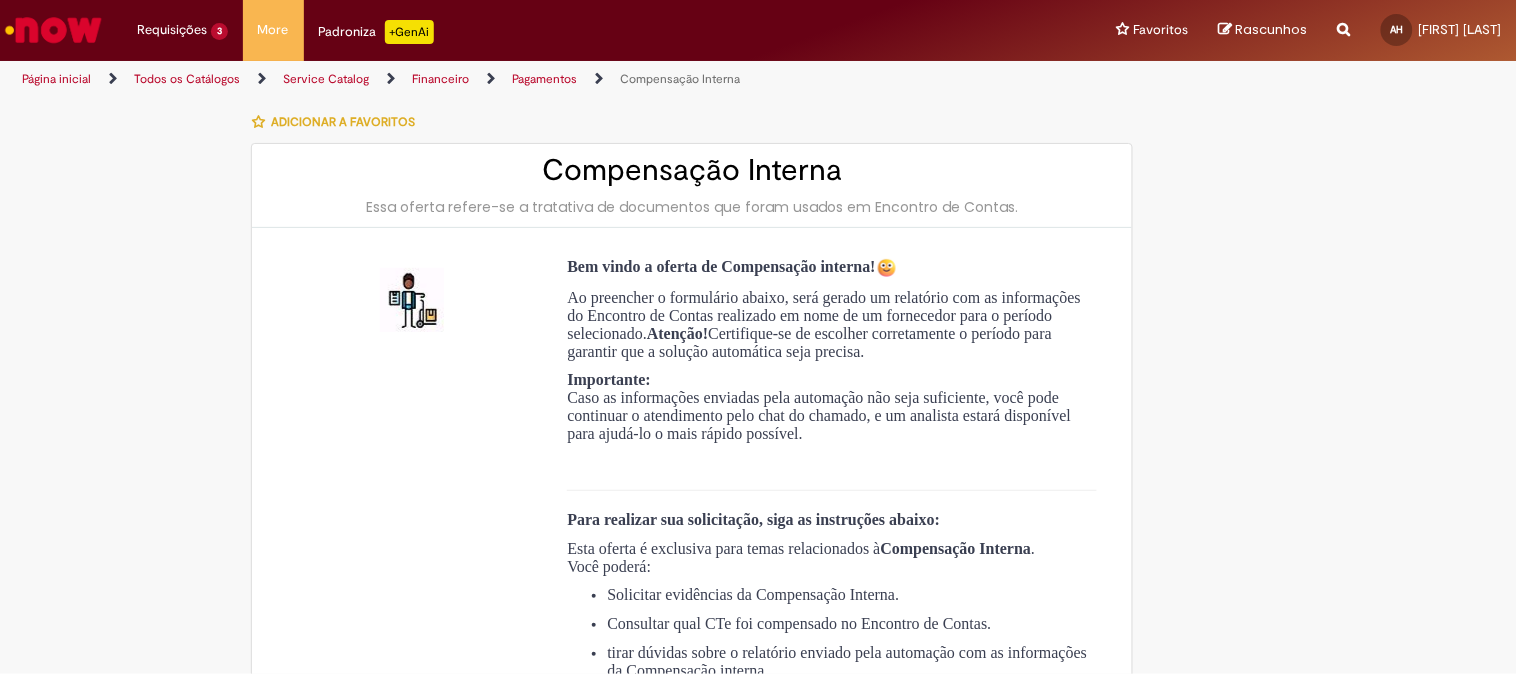 type on "**********" 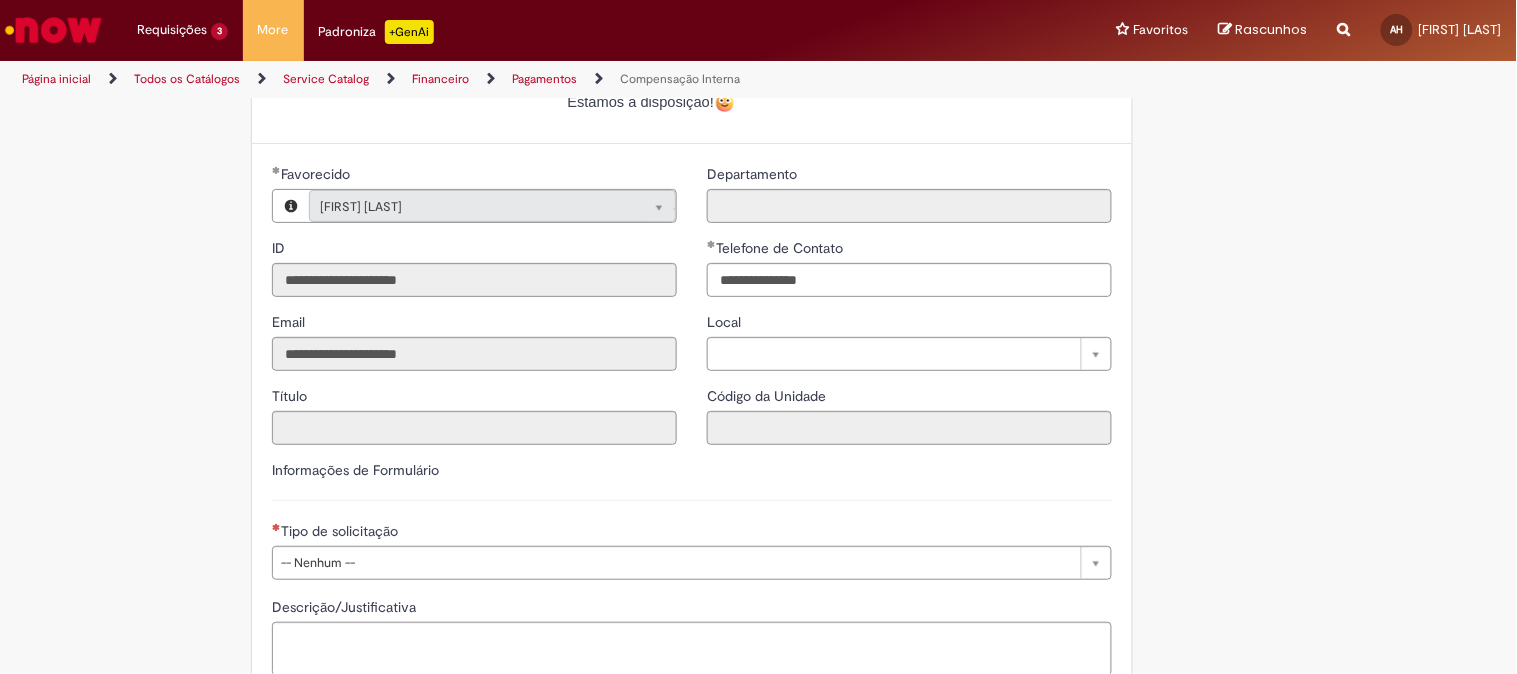 scroll, scrollTop: 777, scrollLeft: 0, axis: vertical 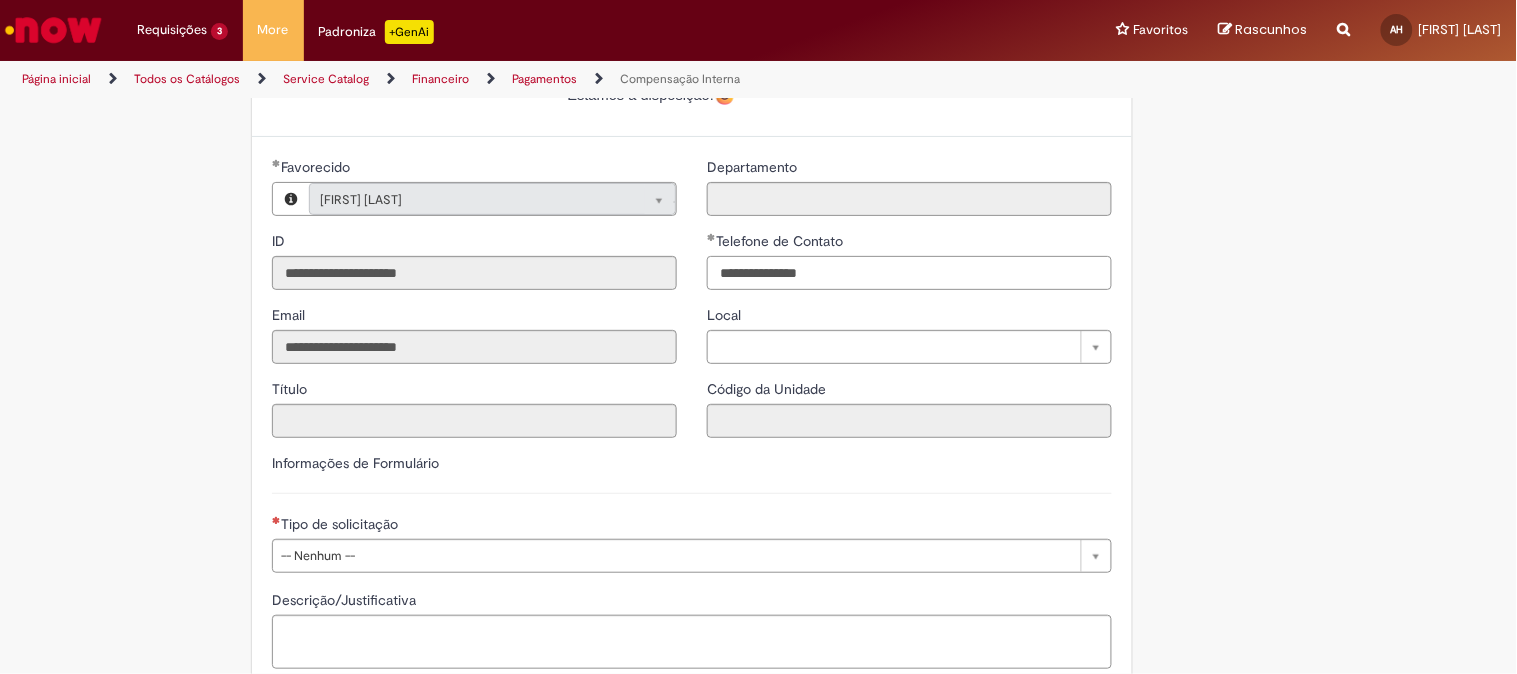 click on "**********" at bounding box center (909, 273) 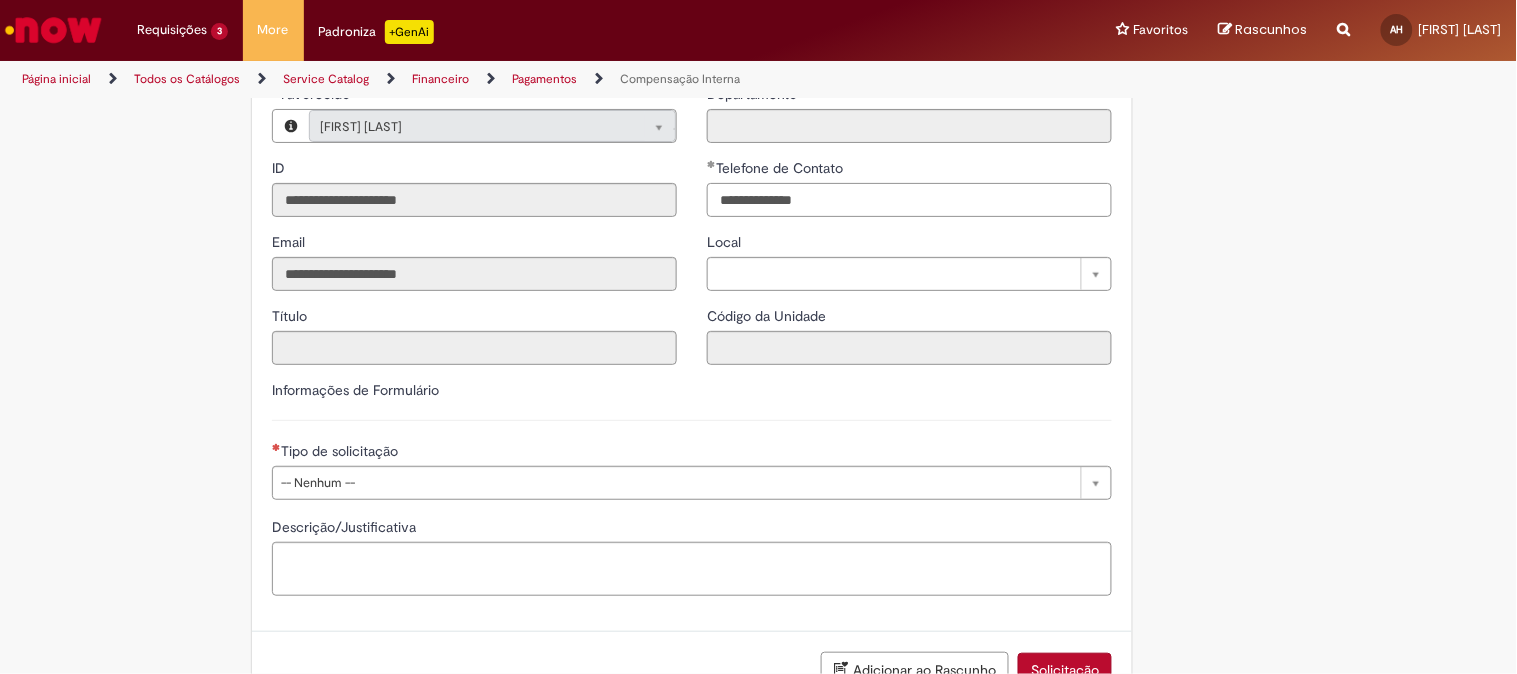 scroll, scrollTop: 888, scrollLeft: 0, axis: vertical 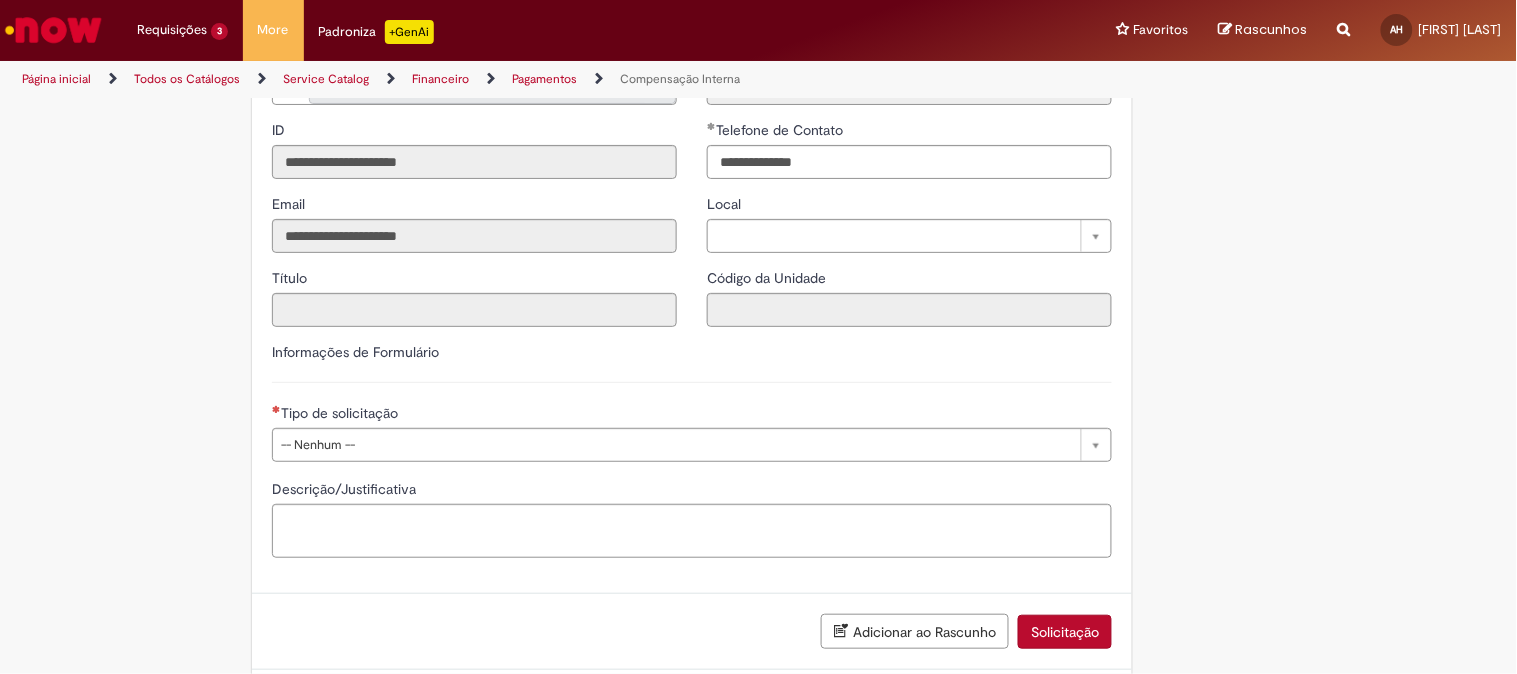 type on "**********" 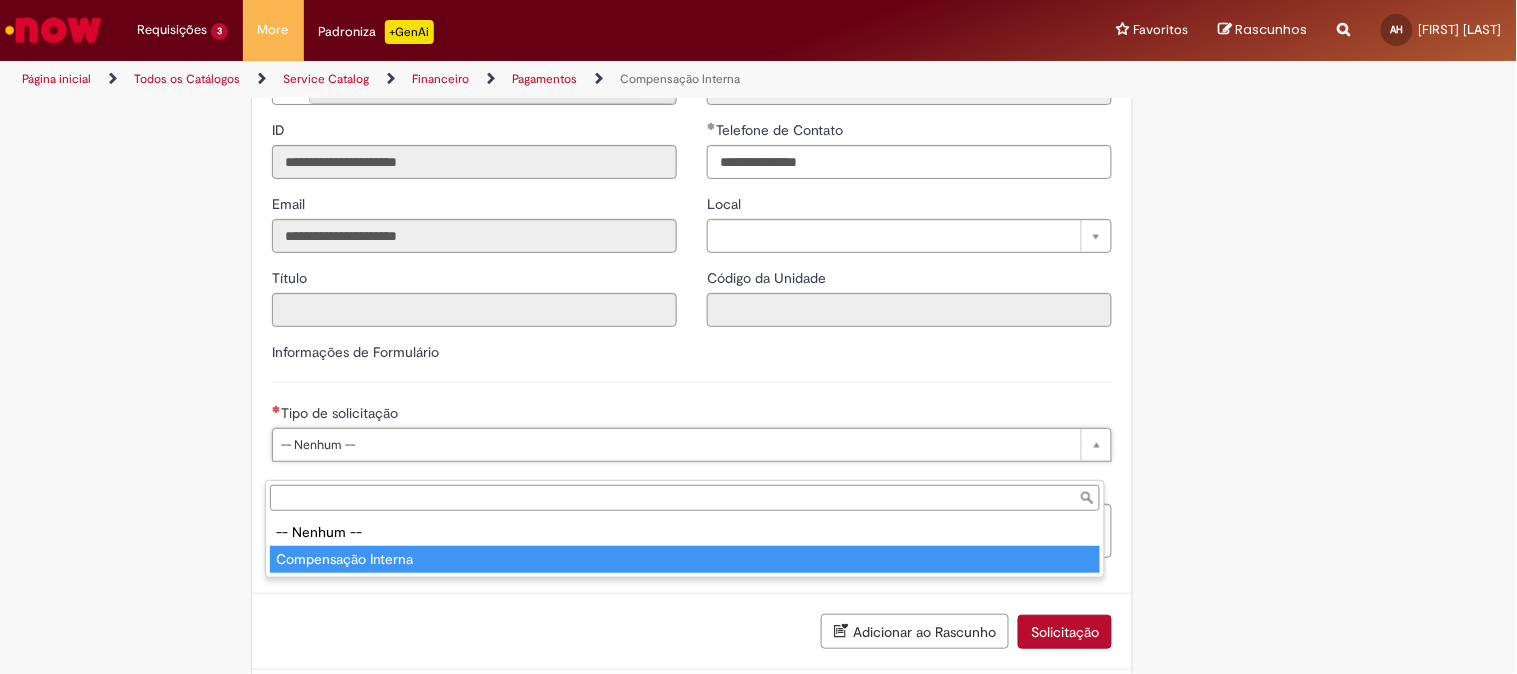 type on "**********" 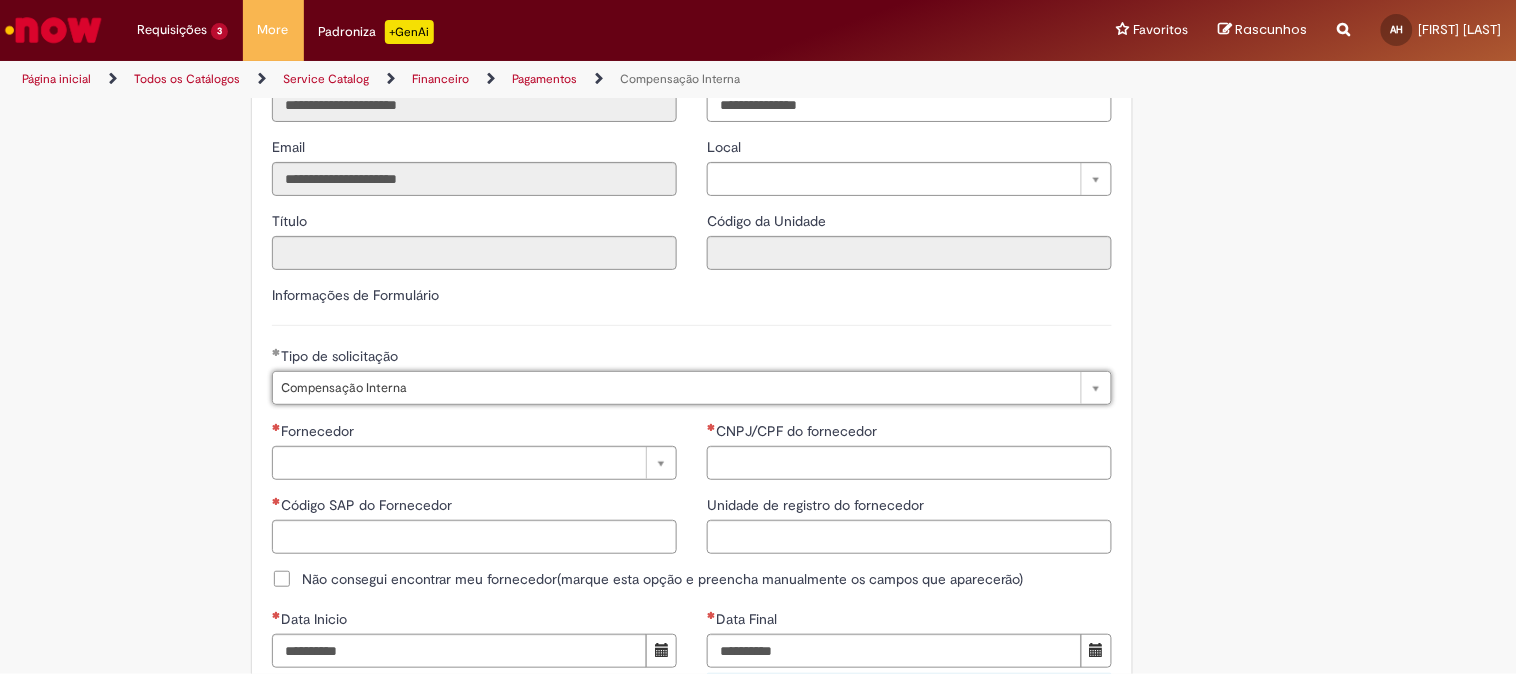 scroll, scrollTop: 1000, scrollLeft: 0, axis: vertical 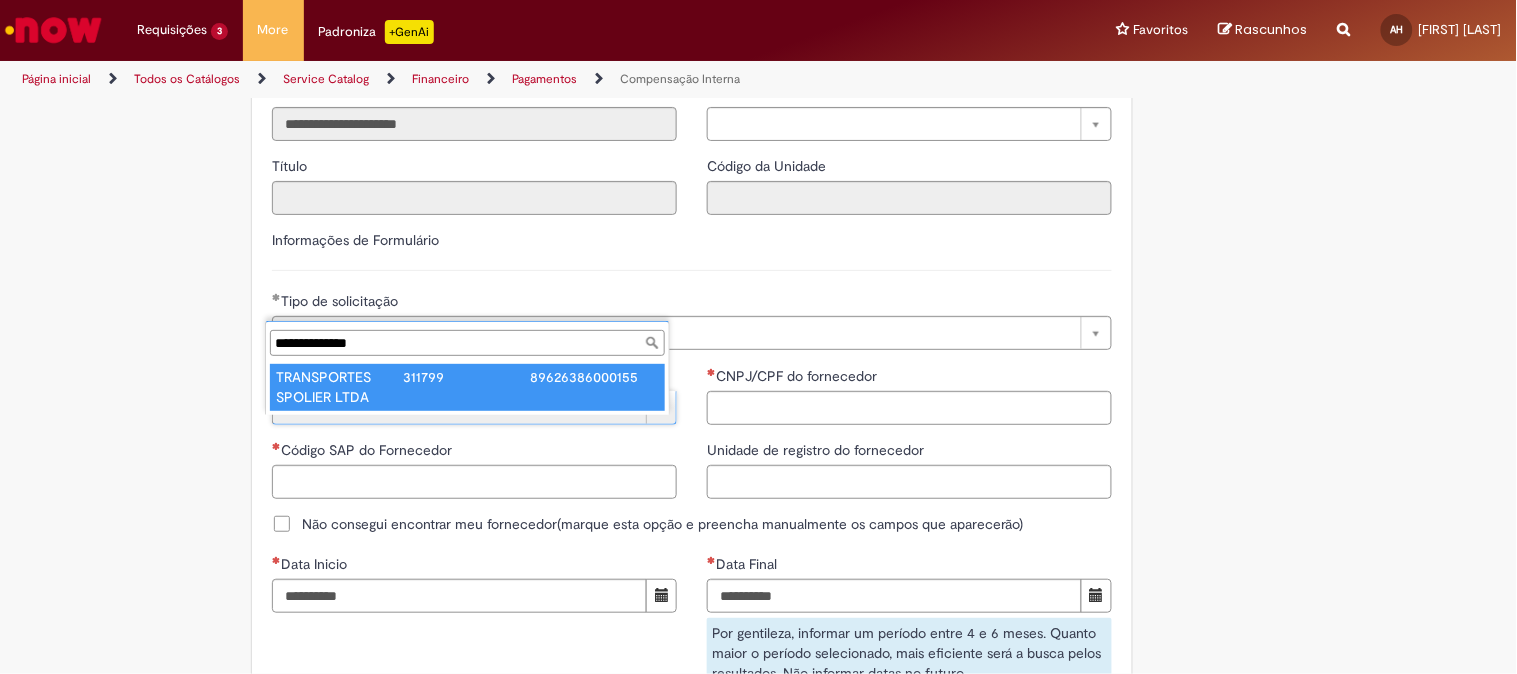type on "**********" 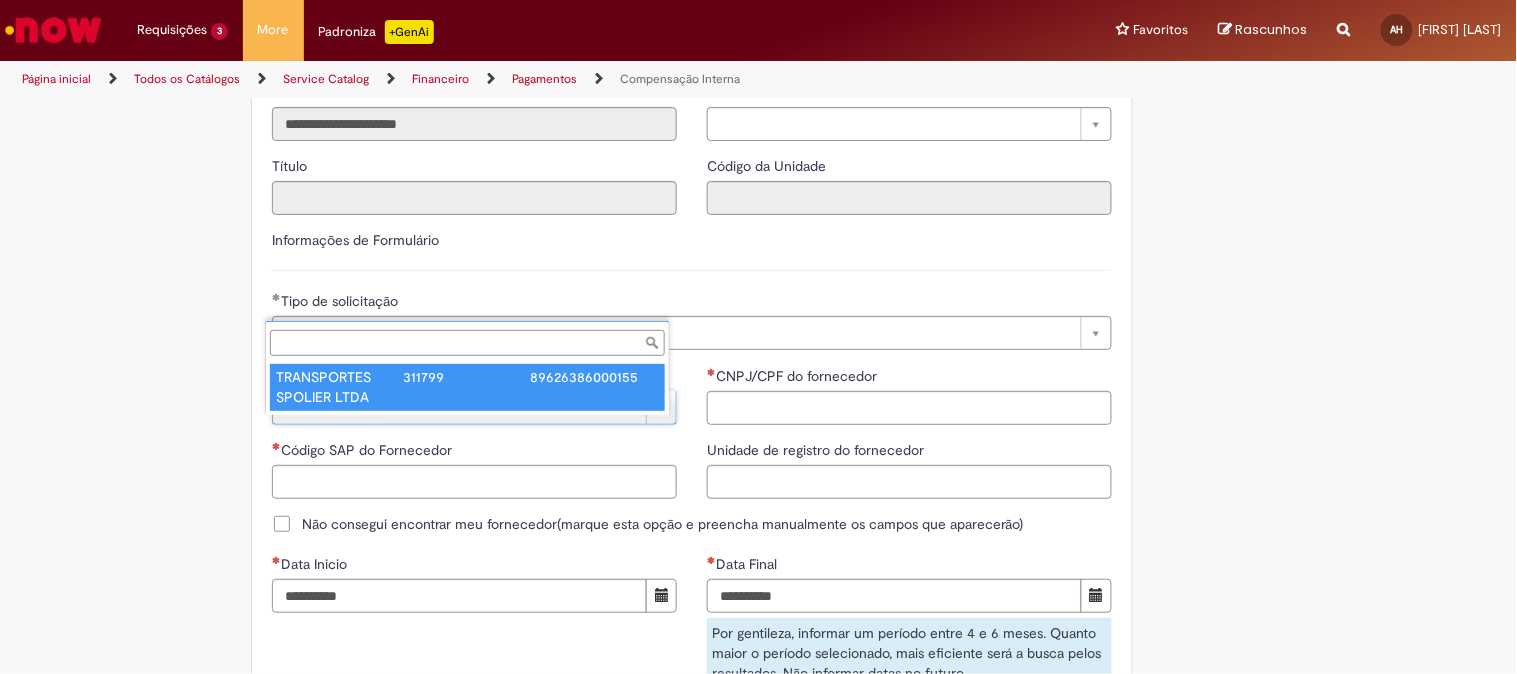 type on "******" 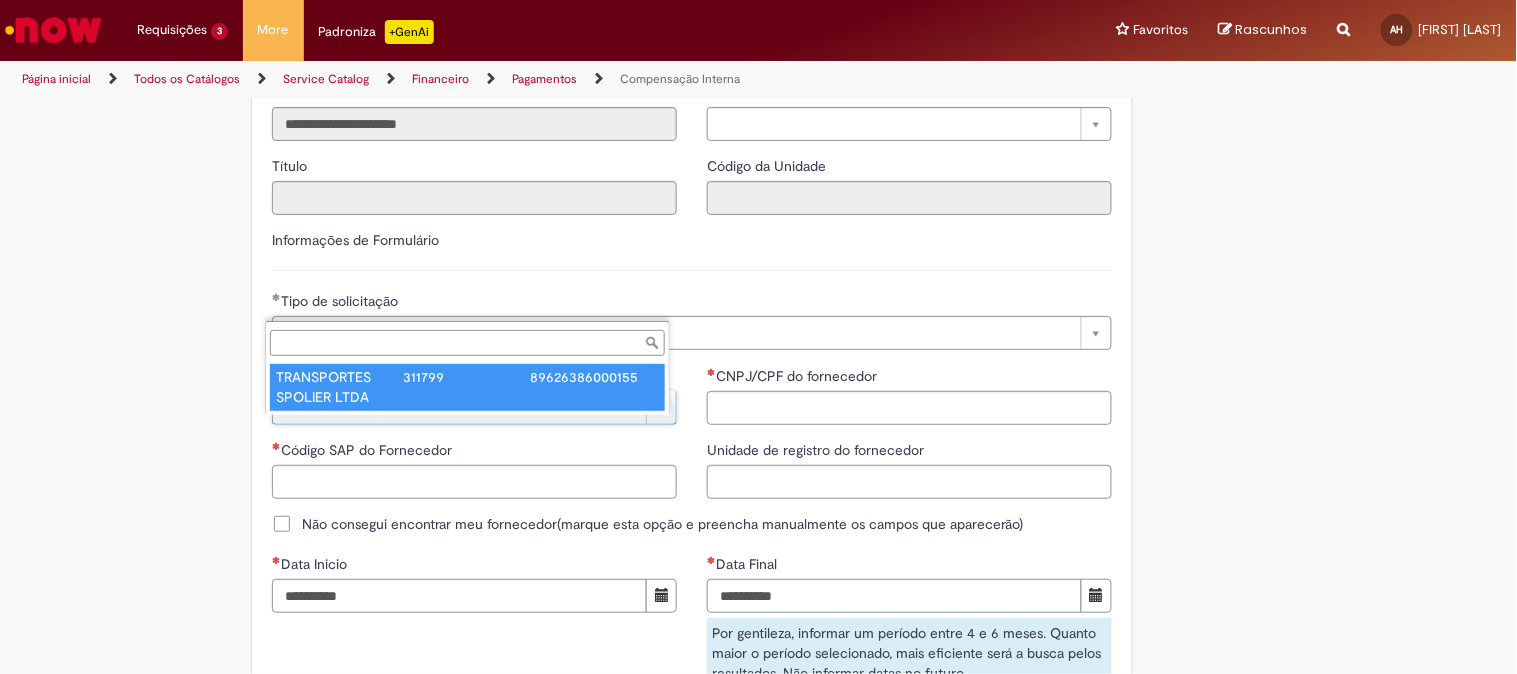 type on "**********" 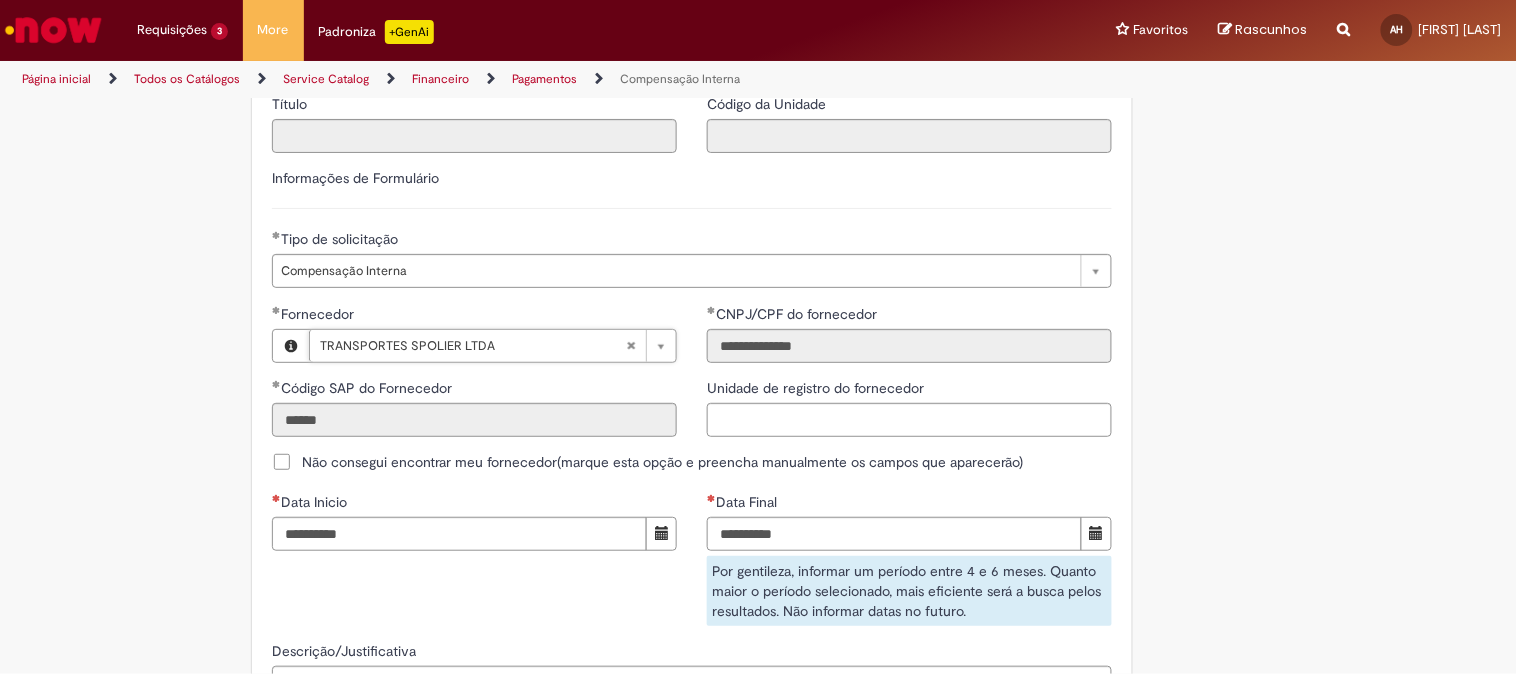scroll, scrollTop: 1111, scrollLeft: 0, axis: vertical 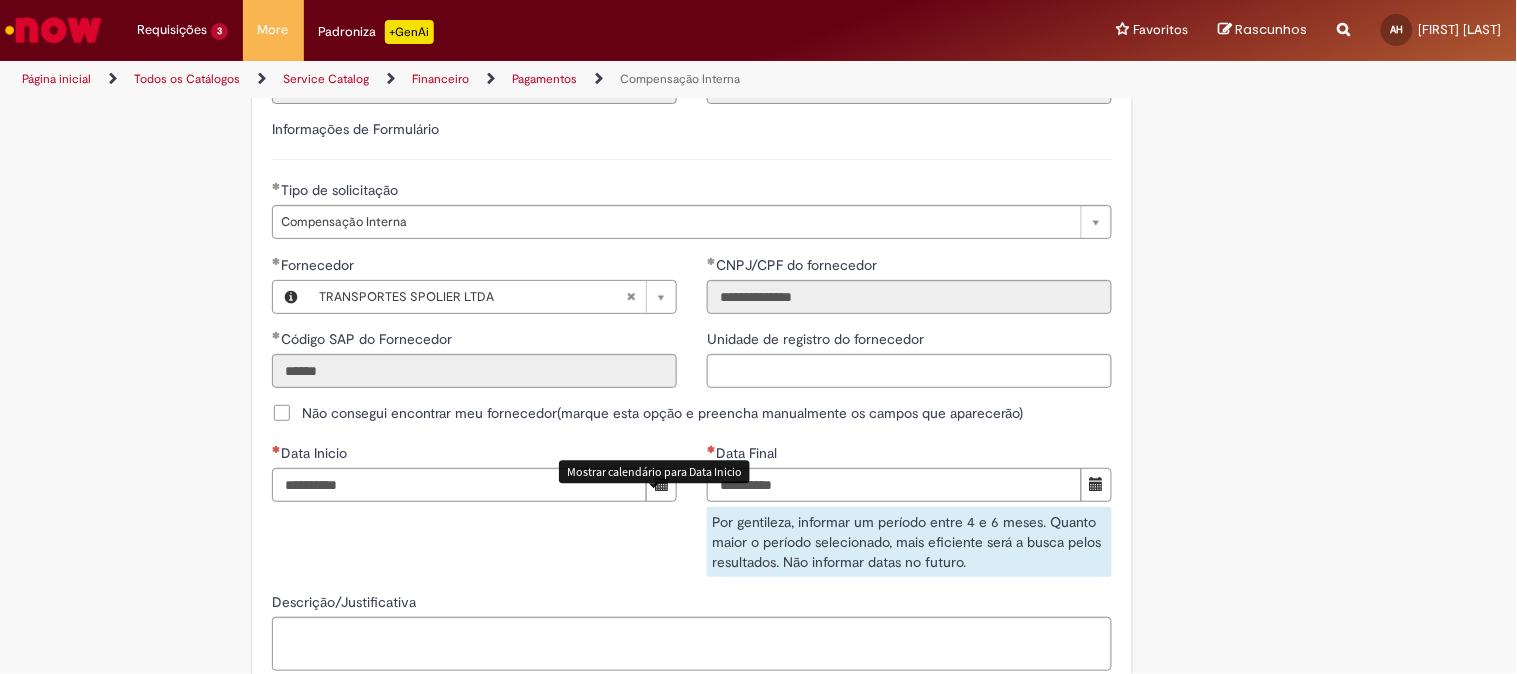 click at bounding box center (661, 485) 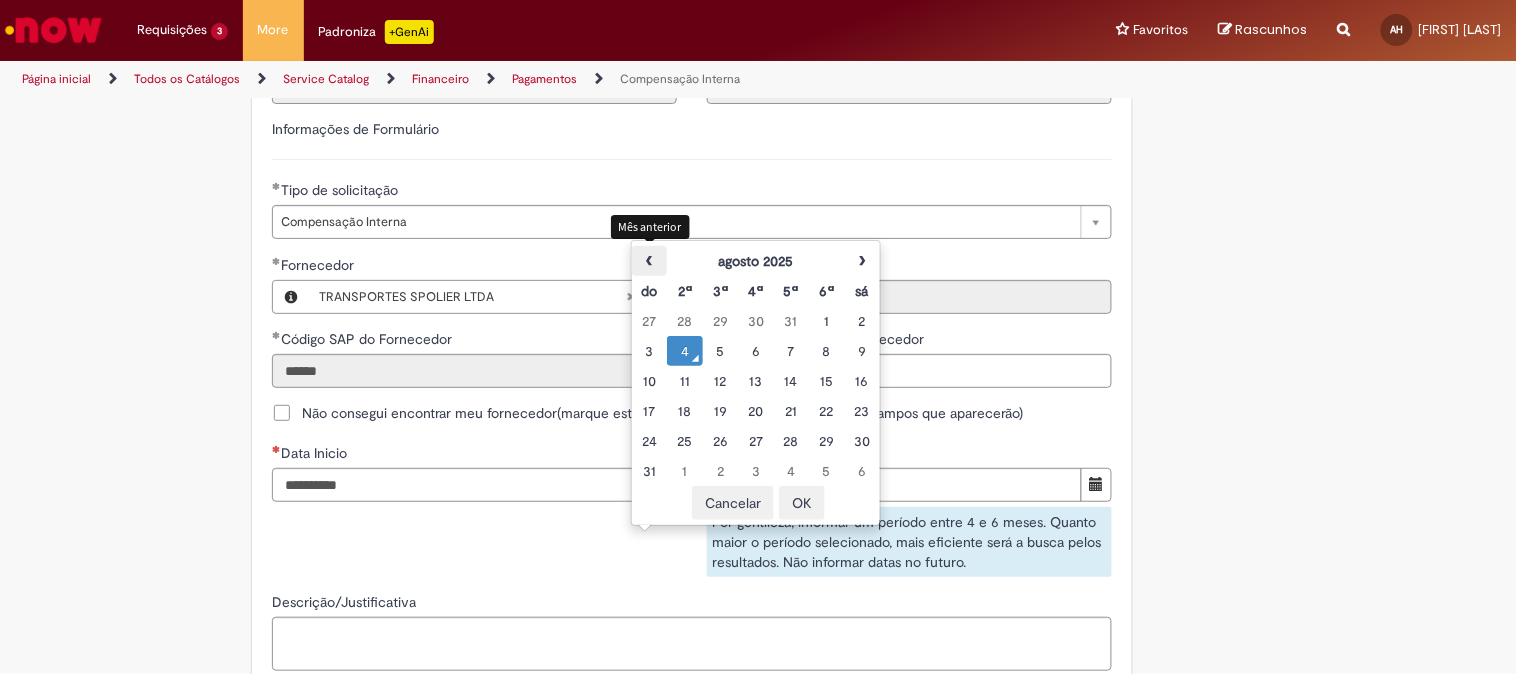 click on "‹" at bounding box center (649, 261) 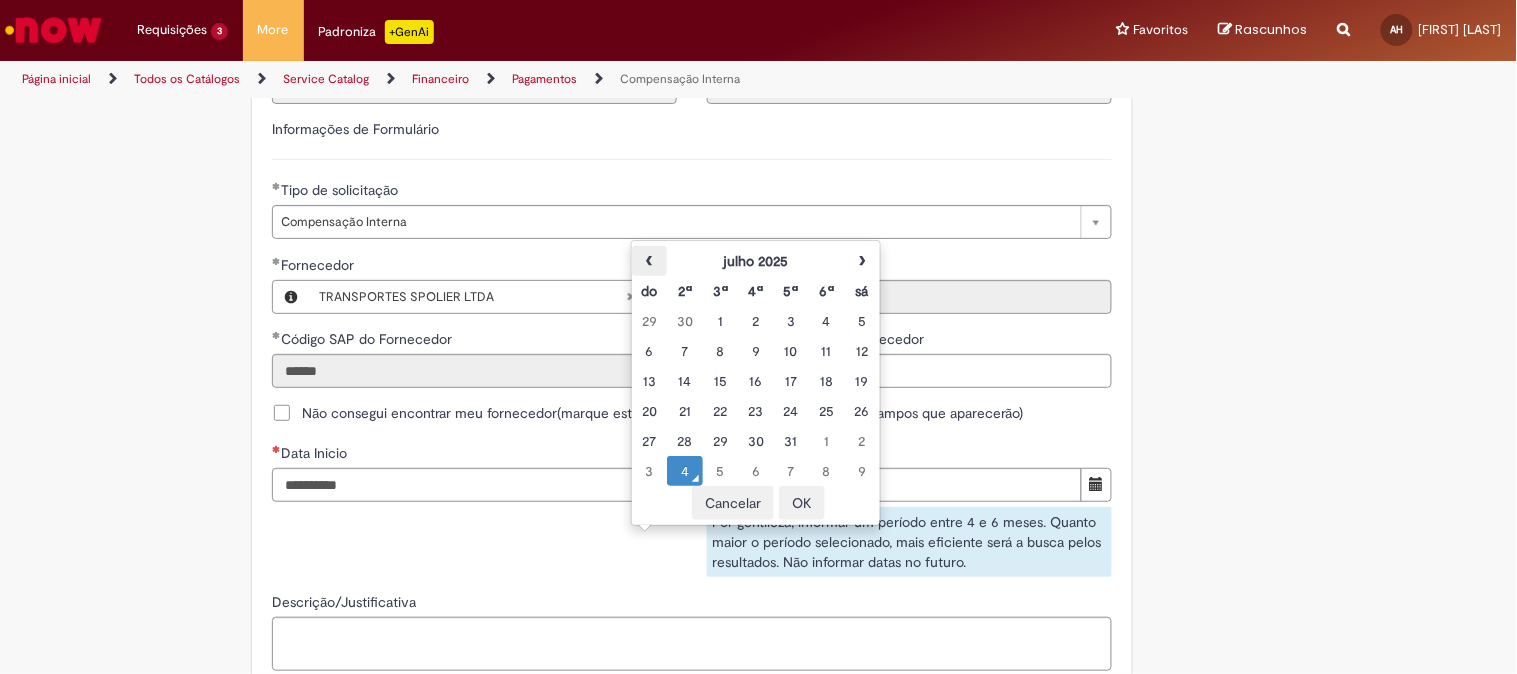click on "‹" at bounding box center [649, 261] 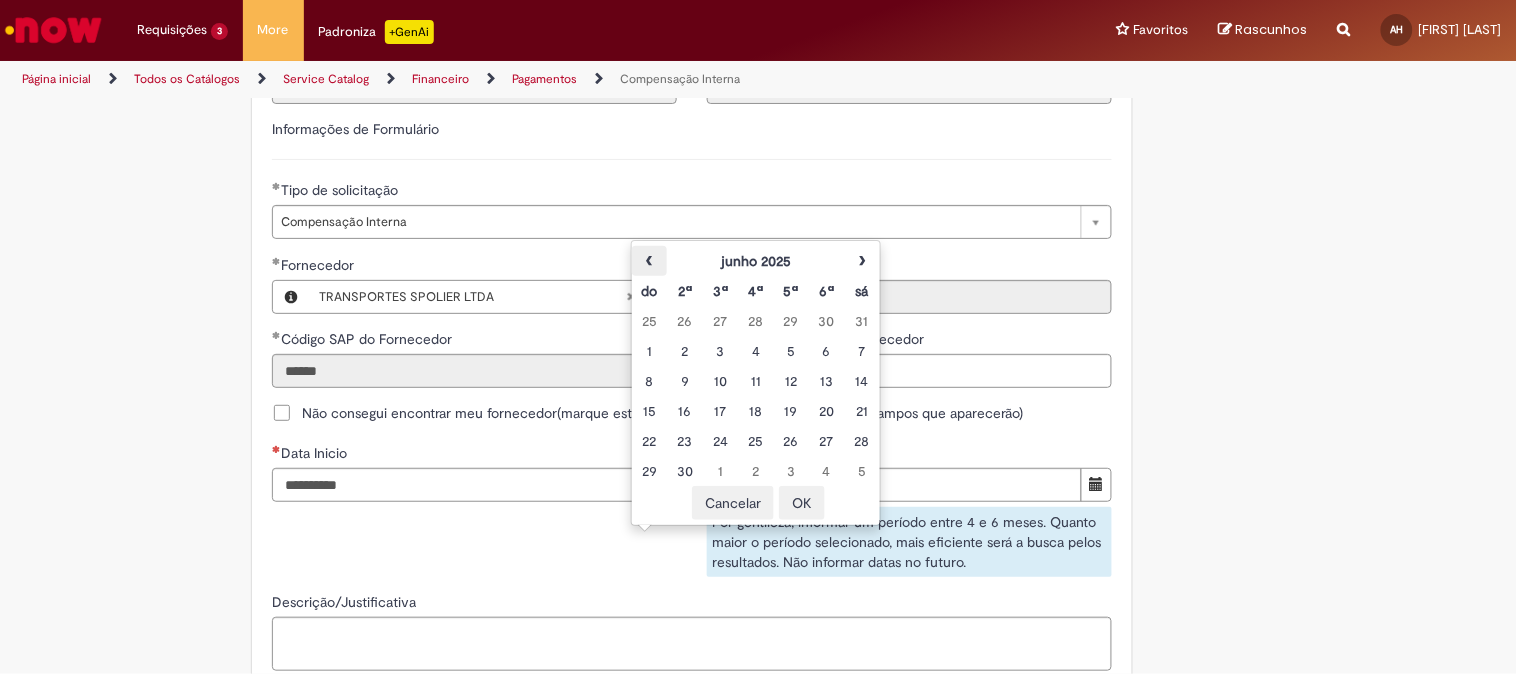 click on "‹" at bounding box center [649, 261] 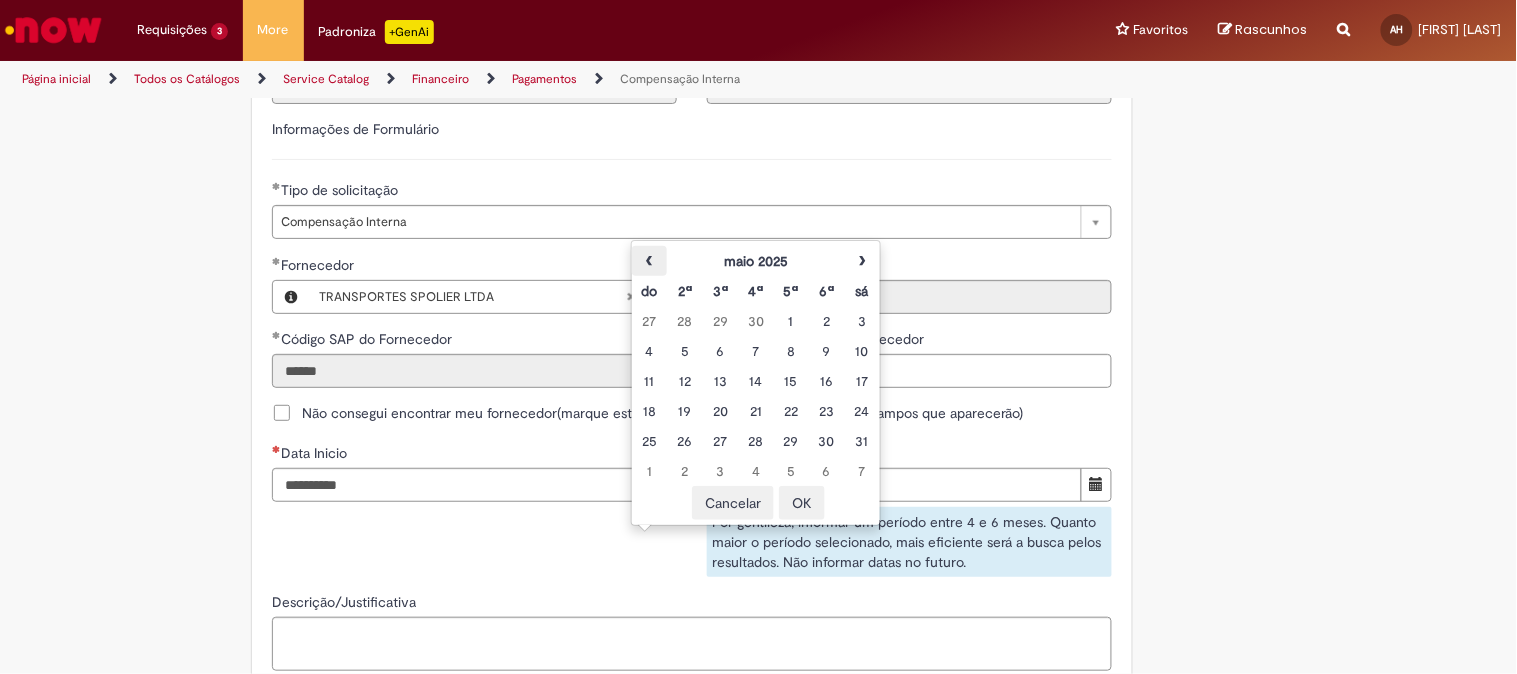 click on "‹" at bounding box center [649, 261] 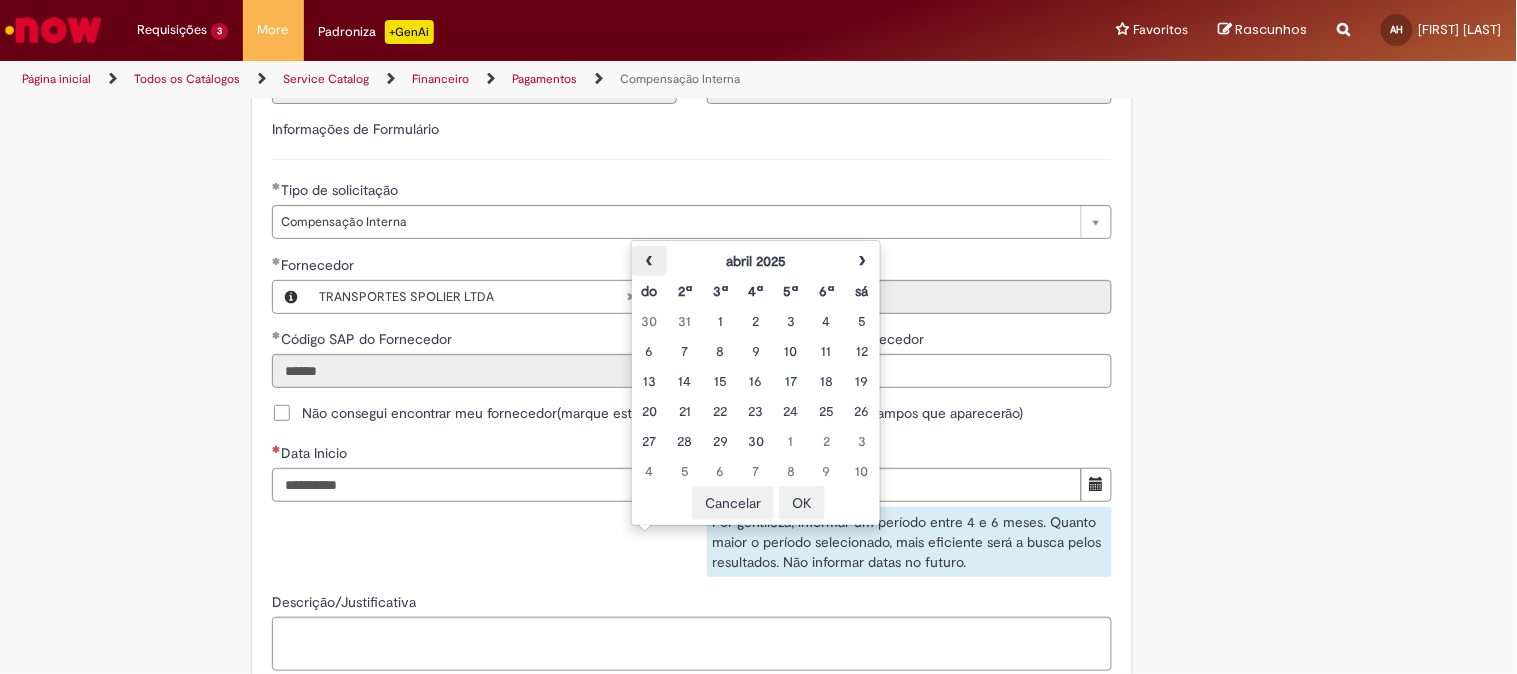 click on "‹" at bounding box center (649, 261) 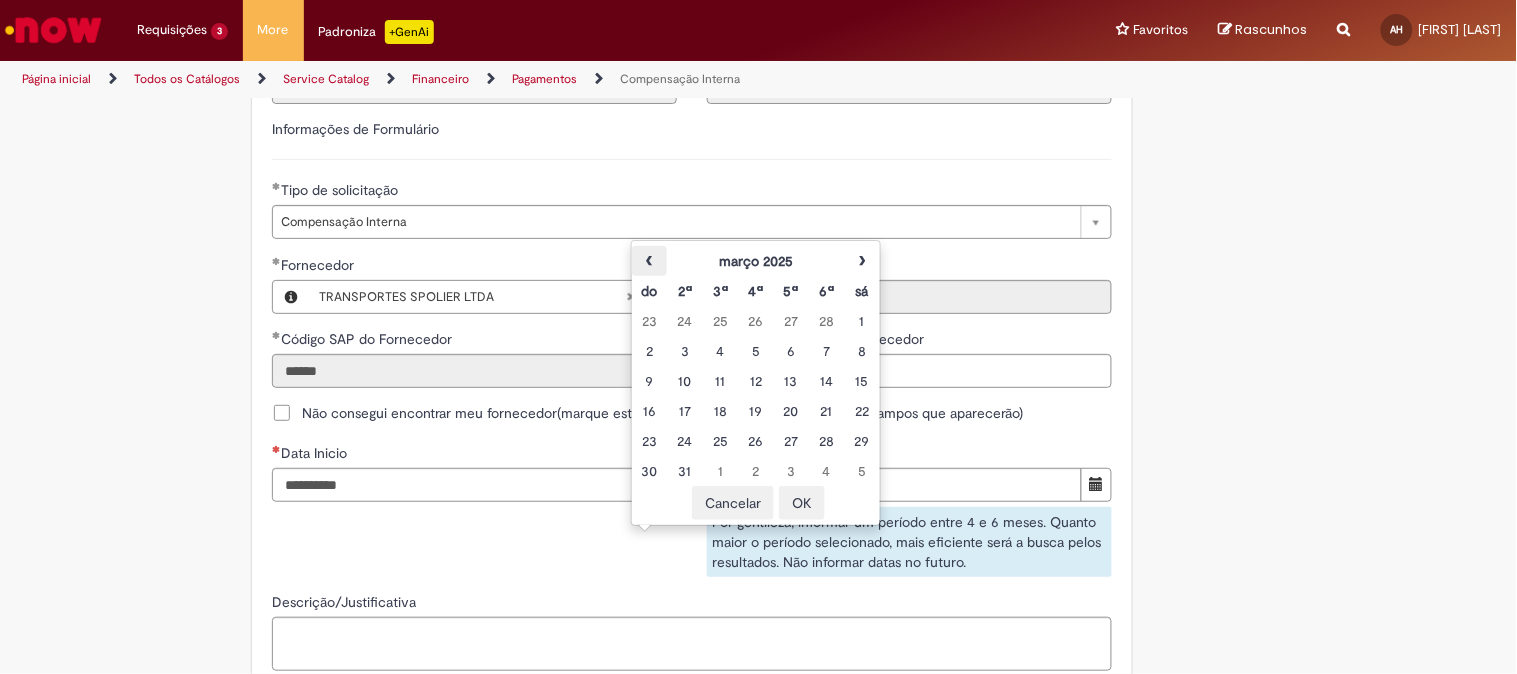 click on "‹" at bounding box center [649, 261] 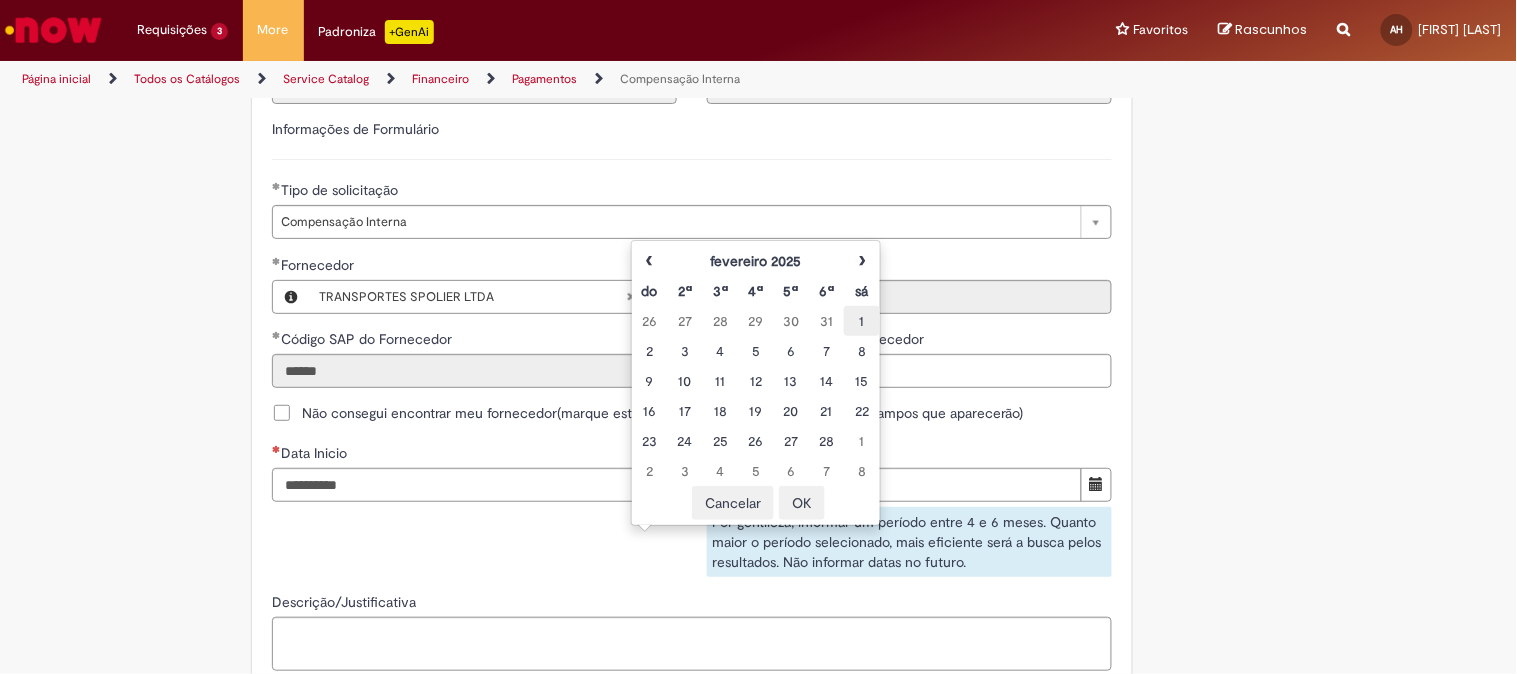 click on "1" at bounding box center [861, 321] 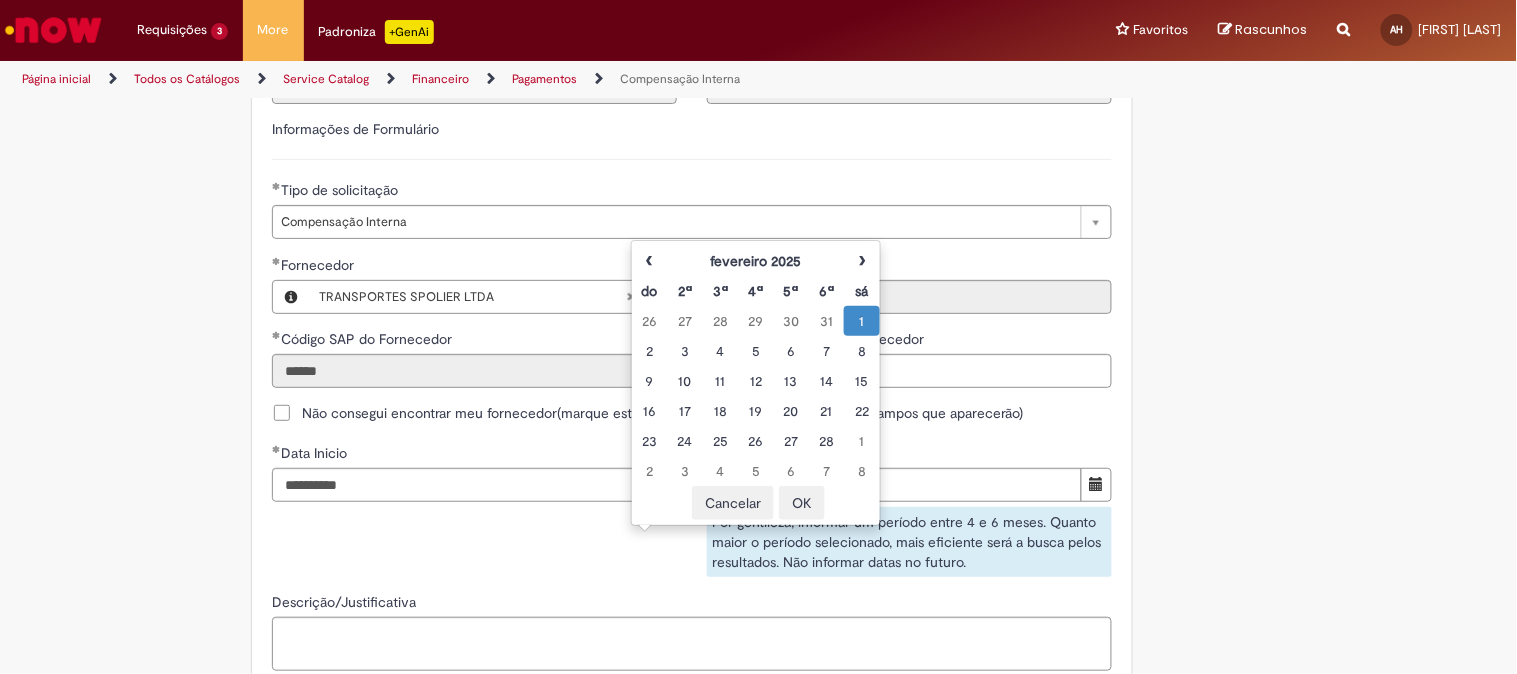 click on "1" at bounding box center (861, 321) 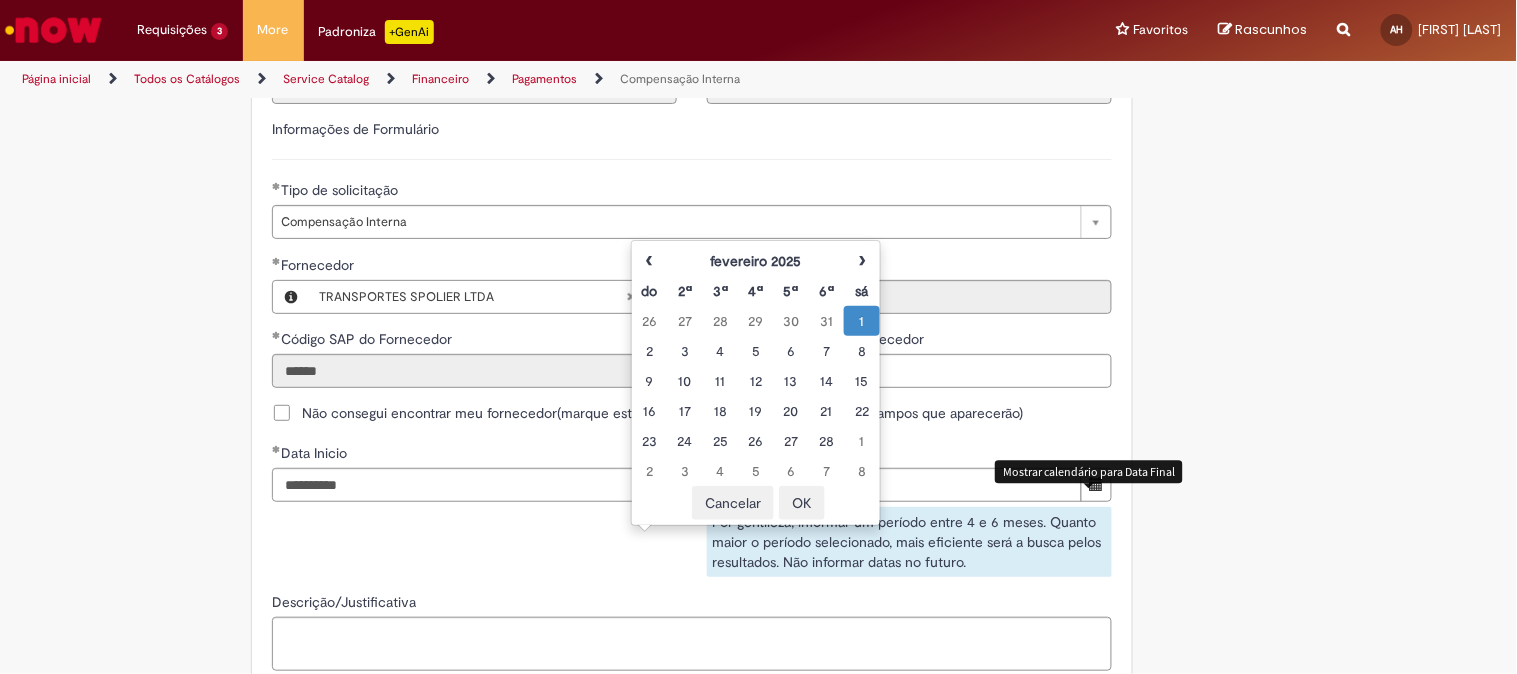 click at bounding box center [1096, 485] 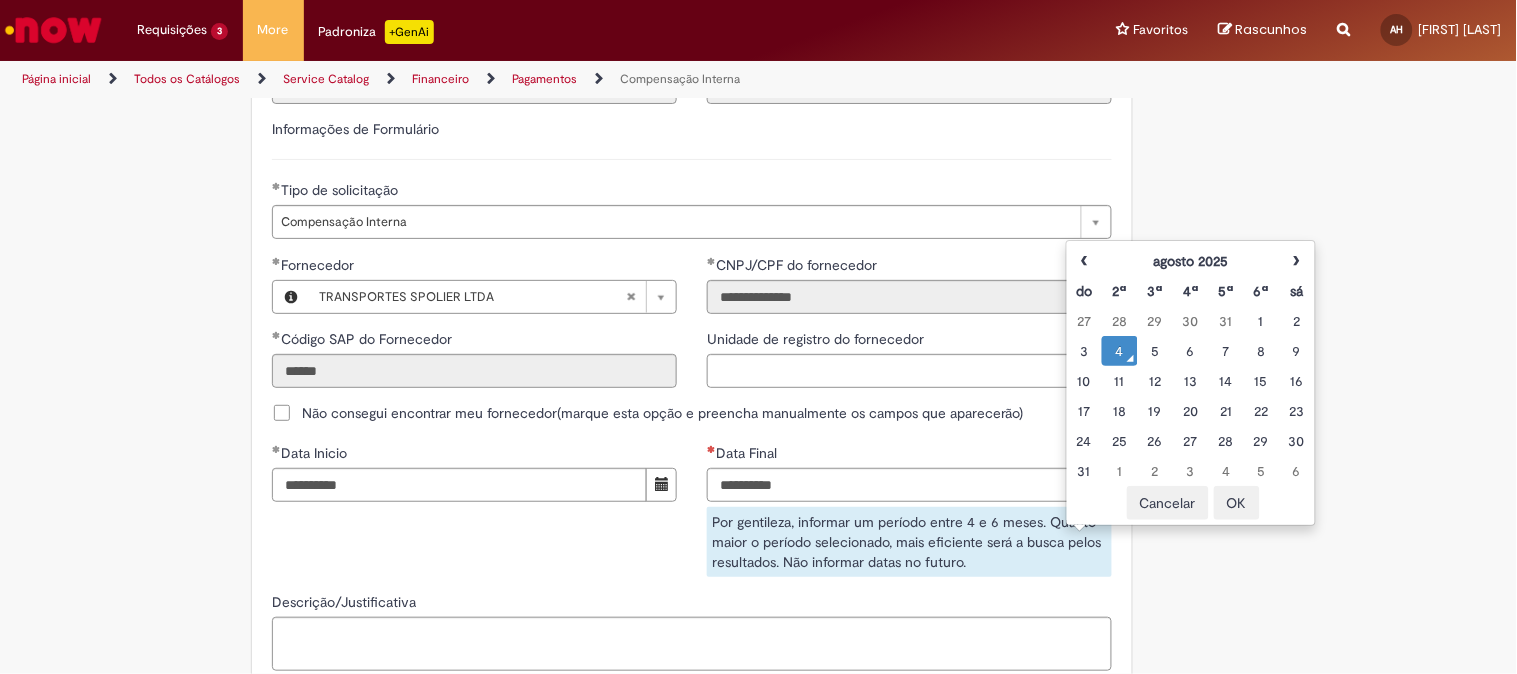 click on "4" at bounding box center (1119, 351) 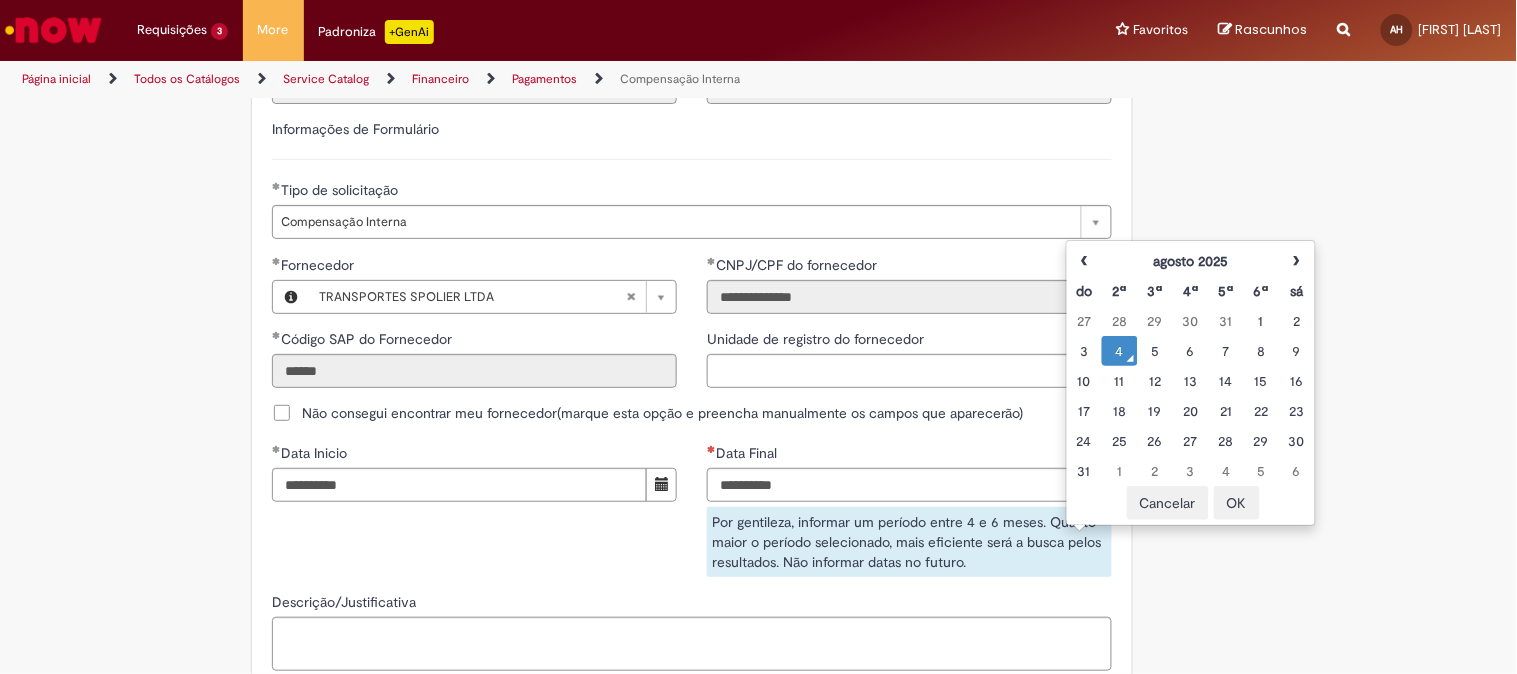 type on "**********" 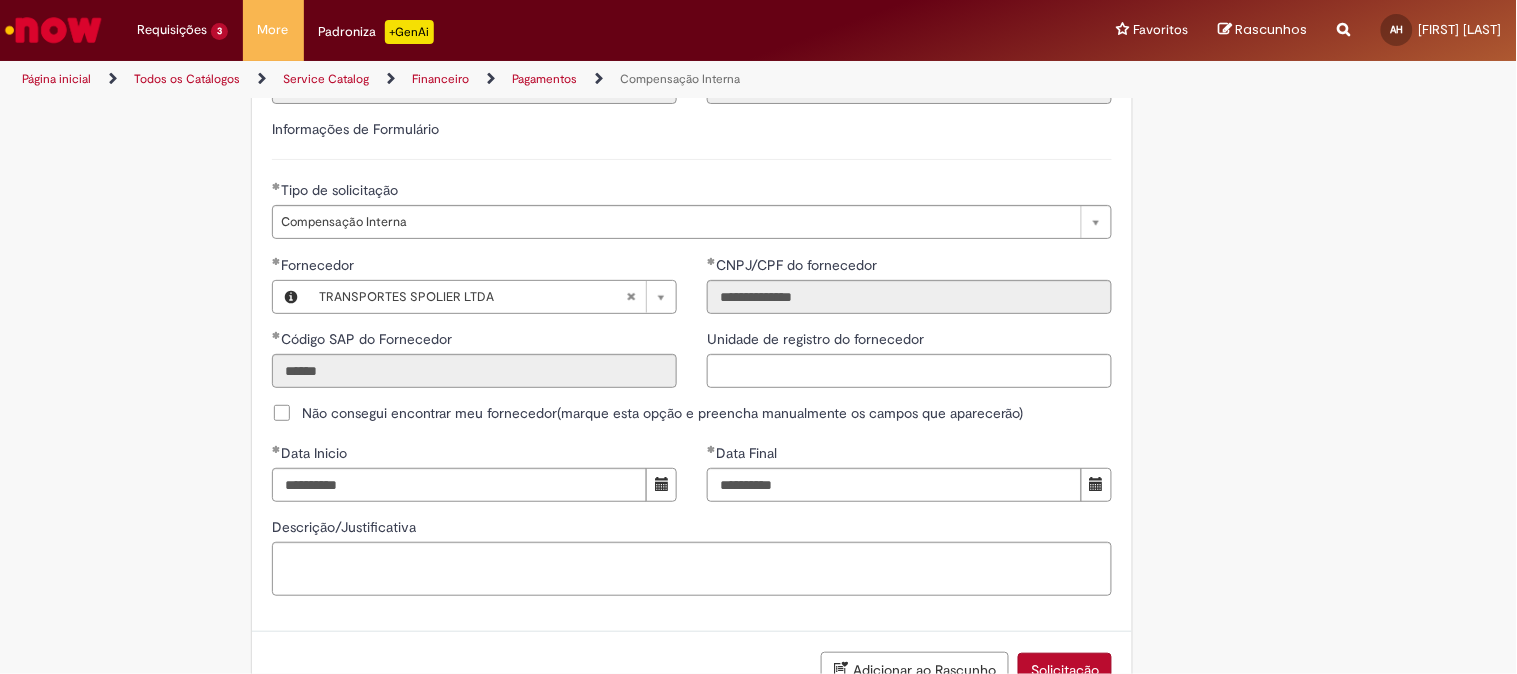 click on "**********" at bounding box center (692, 217) 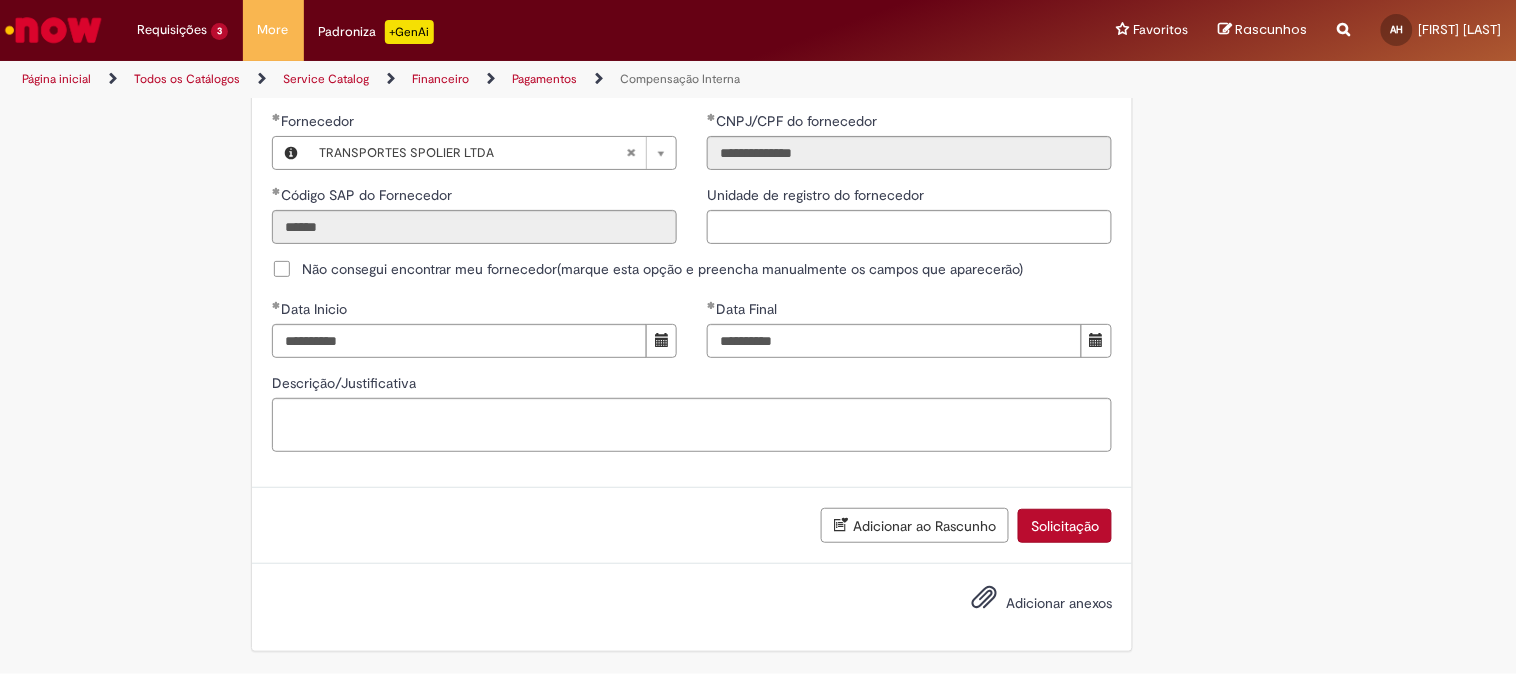 scroll, scrollTop: 1278, scrollLeft: 0, axis: vertical 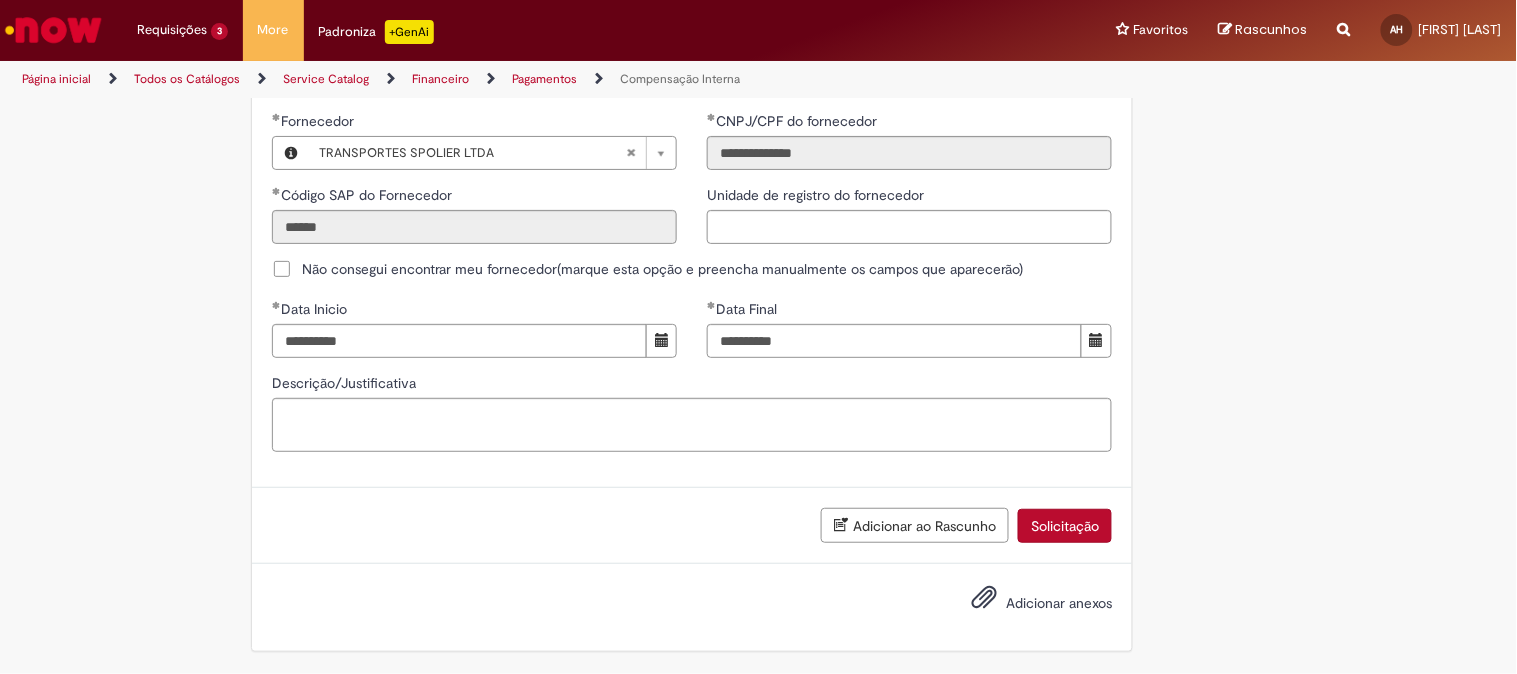 click on "Solicitação" at bounding box center (1065, 526) 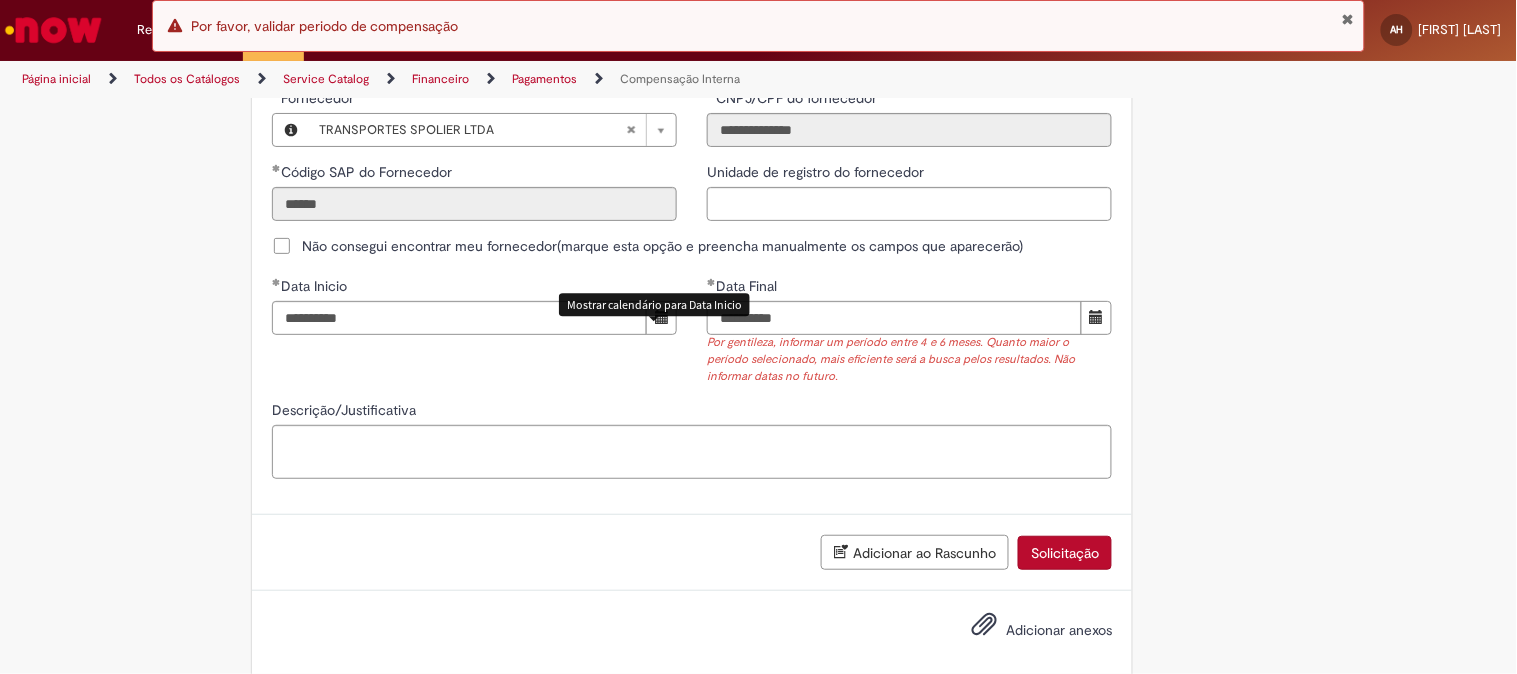 click at bounding box center (662, 317) 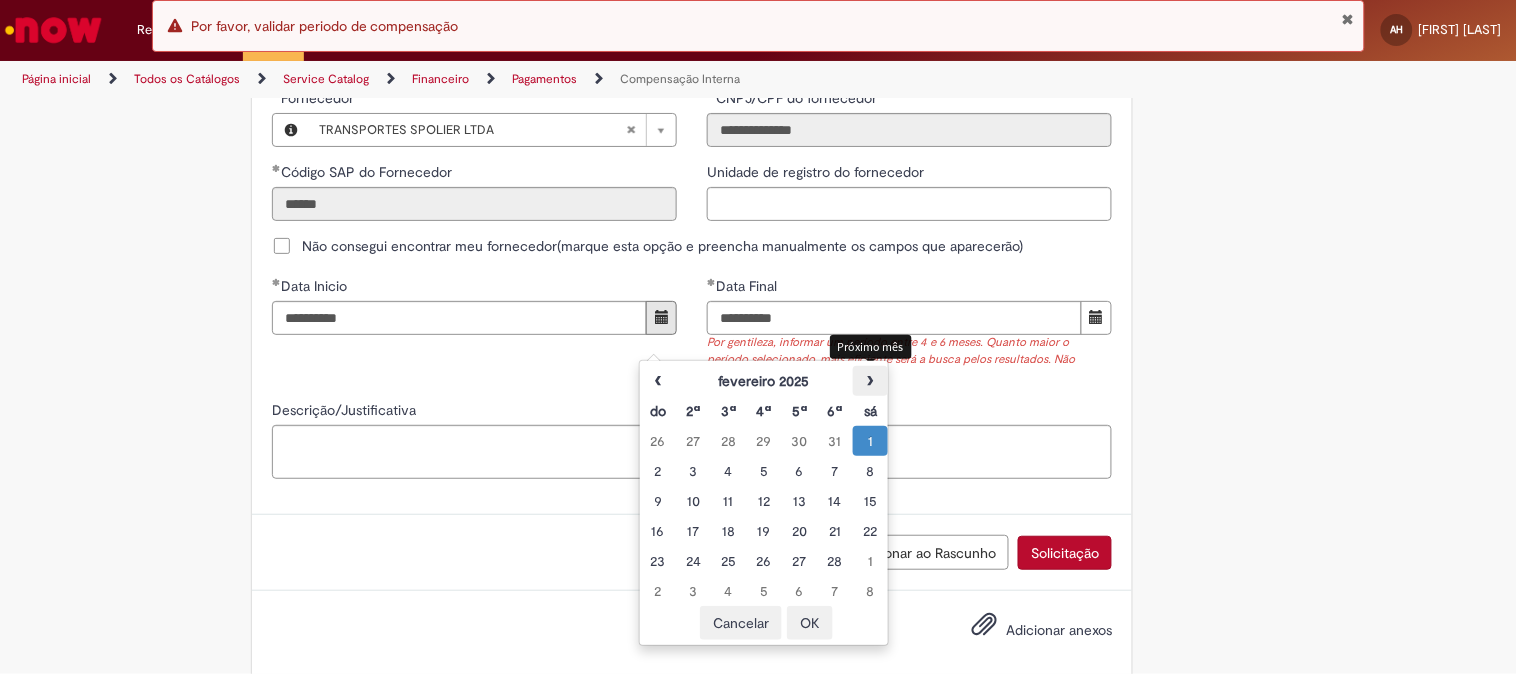 click on "›" at bounding box center (870, 381) 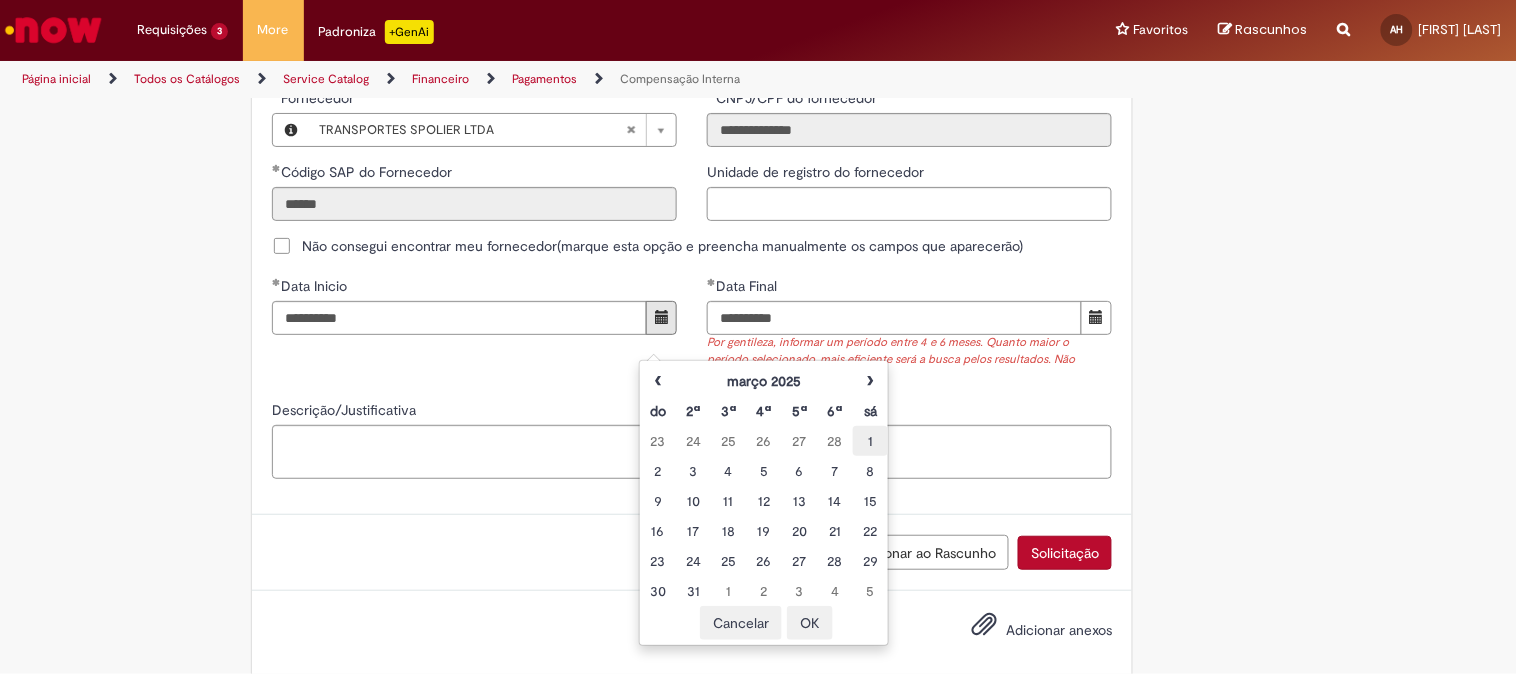 click on "1" at bounding box center (870, 441) 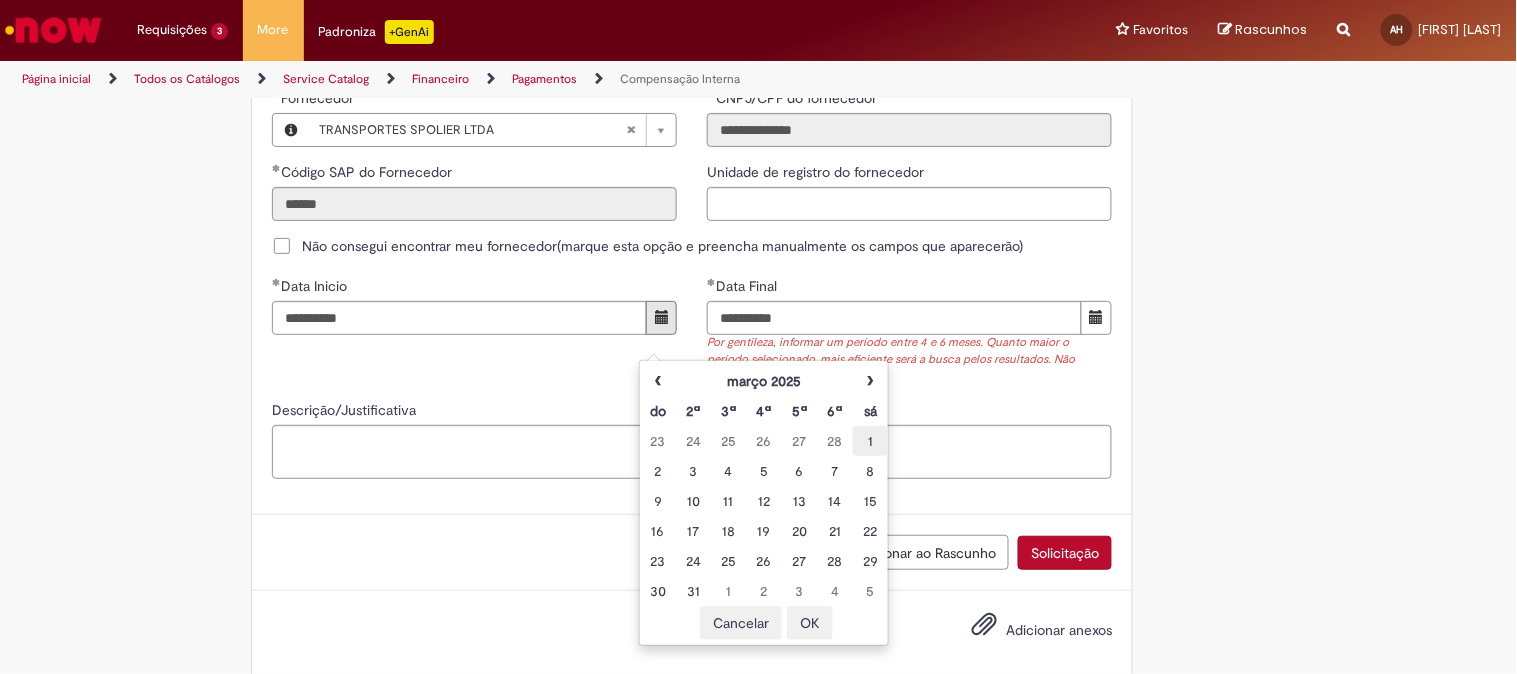 type on "**********" 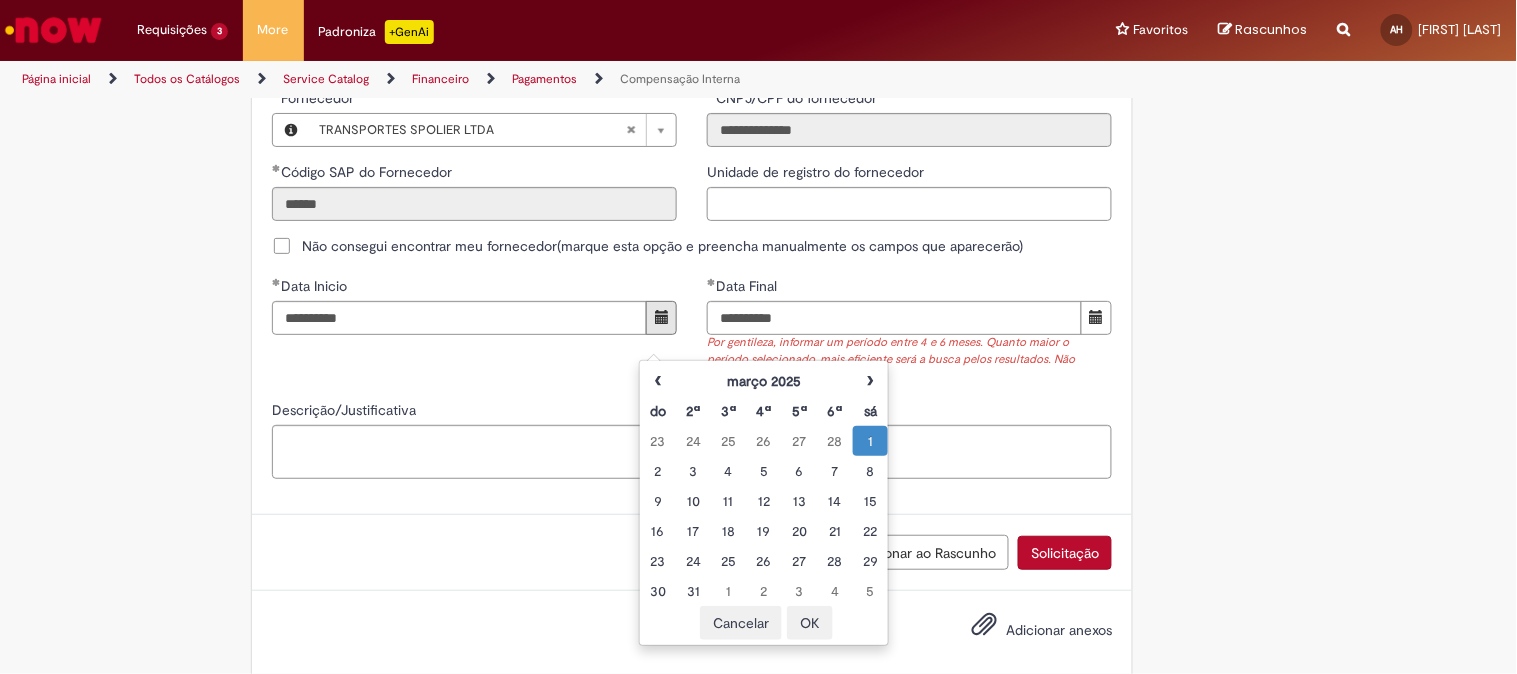click on "Solicitação" at bounding box center (1065, 553) 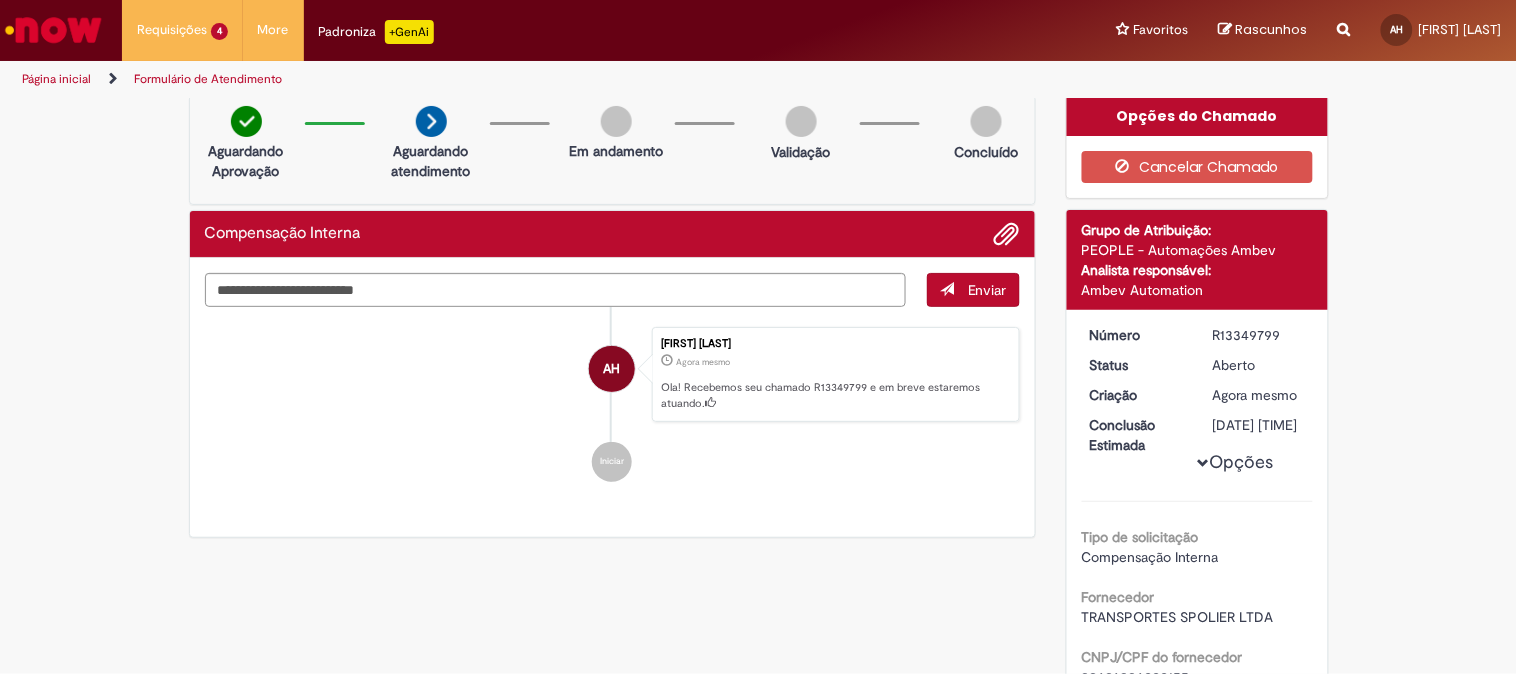 scroll, scrollTop: 0, scrollLeft: 0, axis: both 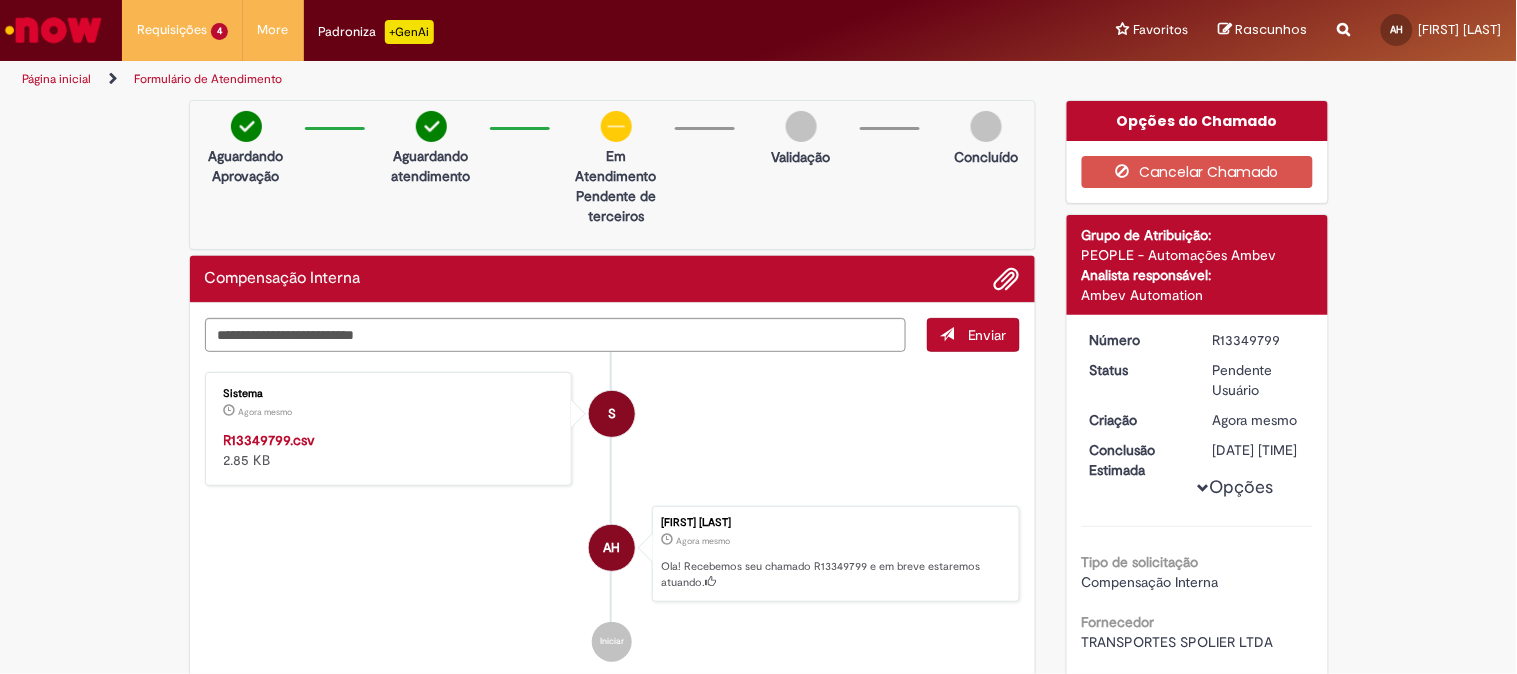 click on "R13349799.csv" at bounding box center [270, 440] 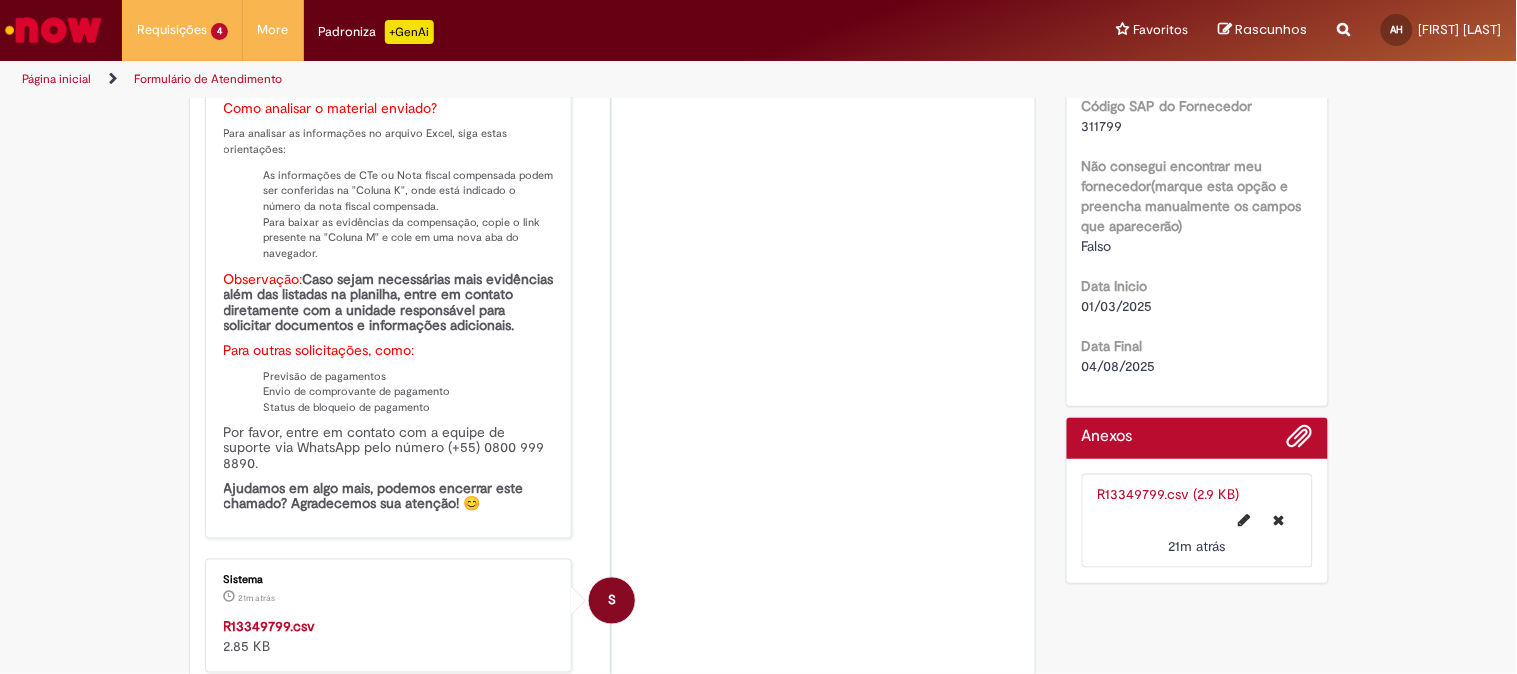 scroll, scrollTop: 555, scrollLeft: 0, axis: vertical 